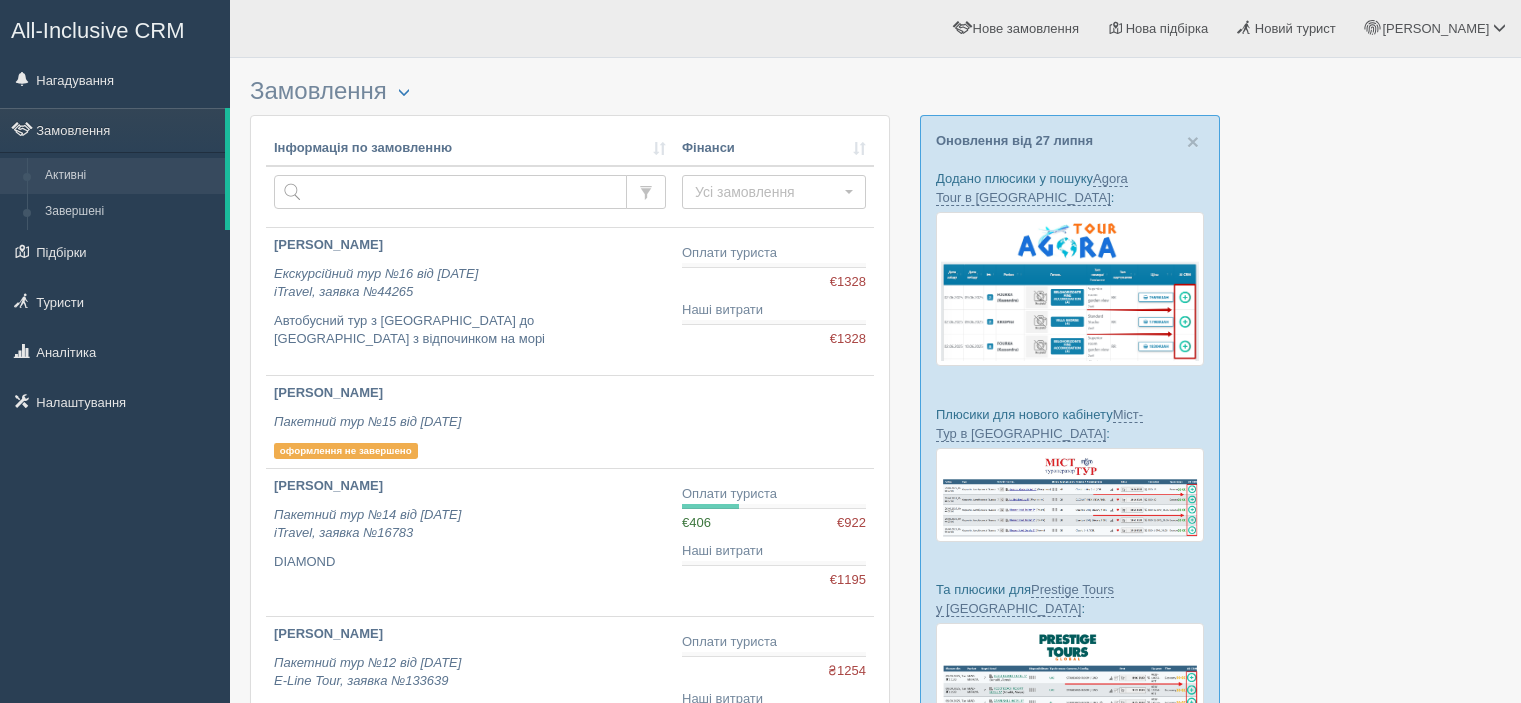 scroll, scrollTop: 0, scrollLeft: 0, axis: both 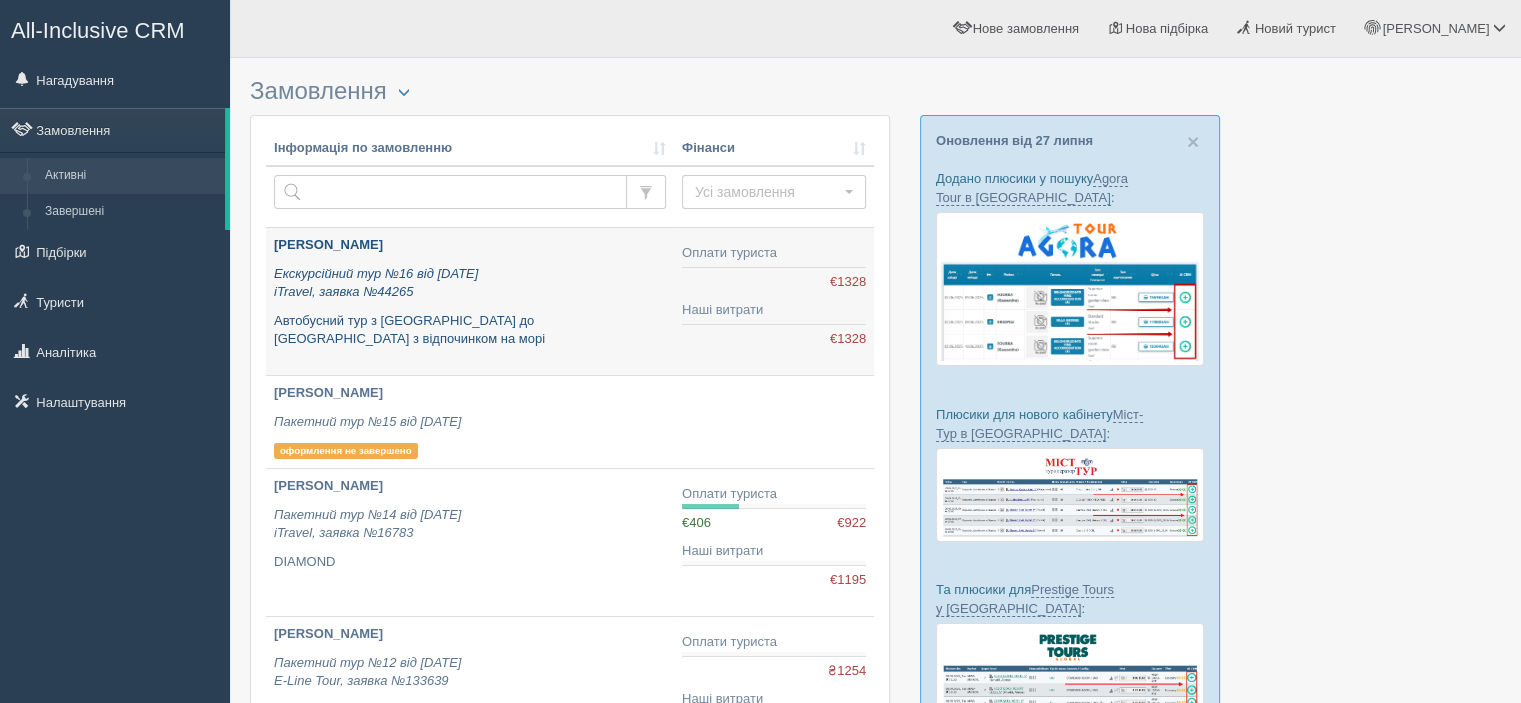 click on "Екскурсійний тур №16 від 29.07.2025
iTravel, заявка №44265" at bounding box center (470, 283) 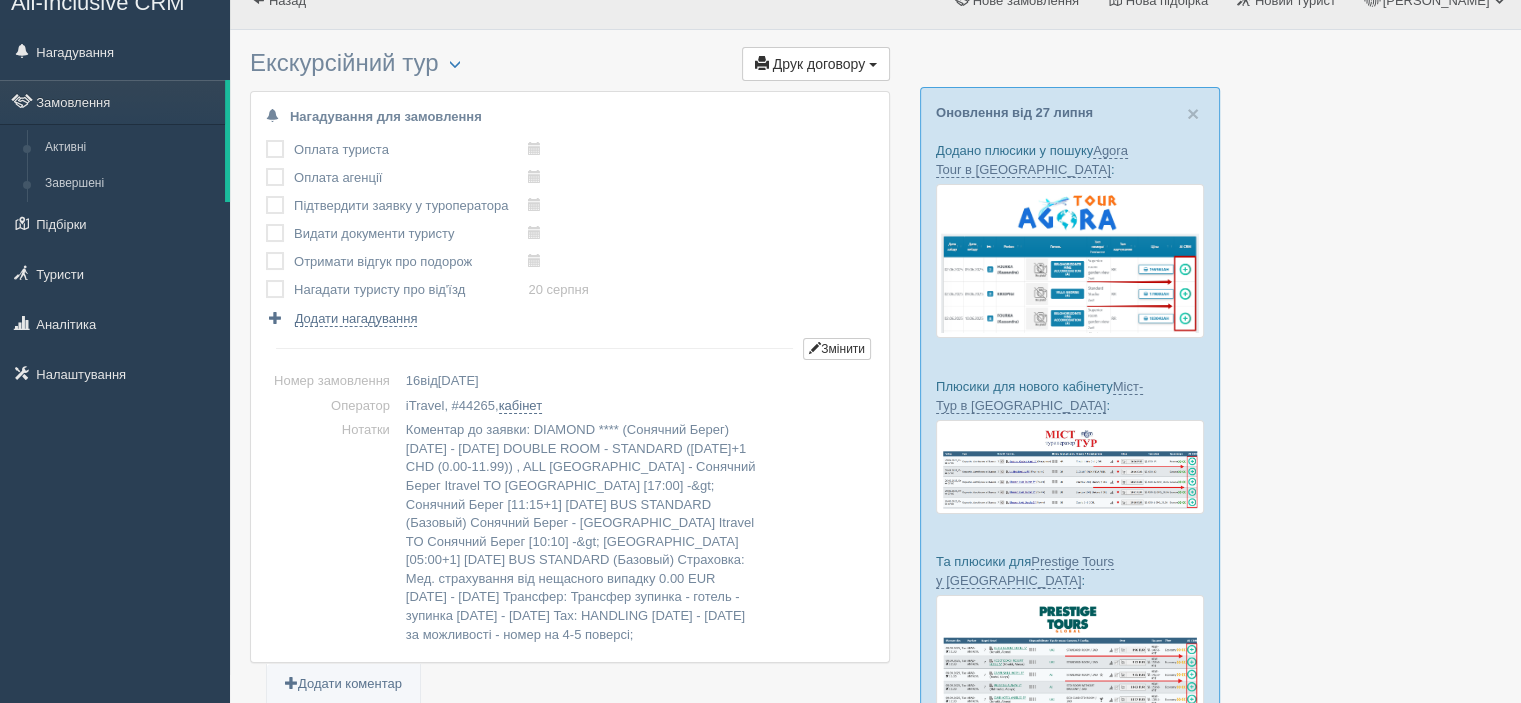 scroll, scrollTop: 0, scrollLeft: 0, axis: both 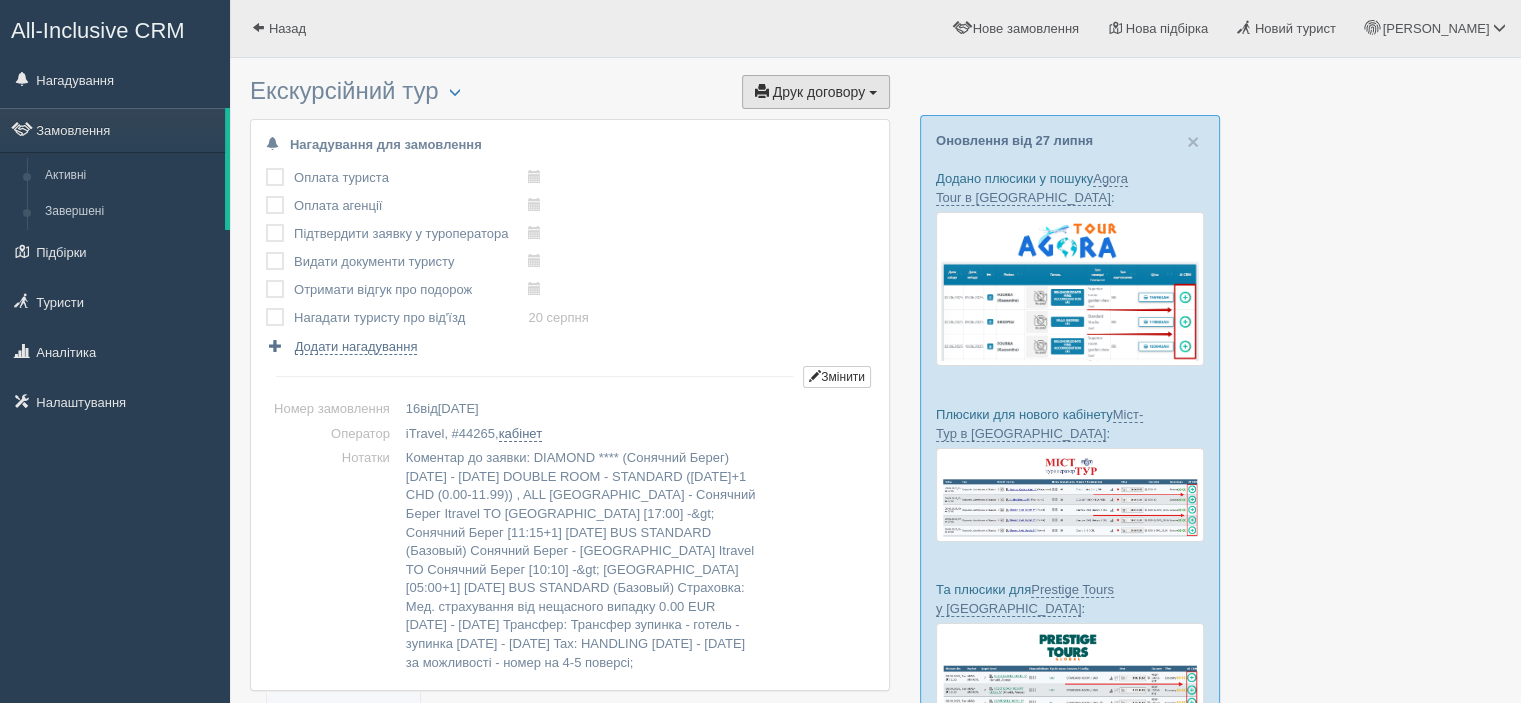 click on "Друк договору" at bounding box center [819, 92] 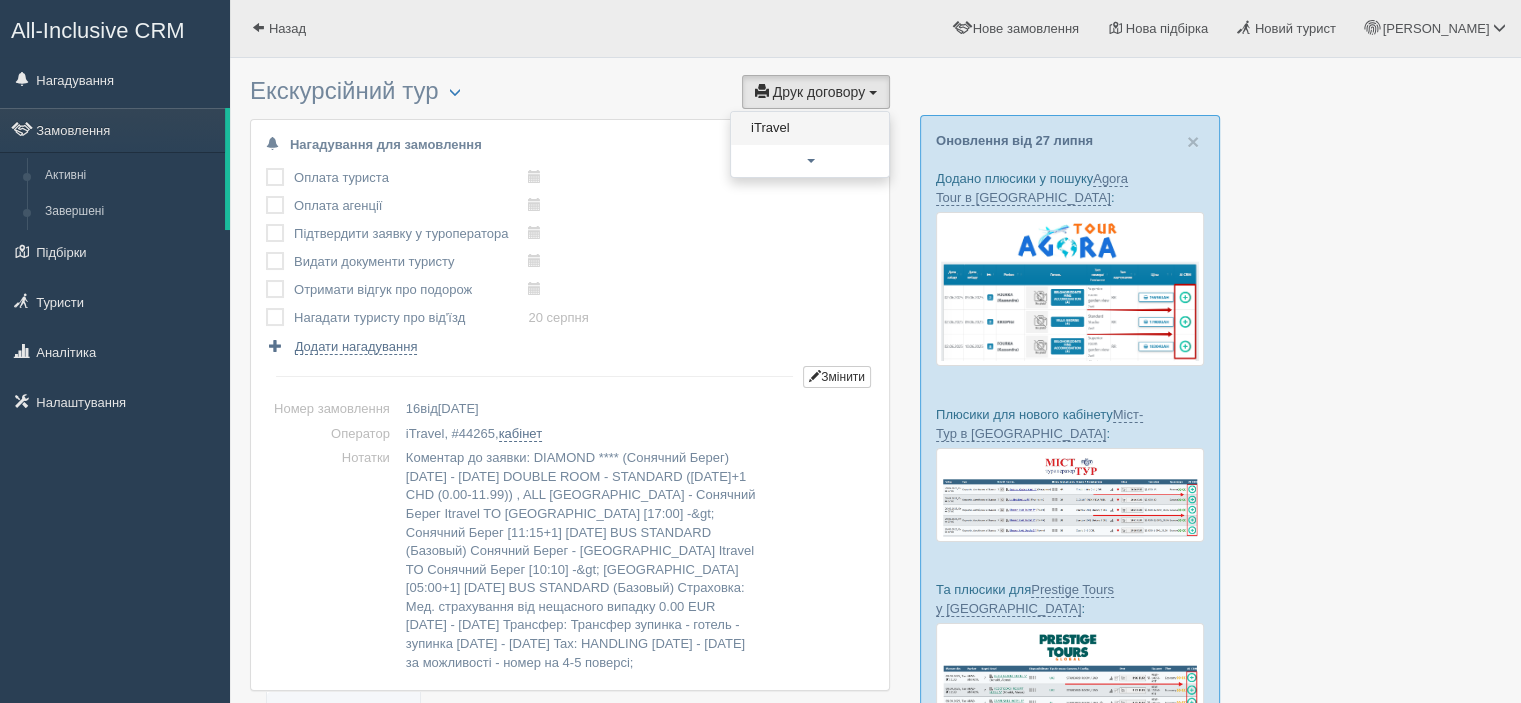 click on "iTravel" at bounding box center (810, 128) 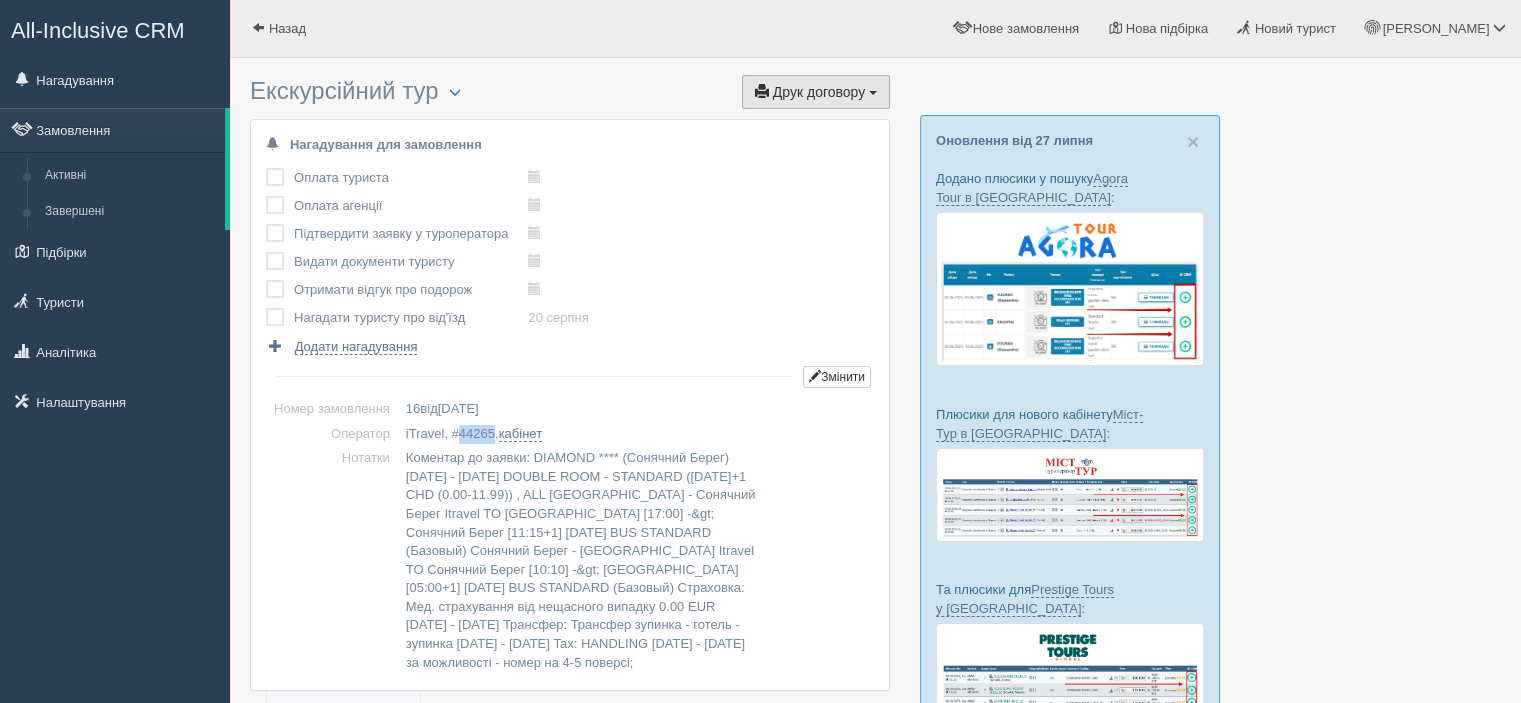 click on "Друк договору" at bounding box center (819, 92) 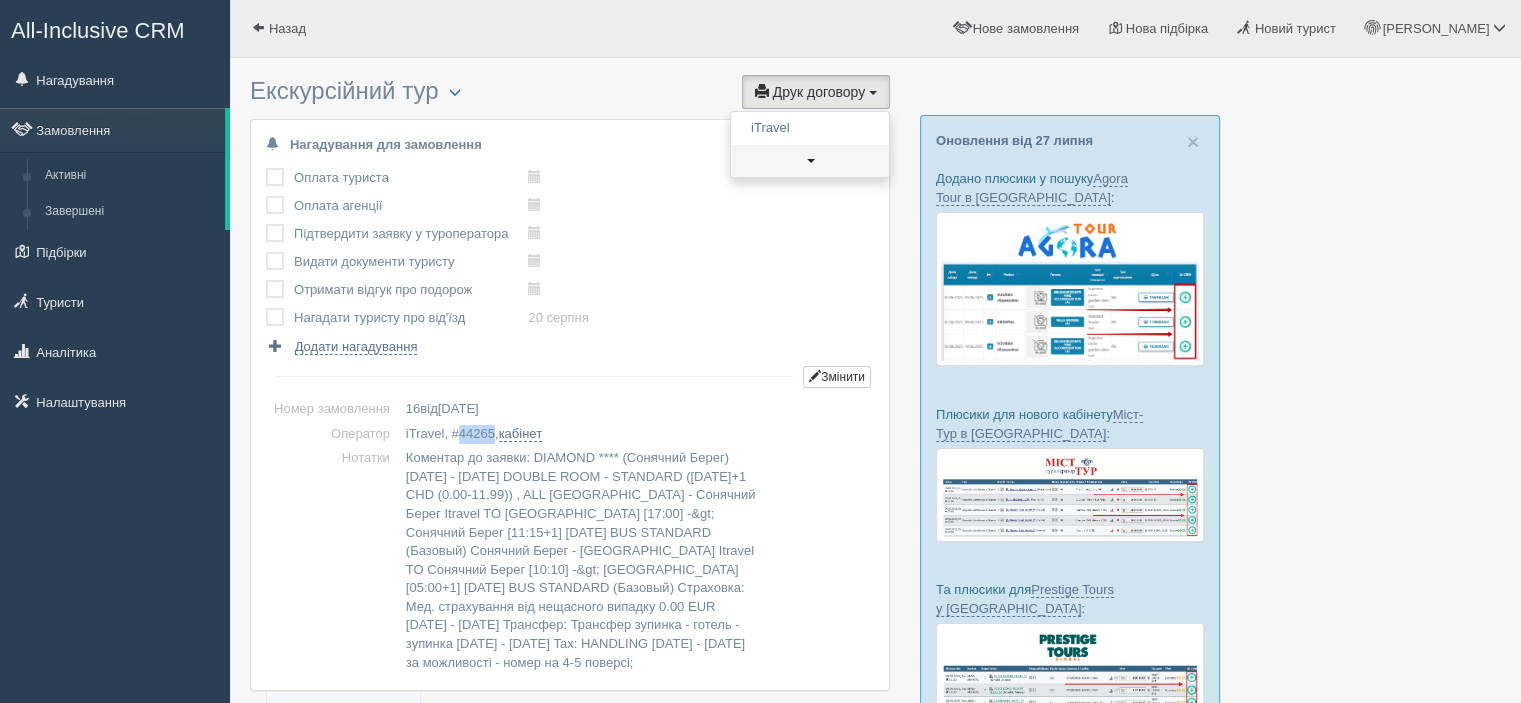 click at bounding box center (810, 161) 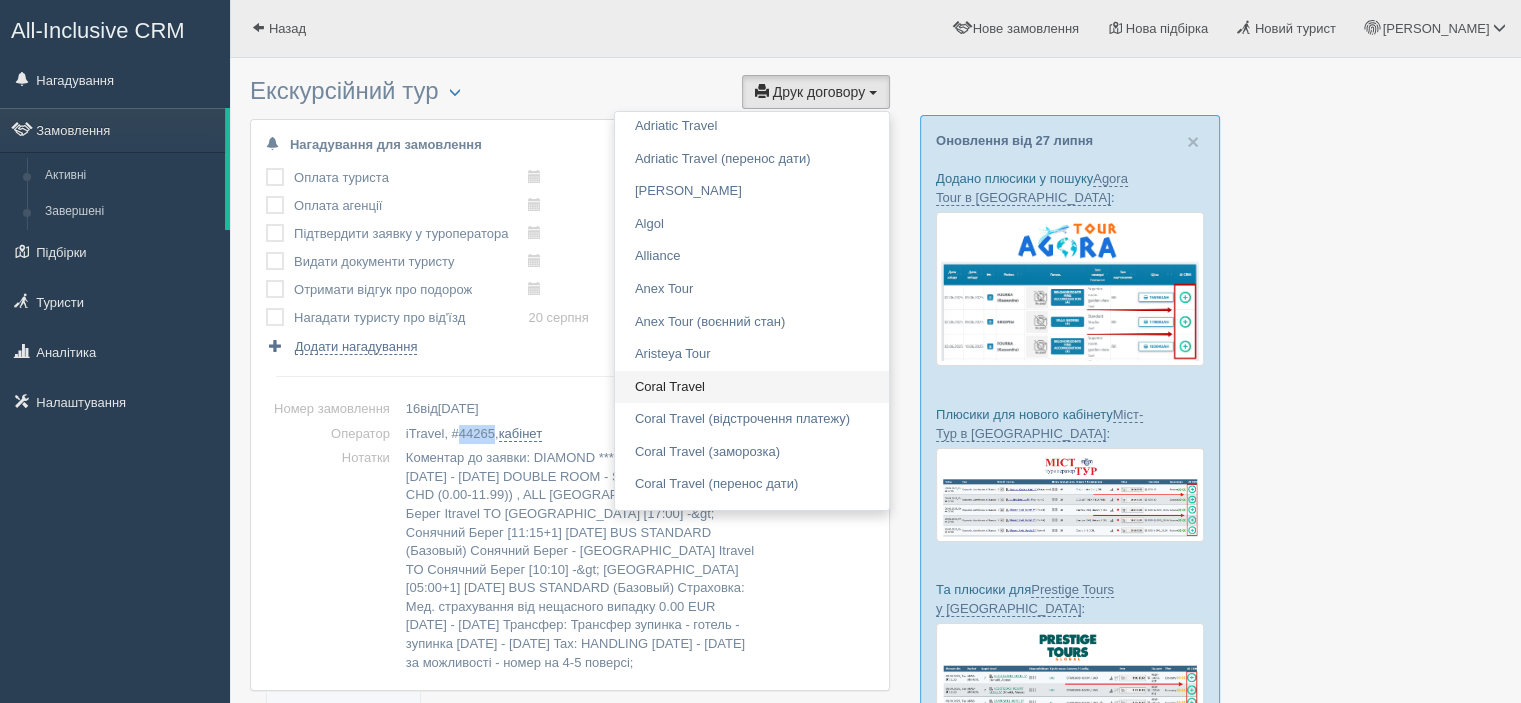 scroll, scrollTop: 0, scrollLeft: 0, axis: both 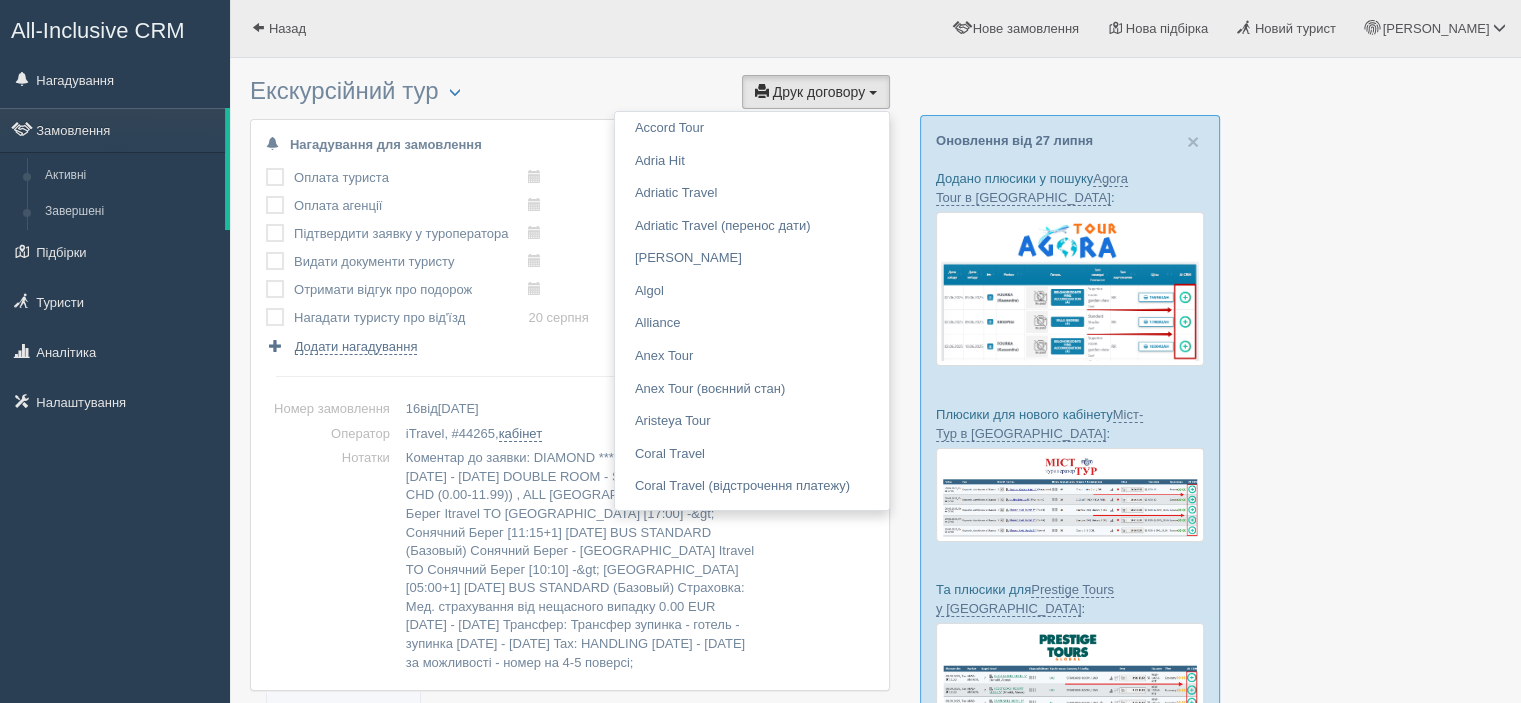 click on "Екскурсійний тур
Менеджер:
Надія Наливайко
Змінити тип
Створити копію
Об'єднати договори
Видалити замовлення
Друк договору
Друк" at bounding box center [570, 93] 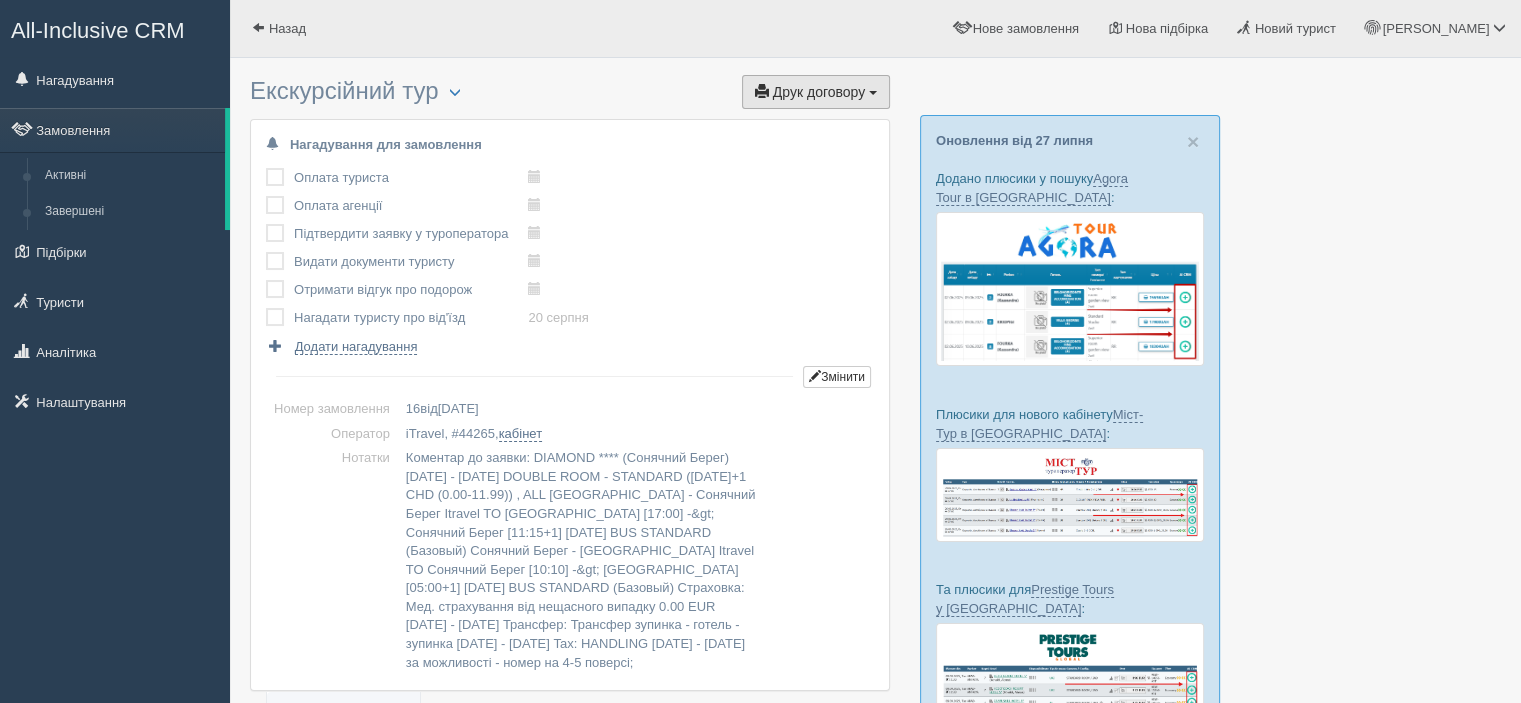 click on "Друк договору" at bounding box center [819, 92] 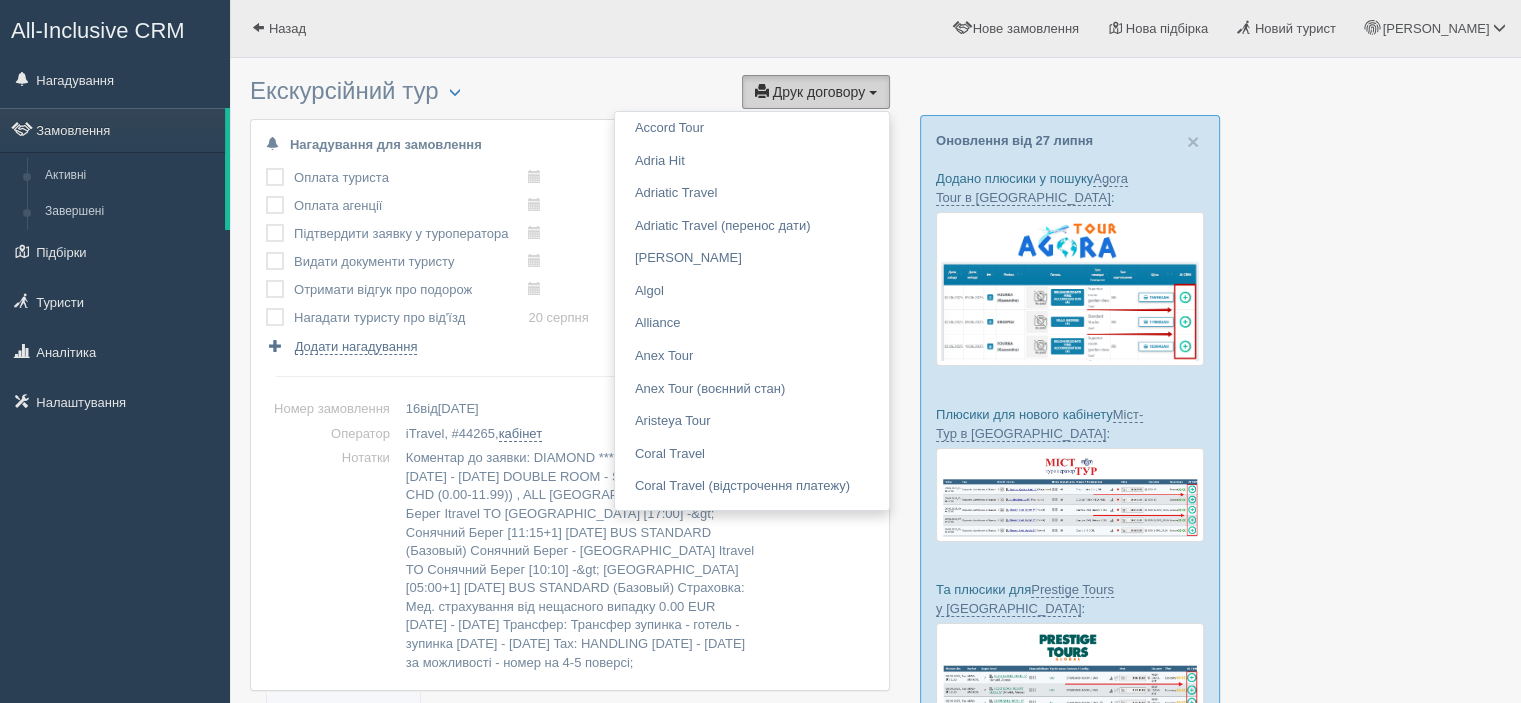 click on "Друк договору
Друк" at bounding box center [816, 92] 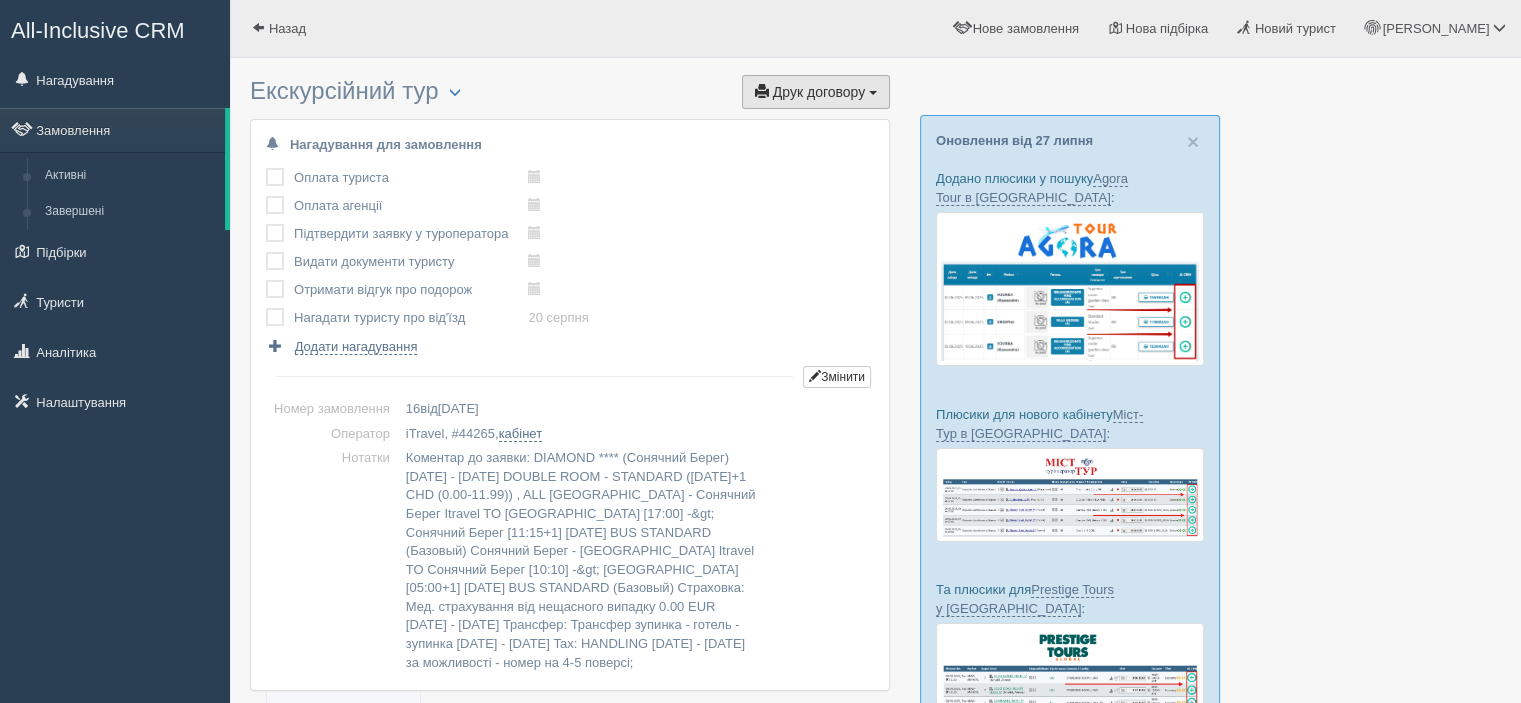 click on "Друк договору" at bounding box center [819, 92] 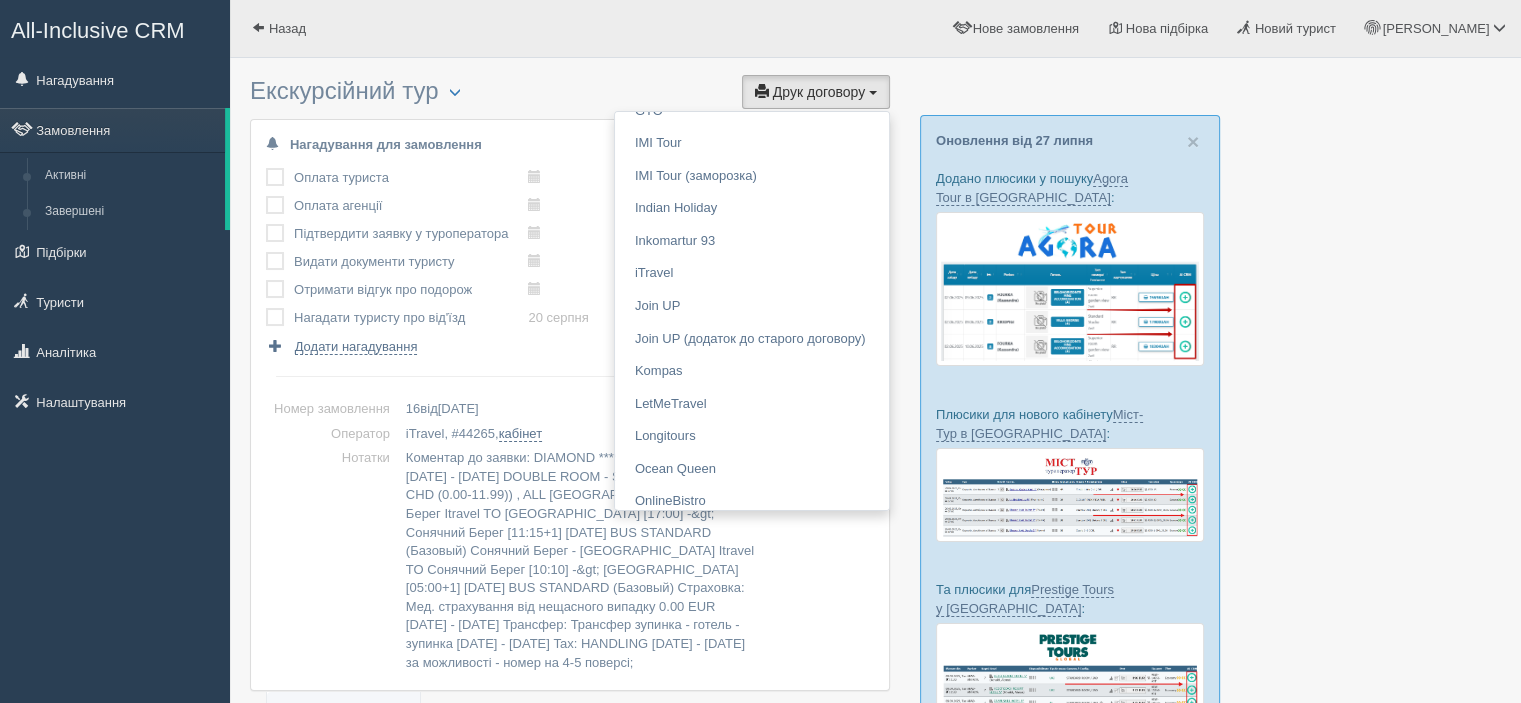 scroll, scrollTop: 829, scrollLeft: 0, axis: vertical 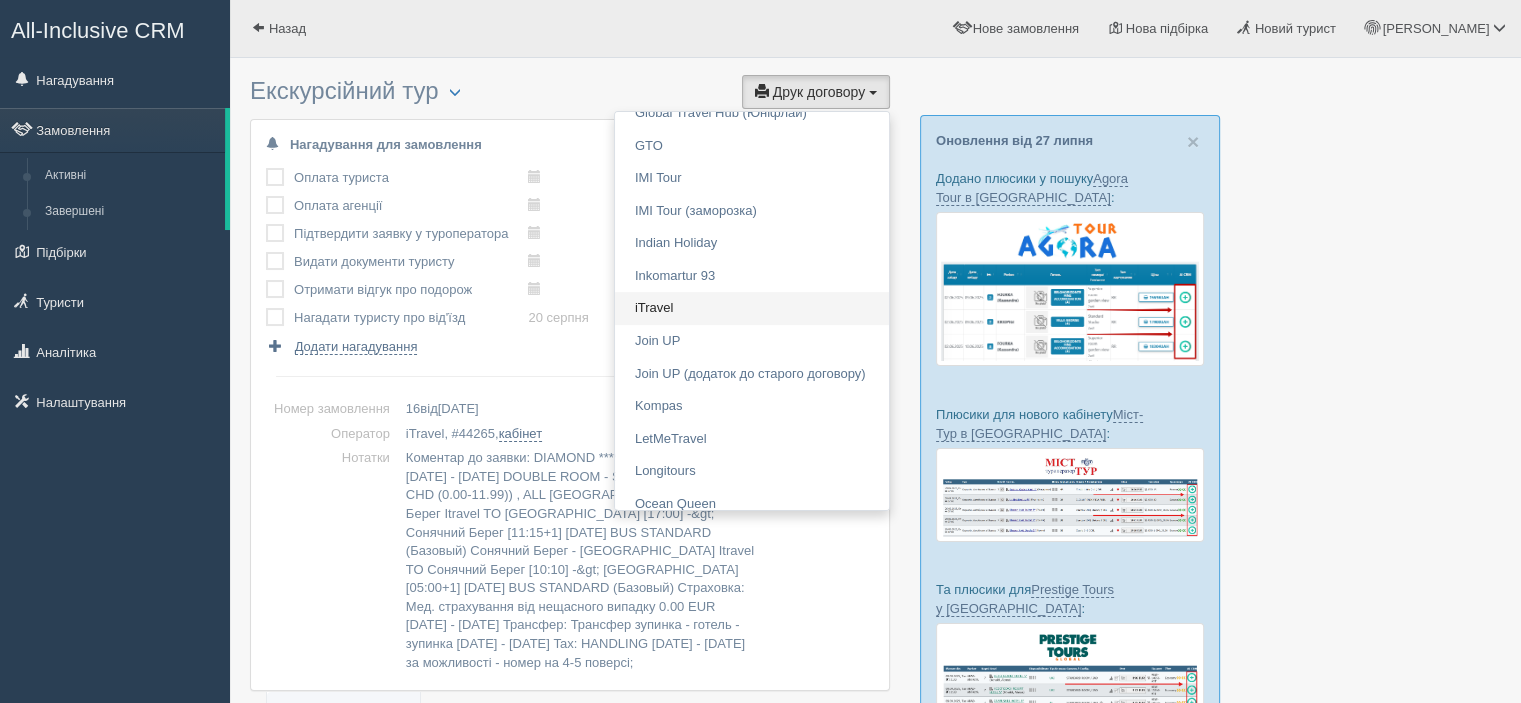 click on "iTravel" at bounding box center [752, 308] 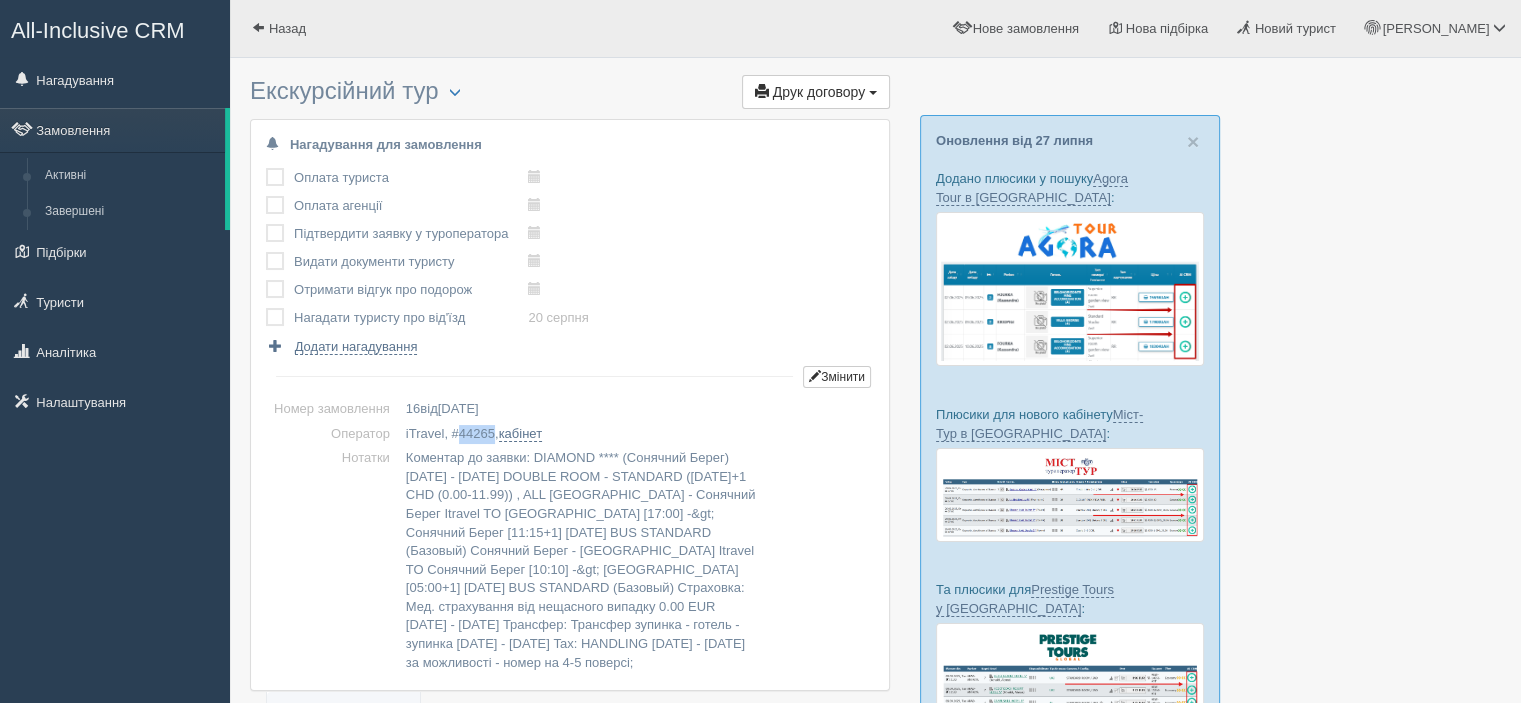 copy on "44265" 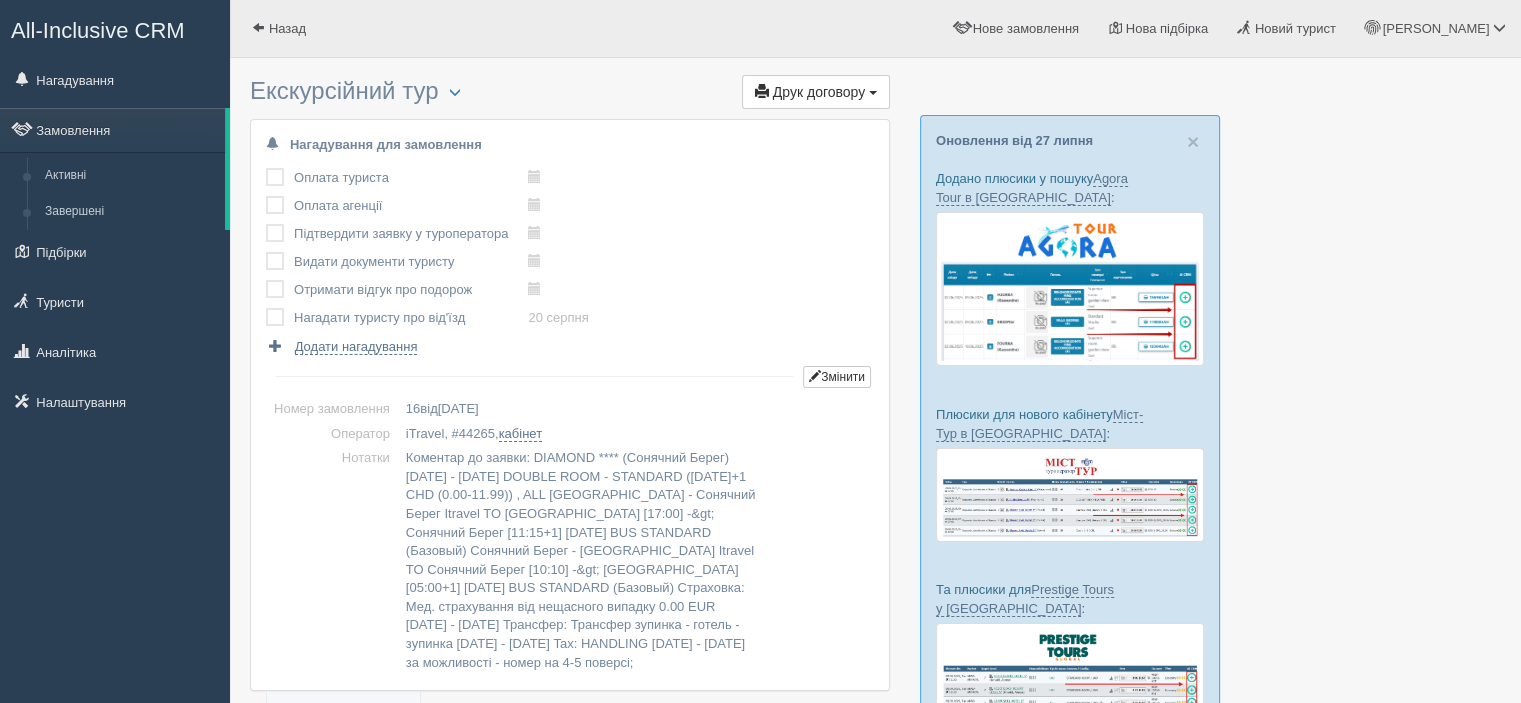 click on "16
від  29.07.2025" at bounding box center [636, 409] 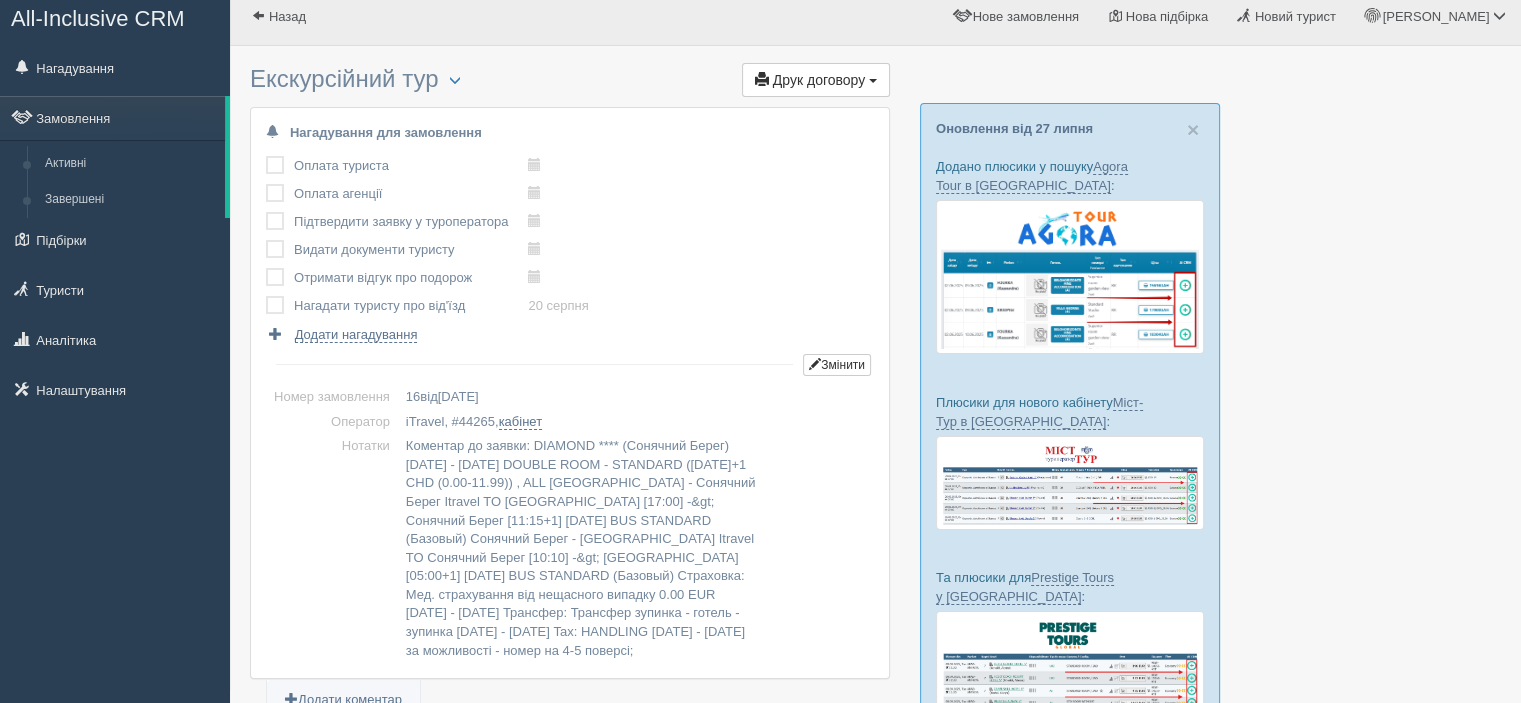 scroll, scrollTop: 0, scrollLeft: 0, axis: both 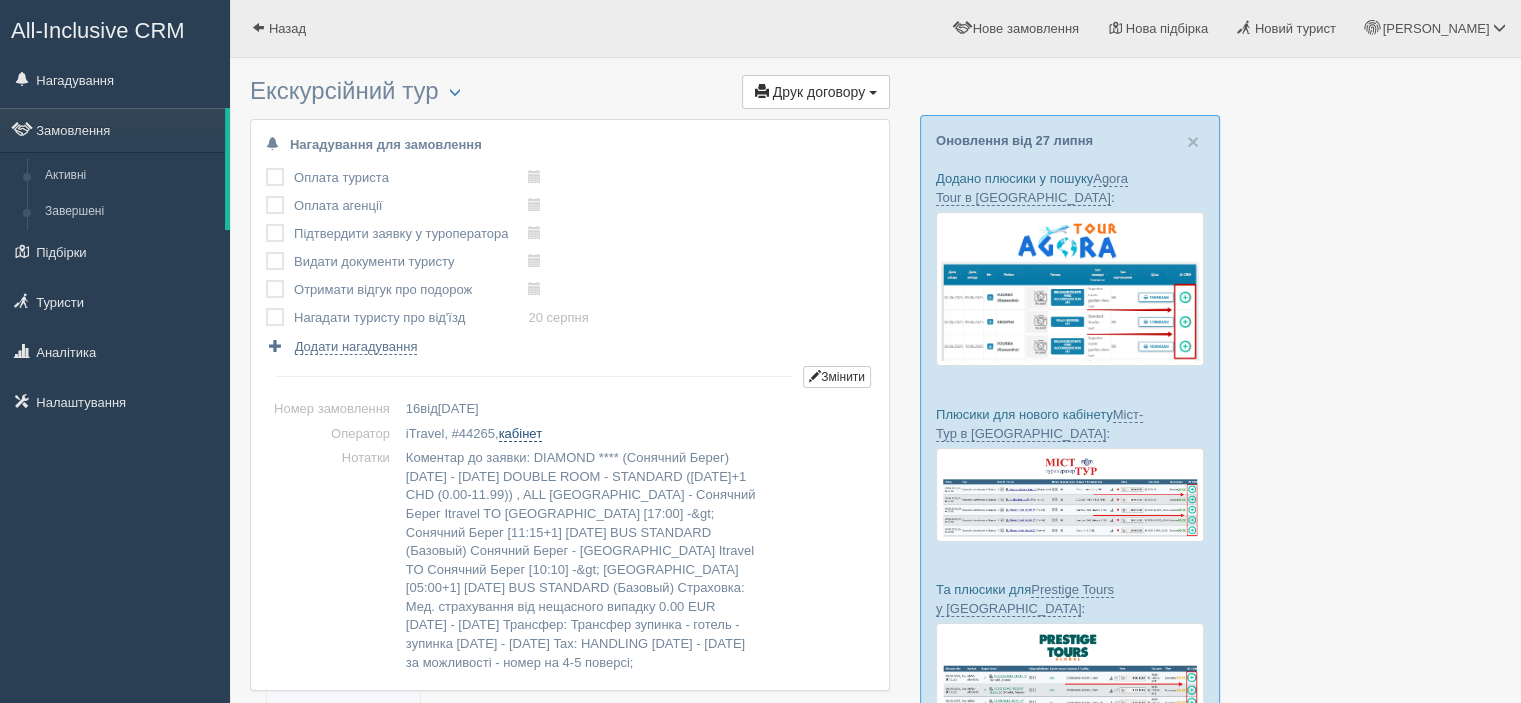 click on "кабінет" at bounding box center [520, 434] 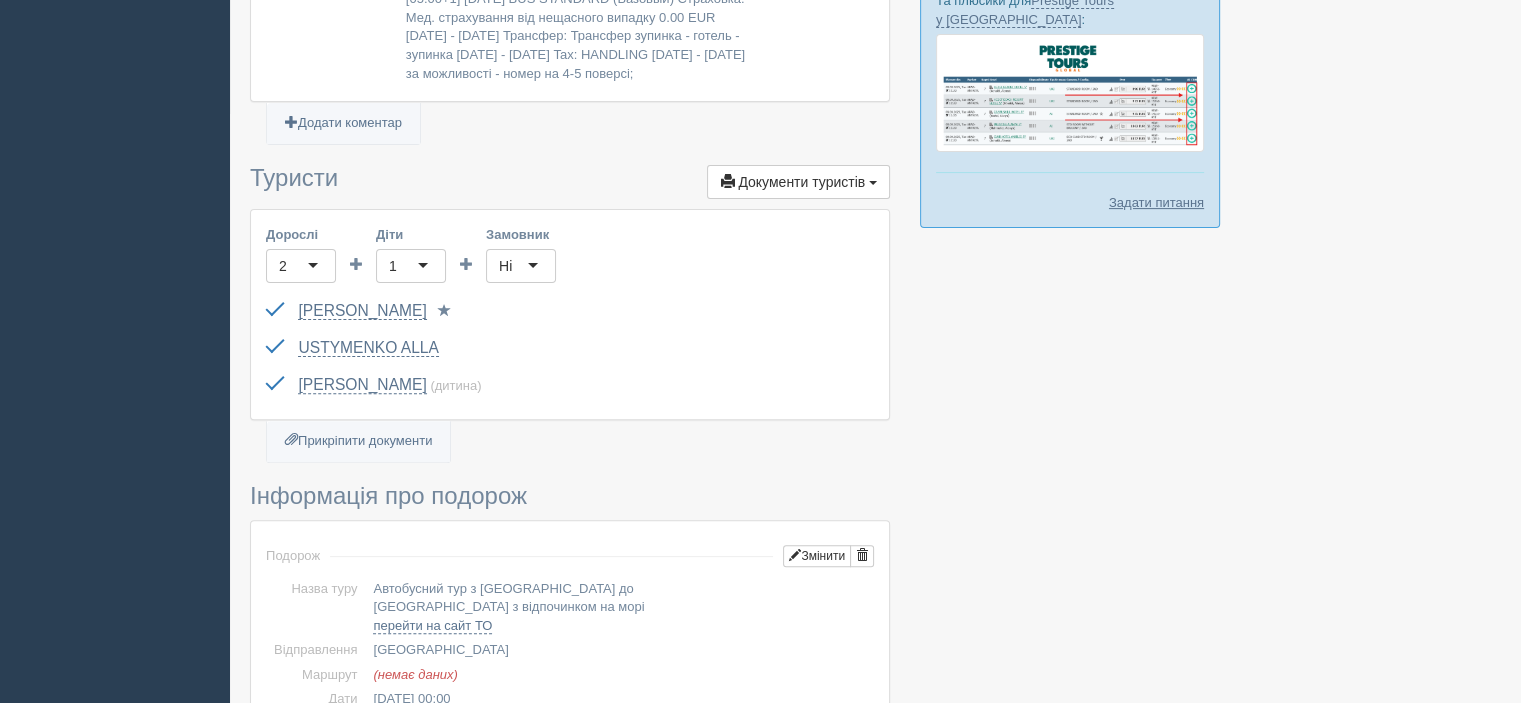 scroll, scrollTop: 600, scrollLeft: 0, axis: vertical 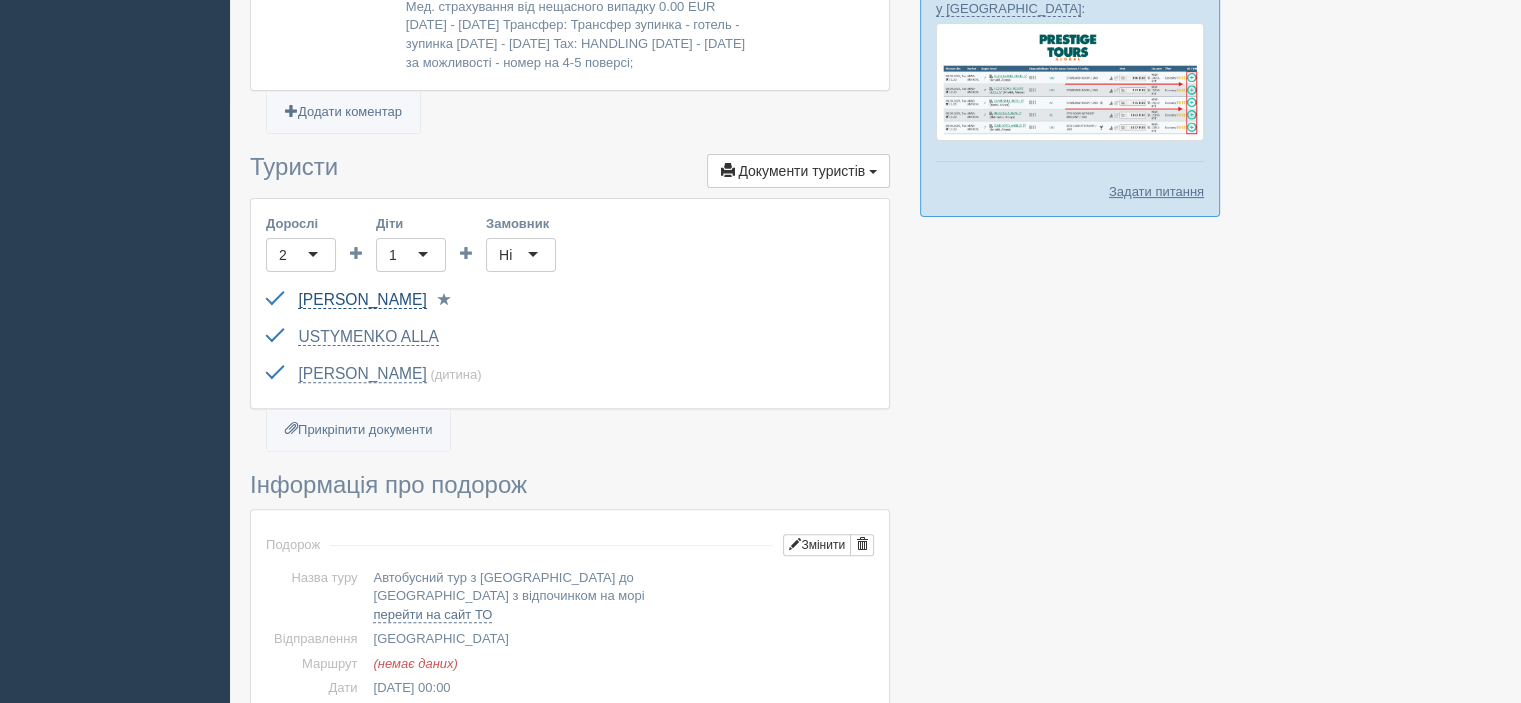 drag, startPoint x: 290, startPoint y: 295, endPoint x: 312, endPoint y: 292, distance: 22.203604 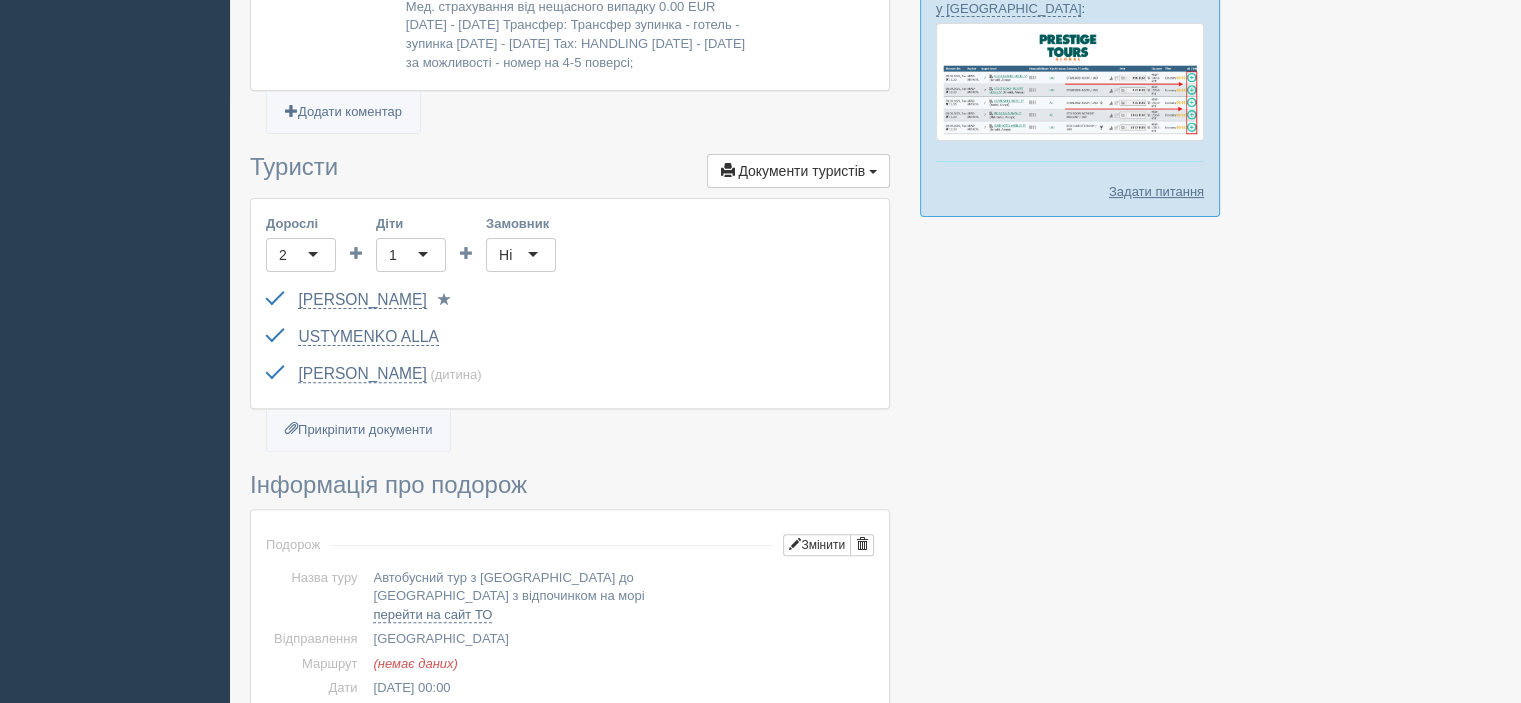 click on "SAMOILENKO VOLODYMYR
FY146709 до 27.12.2029
Паспорт 2
Обрати іншого..." at bounding box center [570, 300] 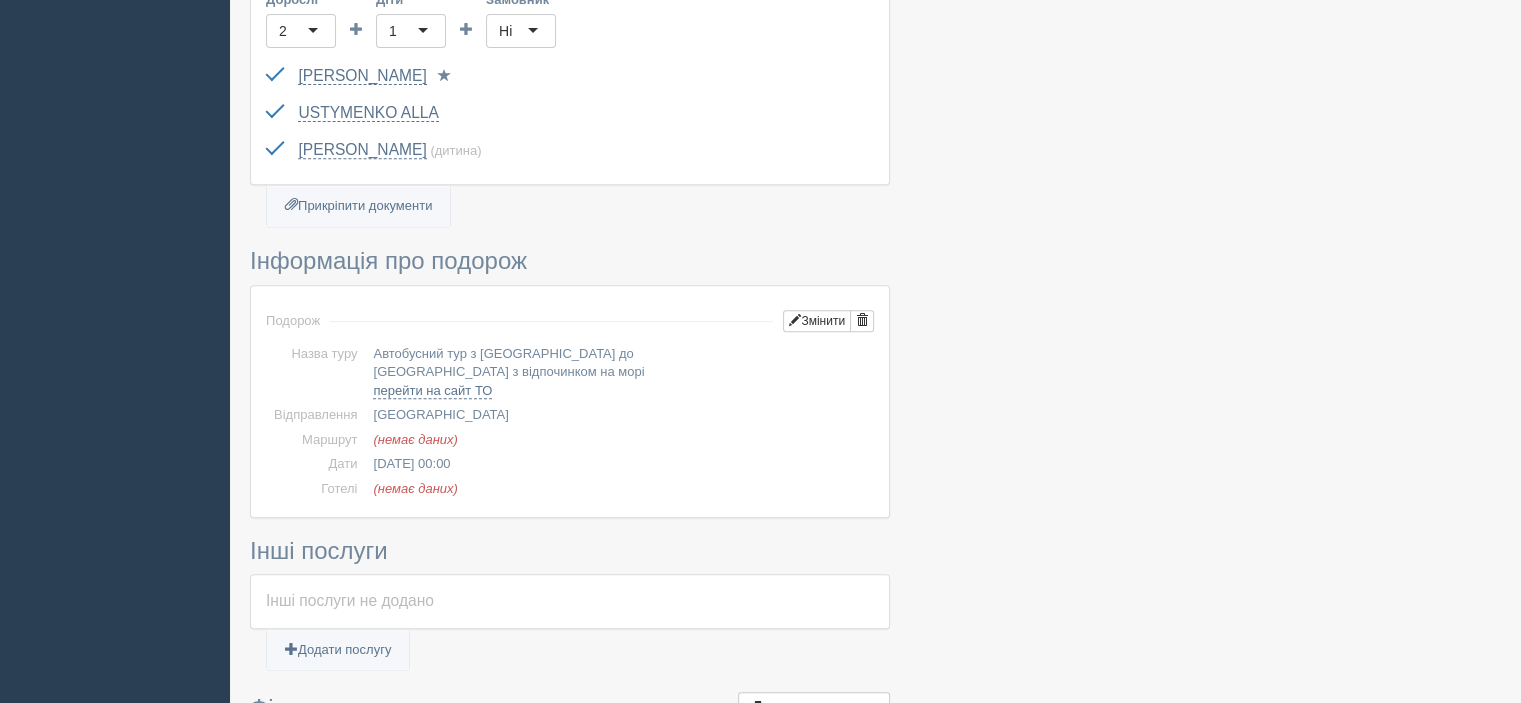 scroll, scrollTop: 600, scrollLeft: 0, axis: vertical 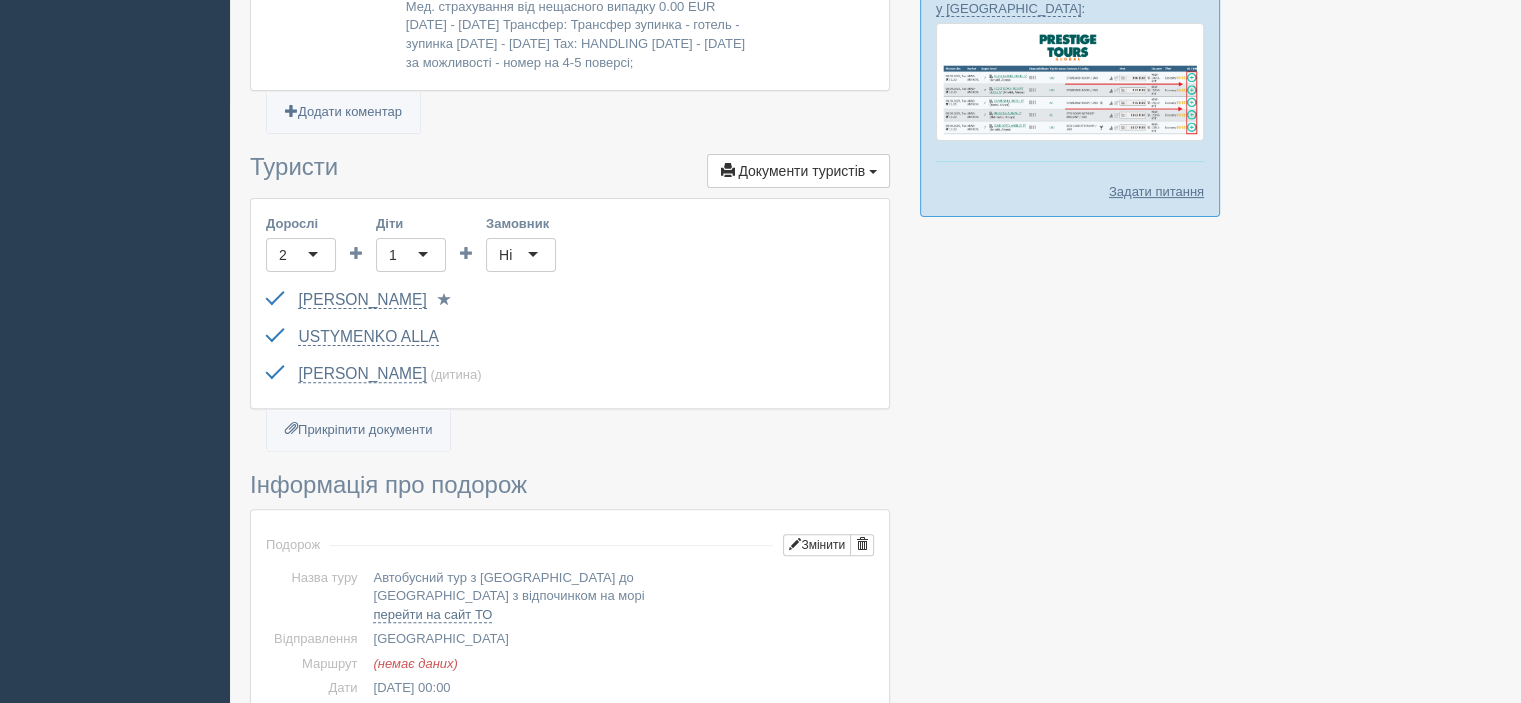 drag, startPoint x: 510, startPoint y: 298, endPoint x: 340, endPoint y: 314, distance: 170.75128 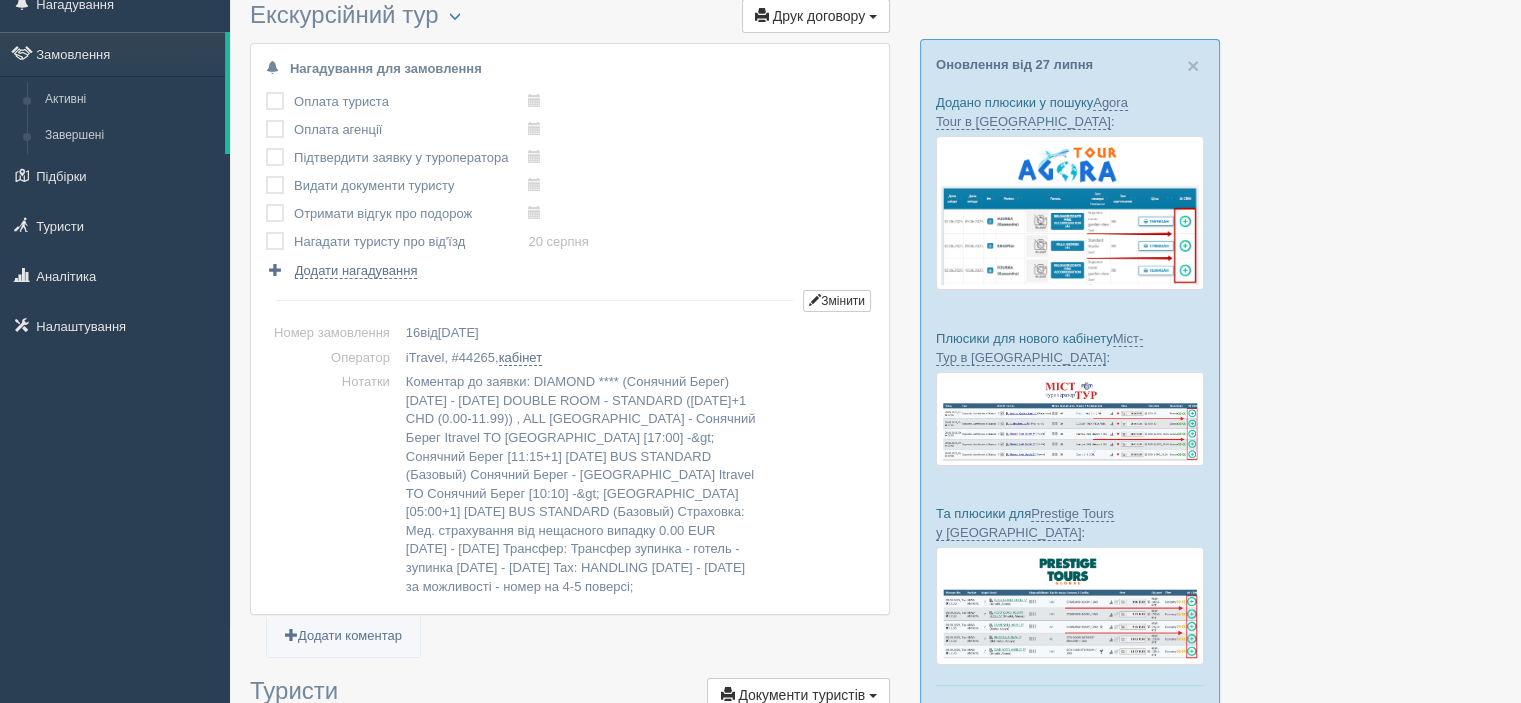 scroll, scrollTop: 0, scrollLeft: 0, axis: both 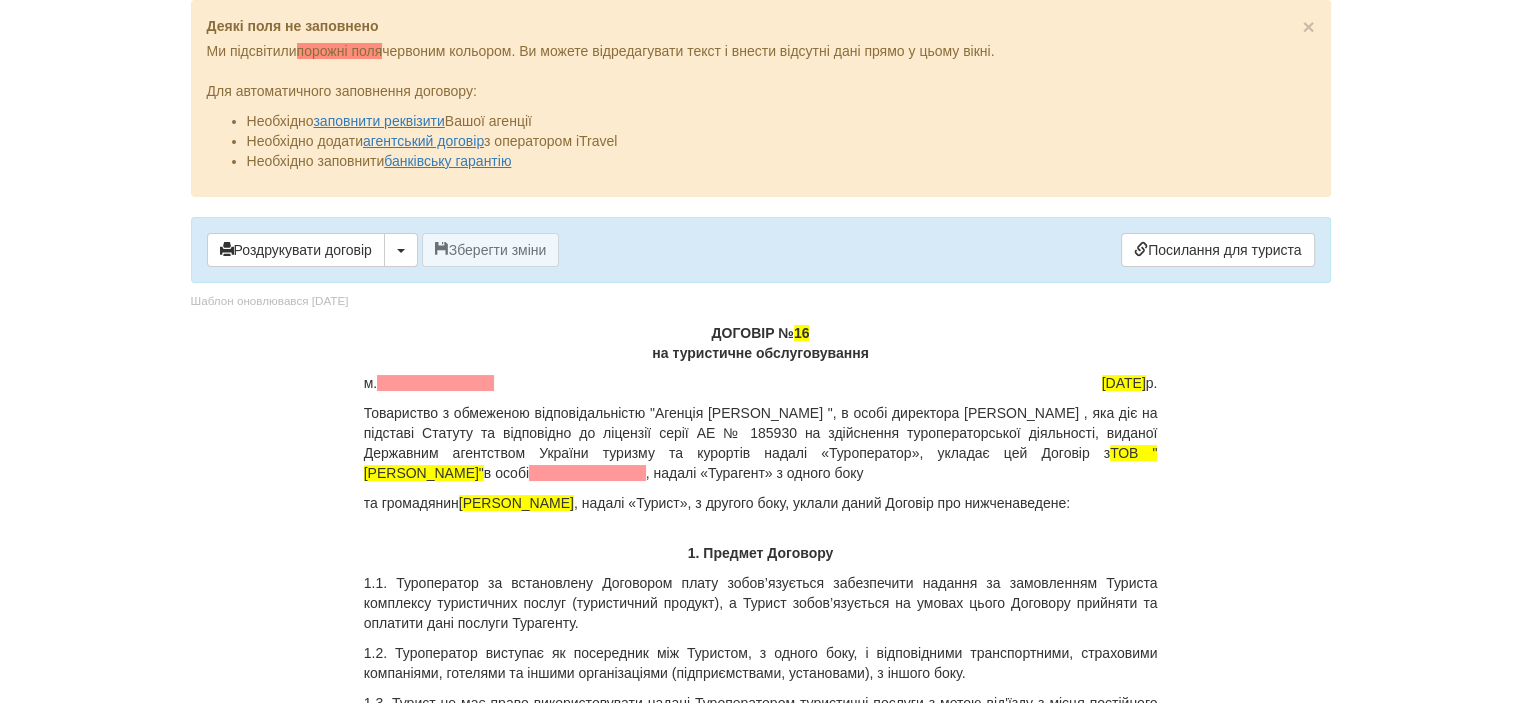 click on "та громадянин  SAMOILENKO VOLODYMYR , надалі «Турист», з другого боку, уклали даний Договір про нижченаведене:" at bounding box center [761, 503] 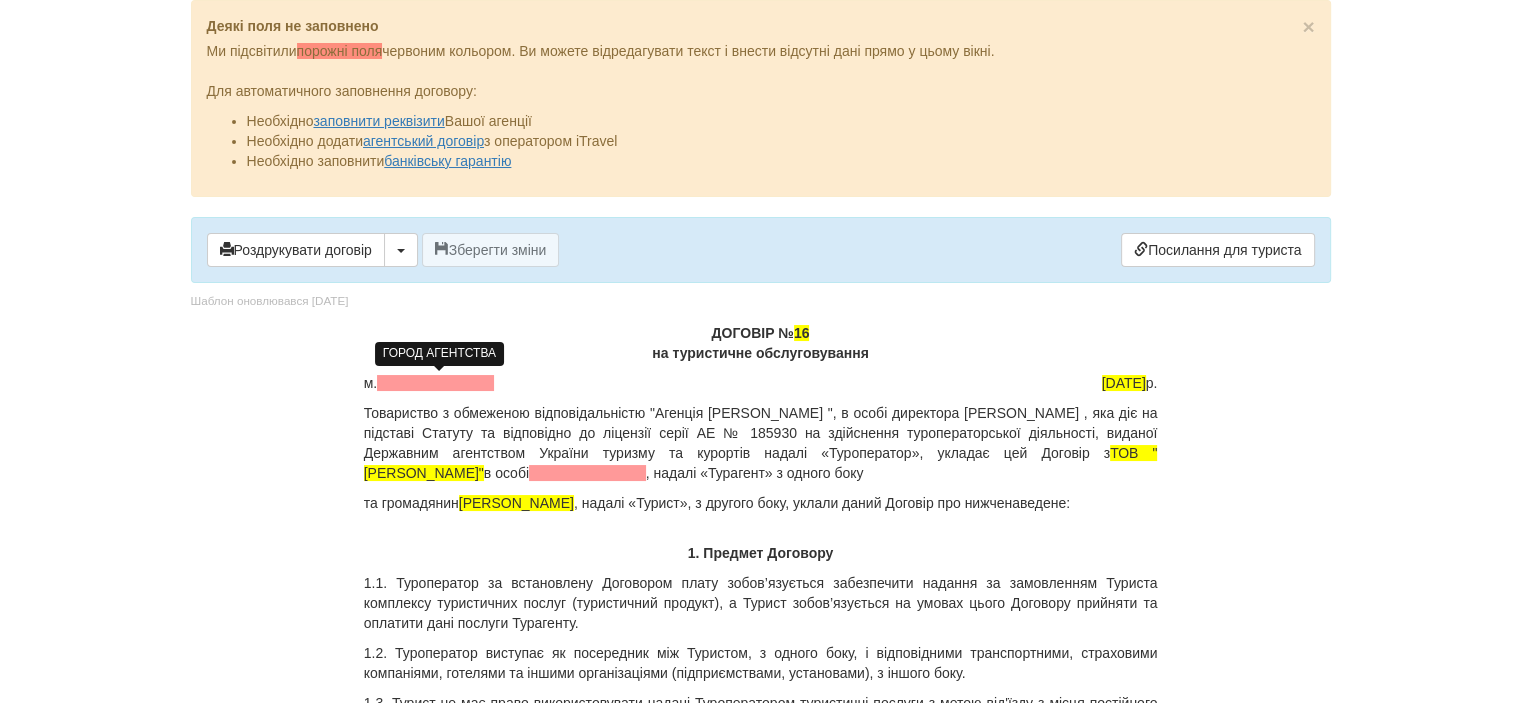 drag, startPoint x: 386, startPoint y: 382, endPoint x: 423, endPoint y: 416, distance: 50.24938 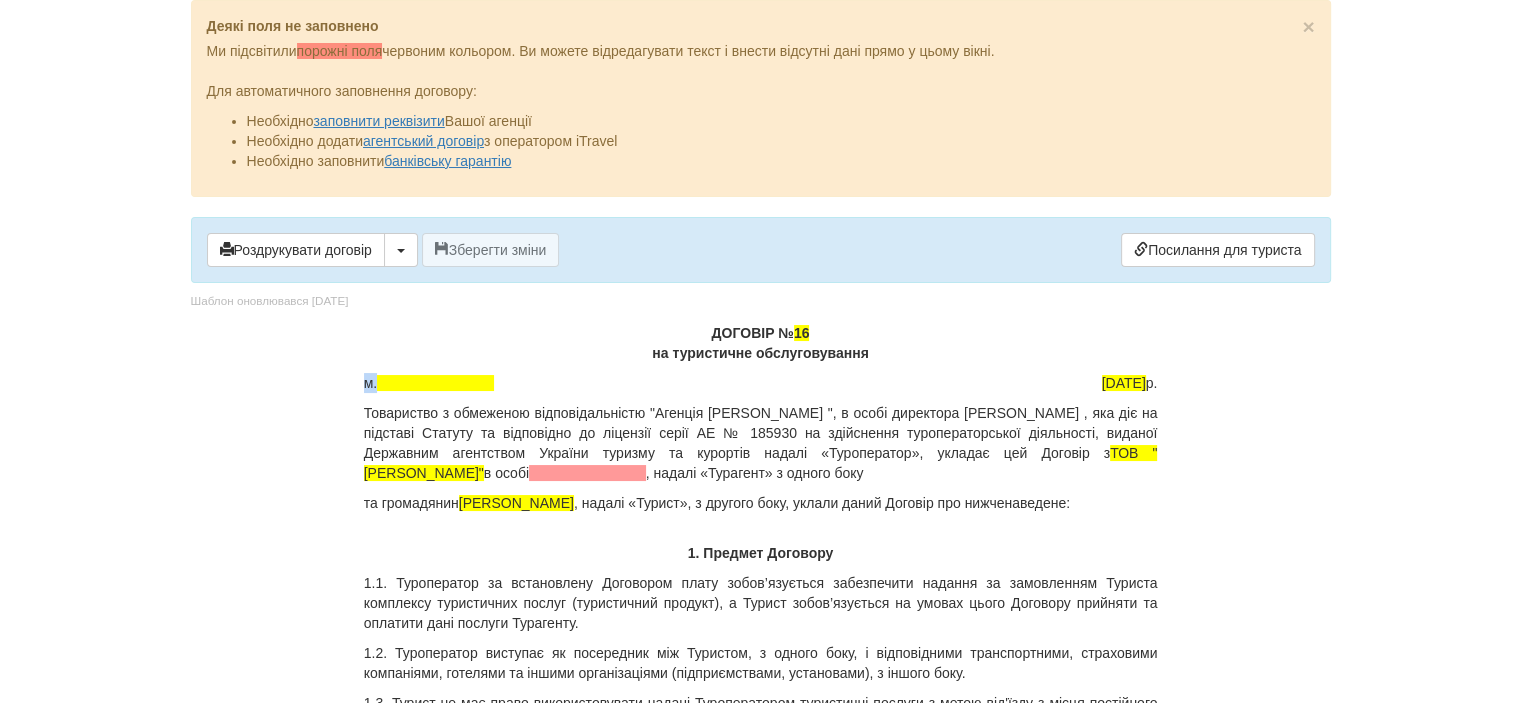 type 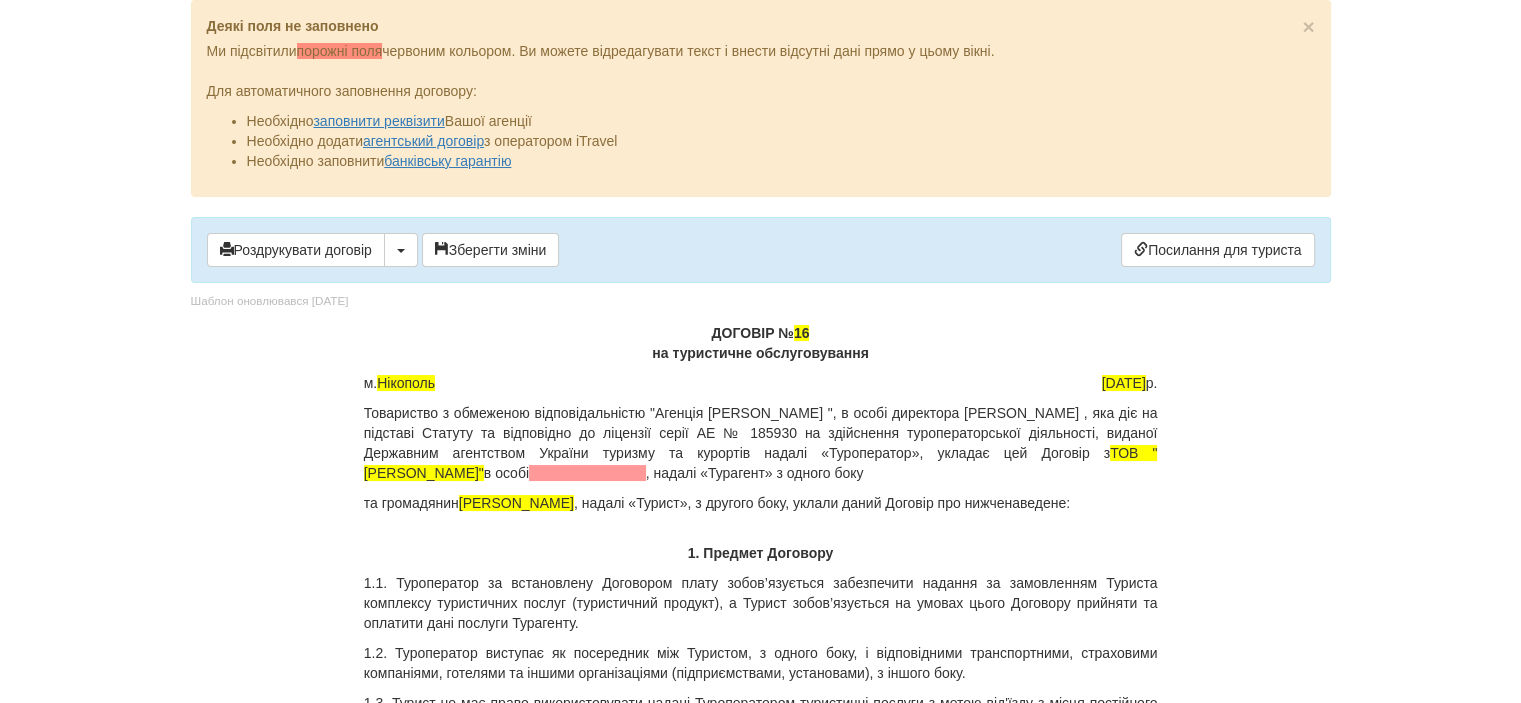 click on "ДОГОВІР №  16
на туристичне обслуговування" at bounding box center [761, 343] 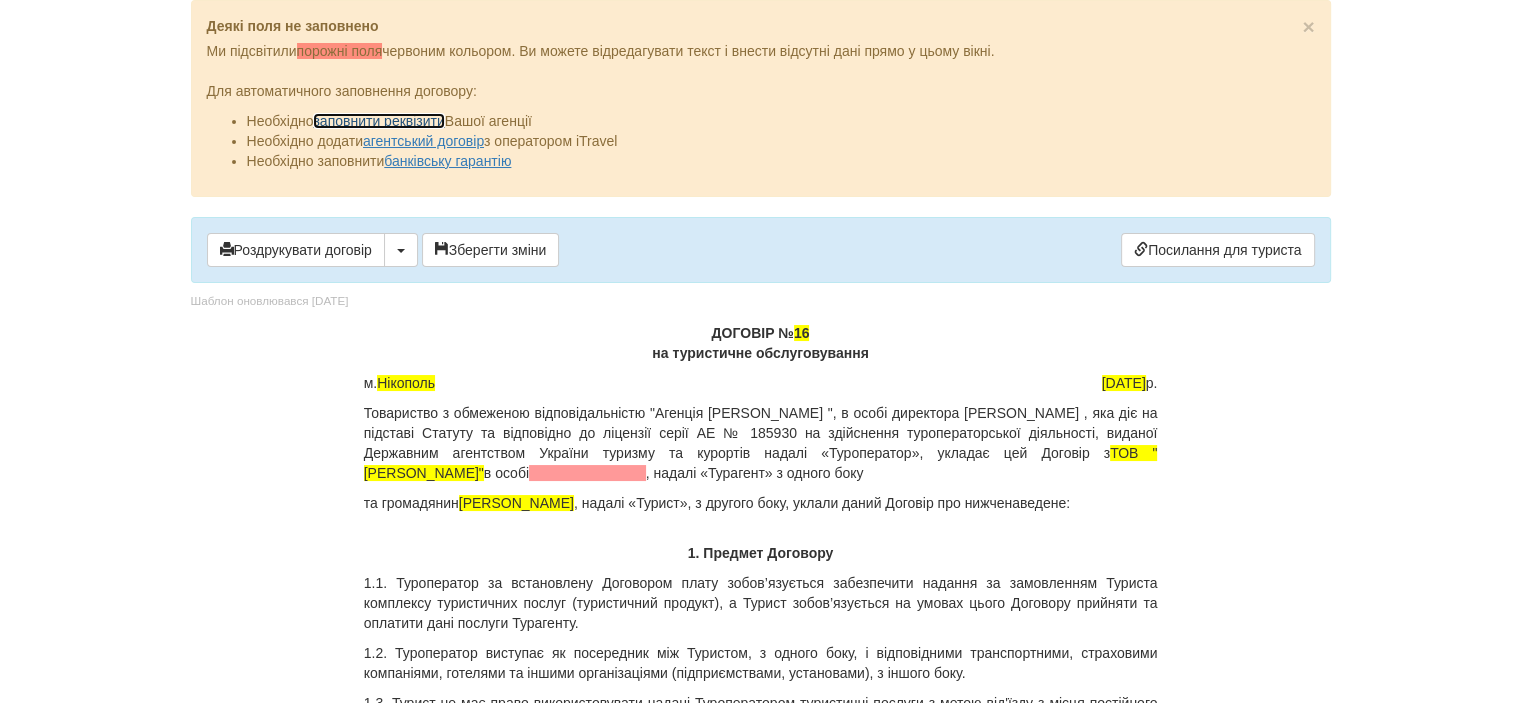 click on "заповнити реквізити" at bounding box center [378, 121] 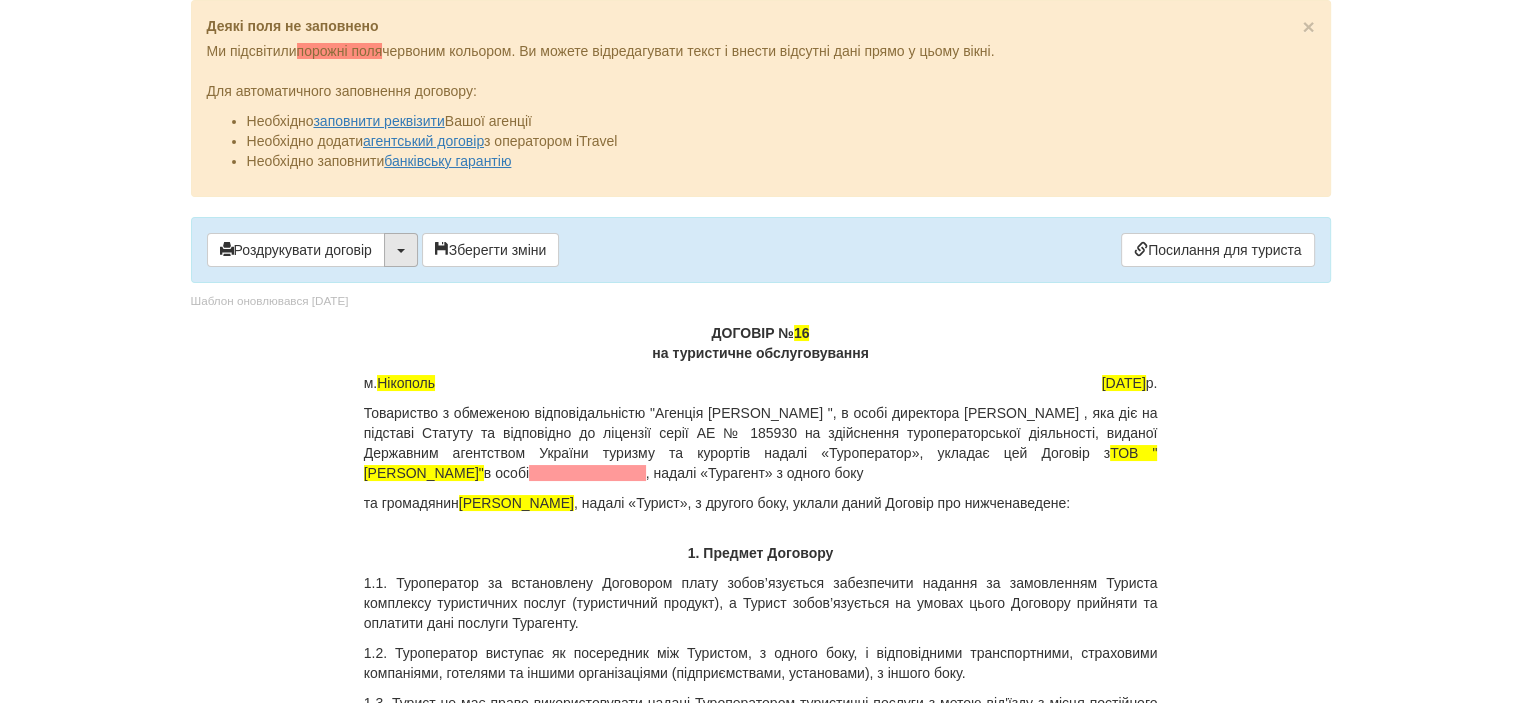 click at bounding box center [401, 251] 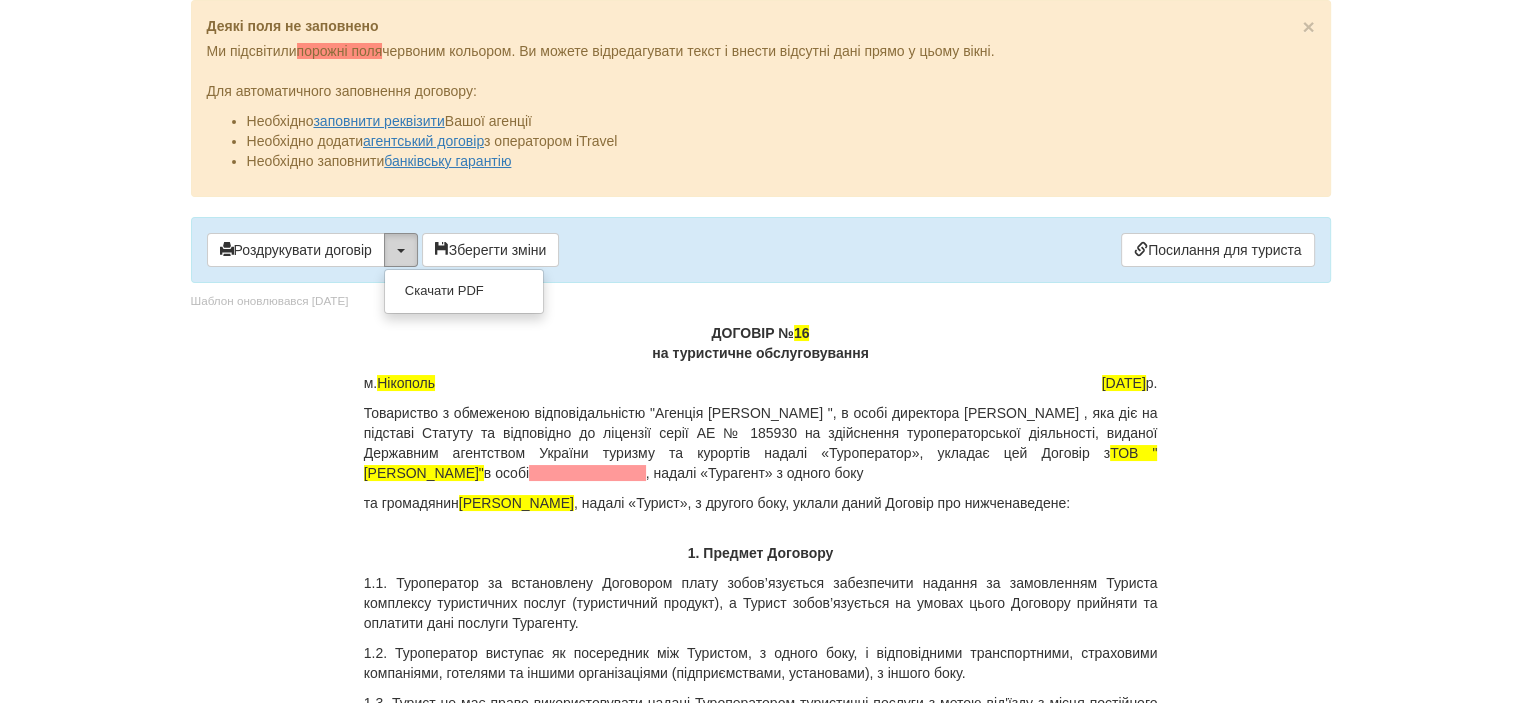 click at bounding box center (401, 251) 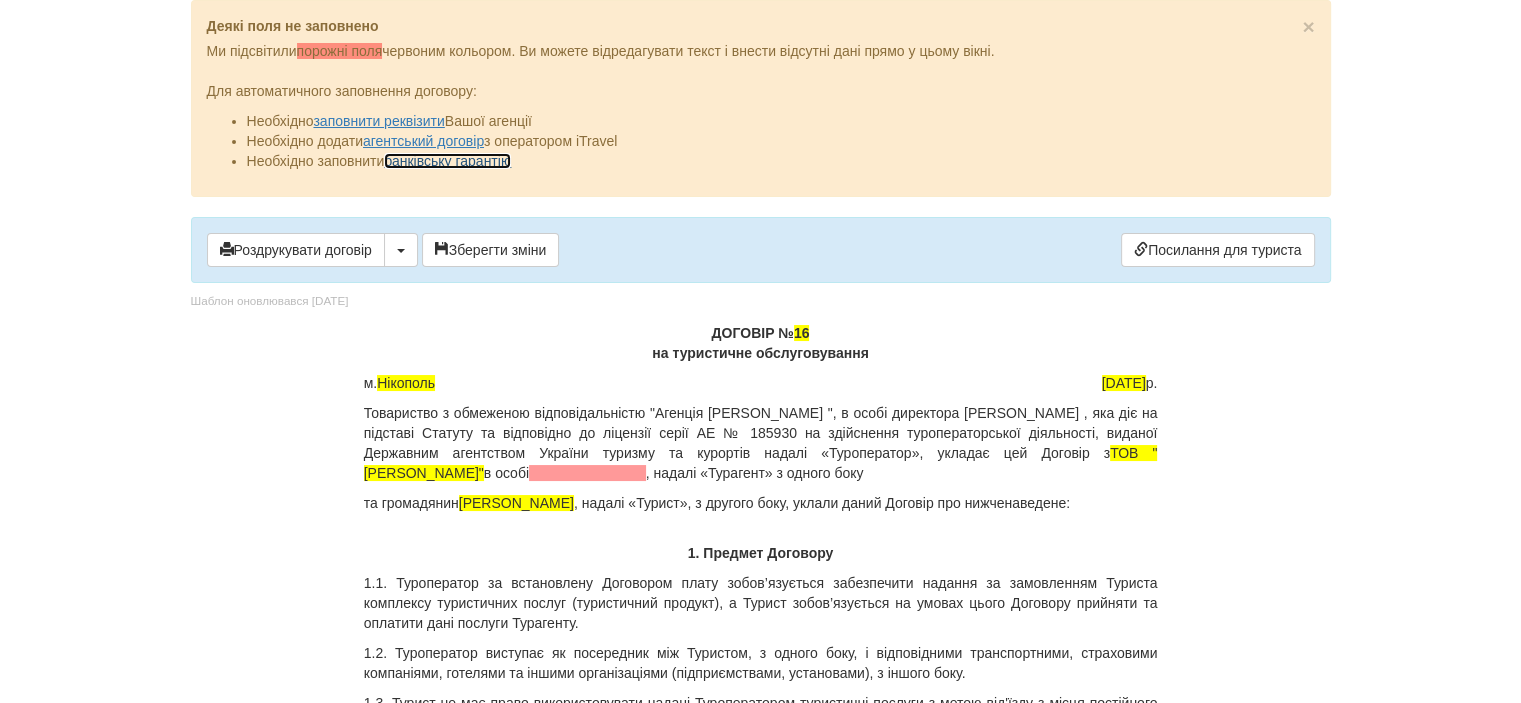 click on "банківську гарантію" at bounding box center (447, 161) 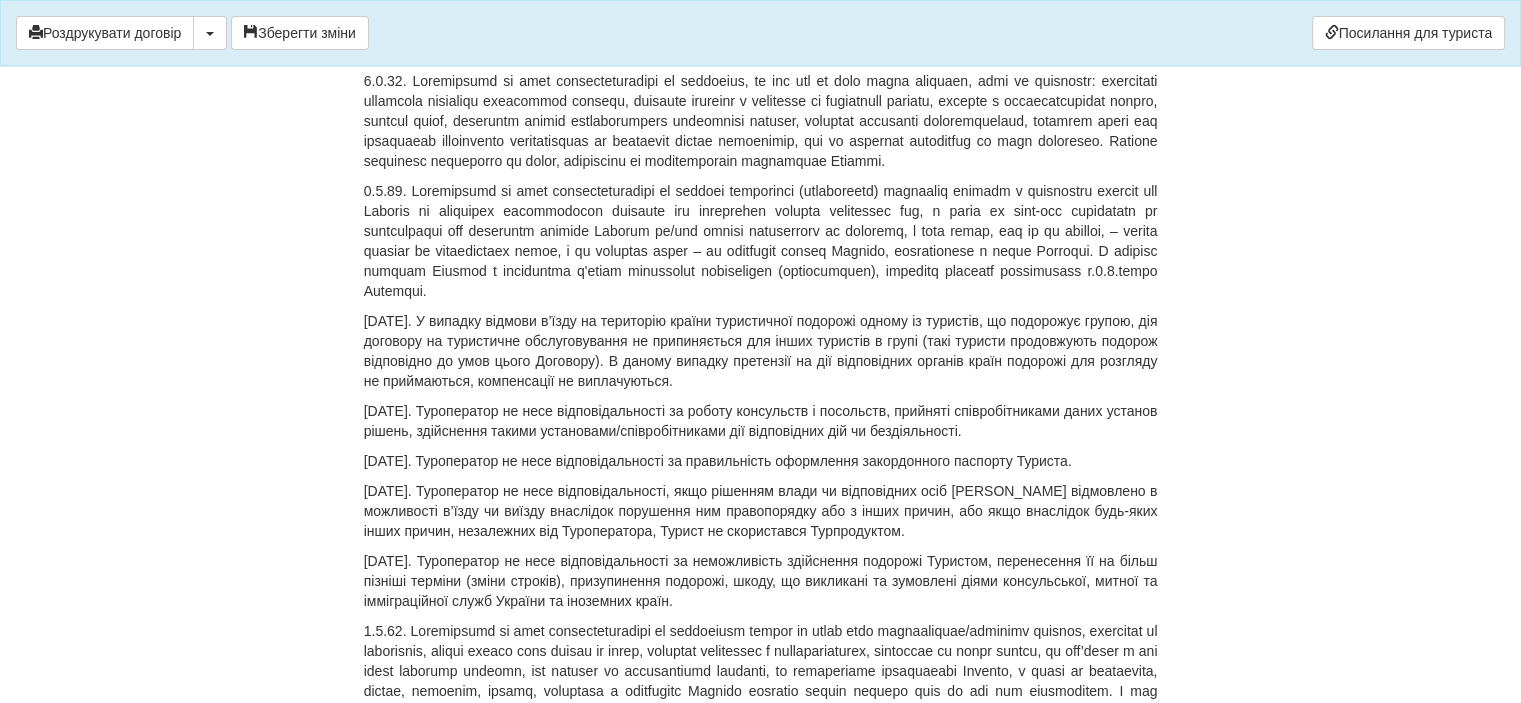 scroll, scrollTop: 9300, scrollLeft: 0, axis: vertical 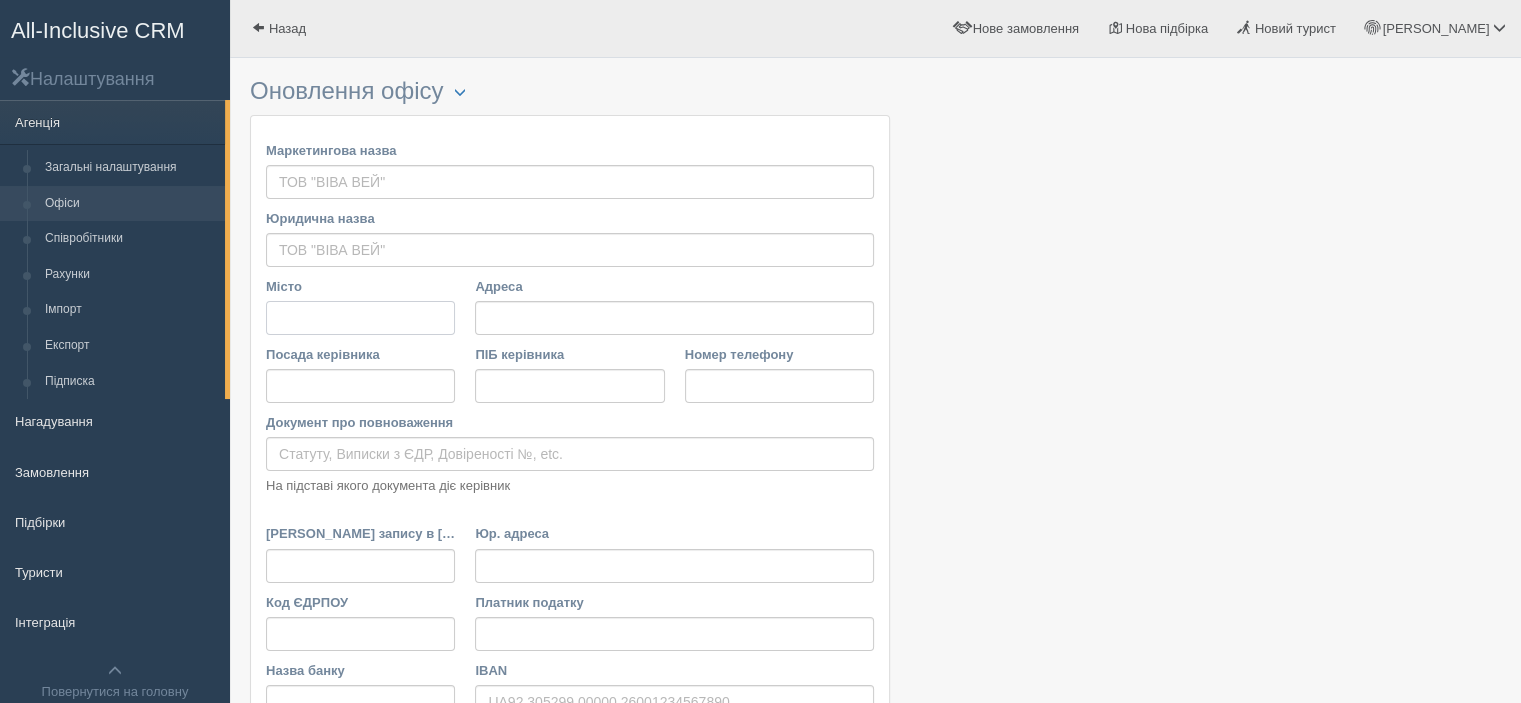 click on "Місто" at bounding box center [360, 318] 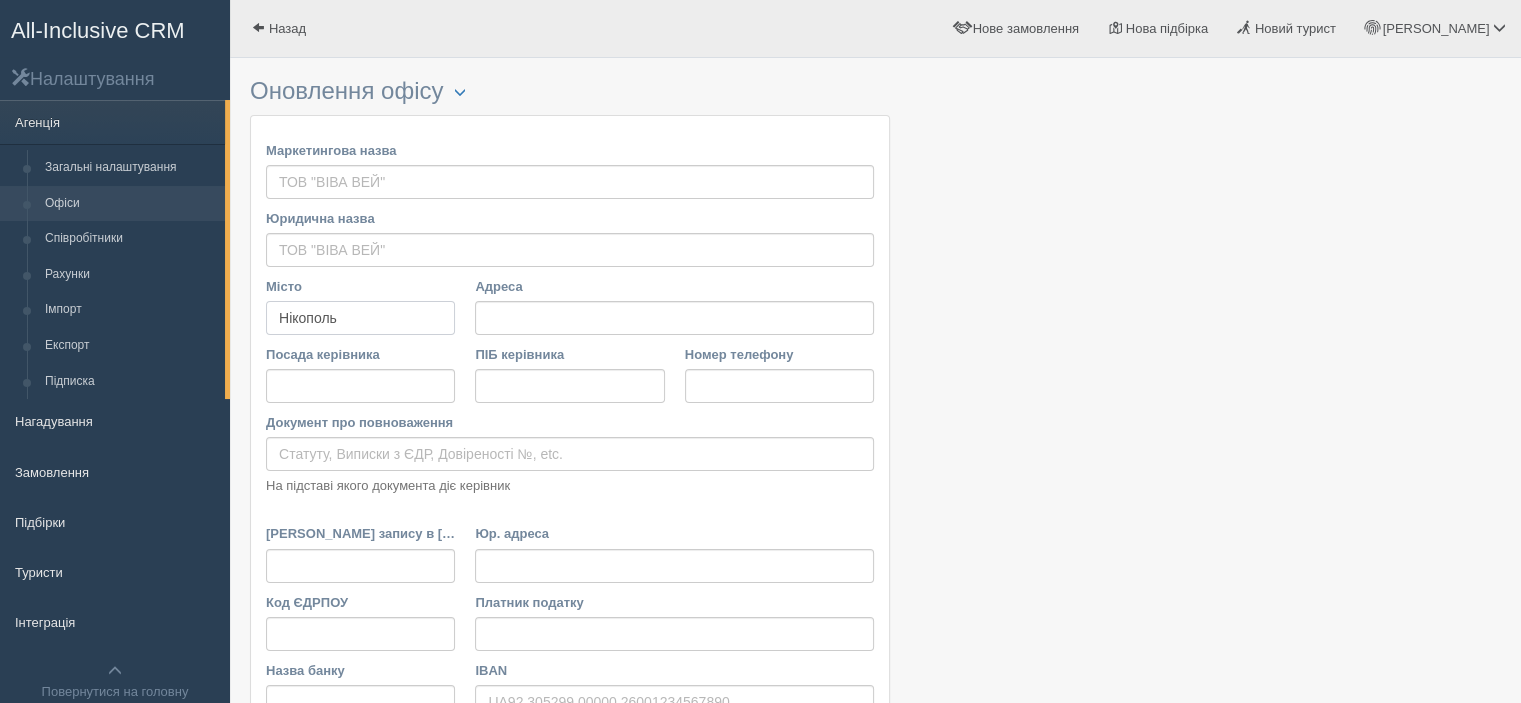 type on "Нікополь" 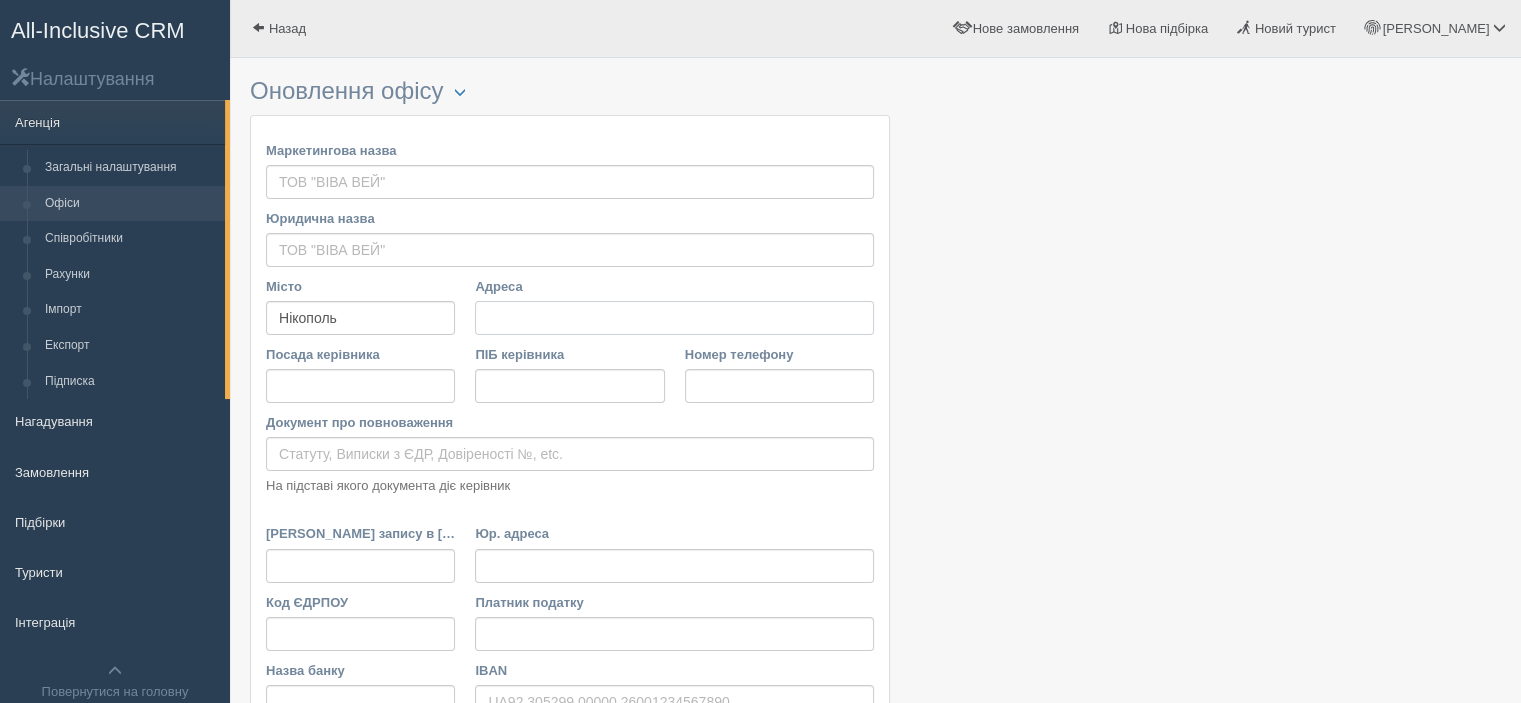 click on "Адреса" at bounding box center [674, 318] 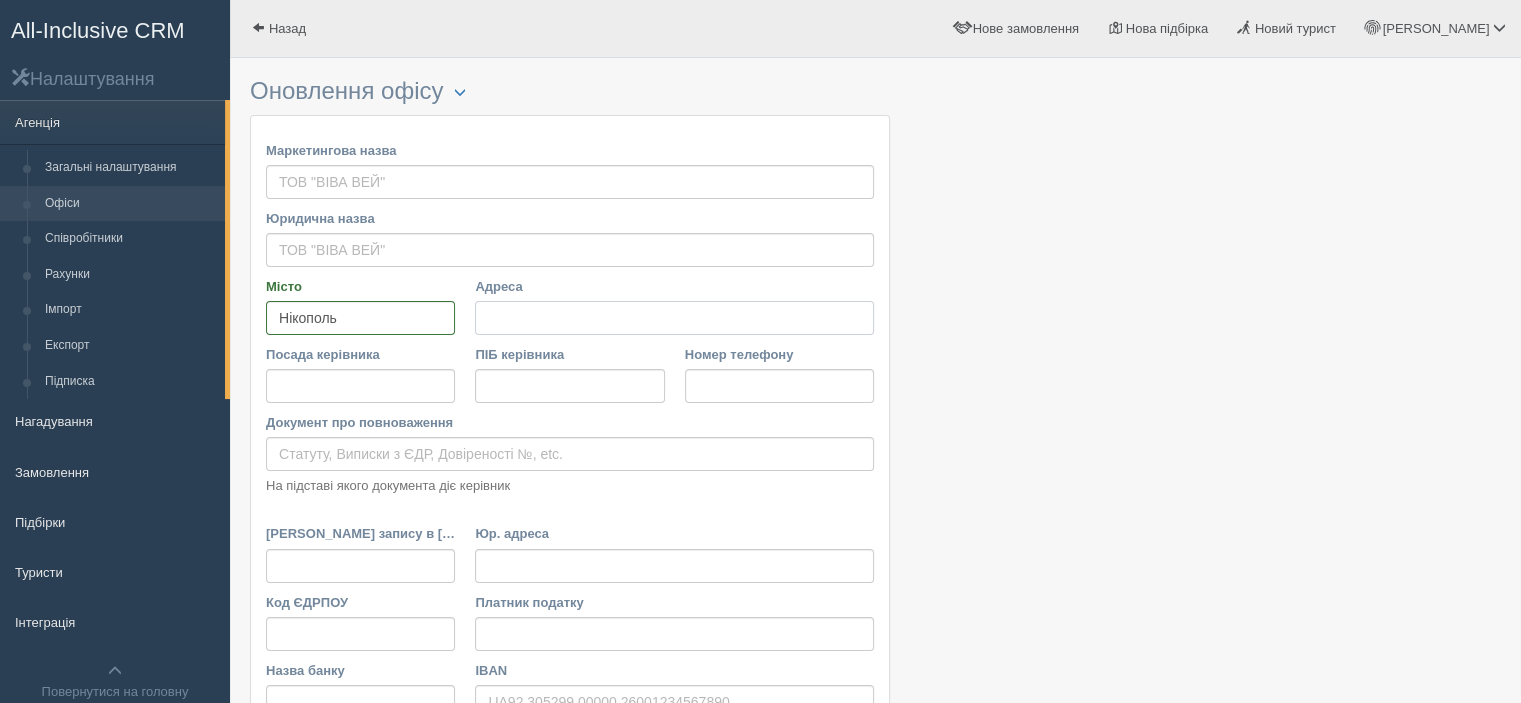 type on "пр.Трубників, 71-7" 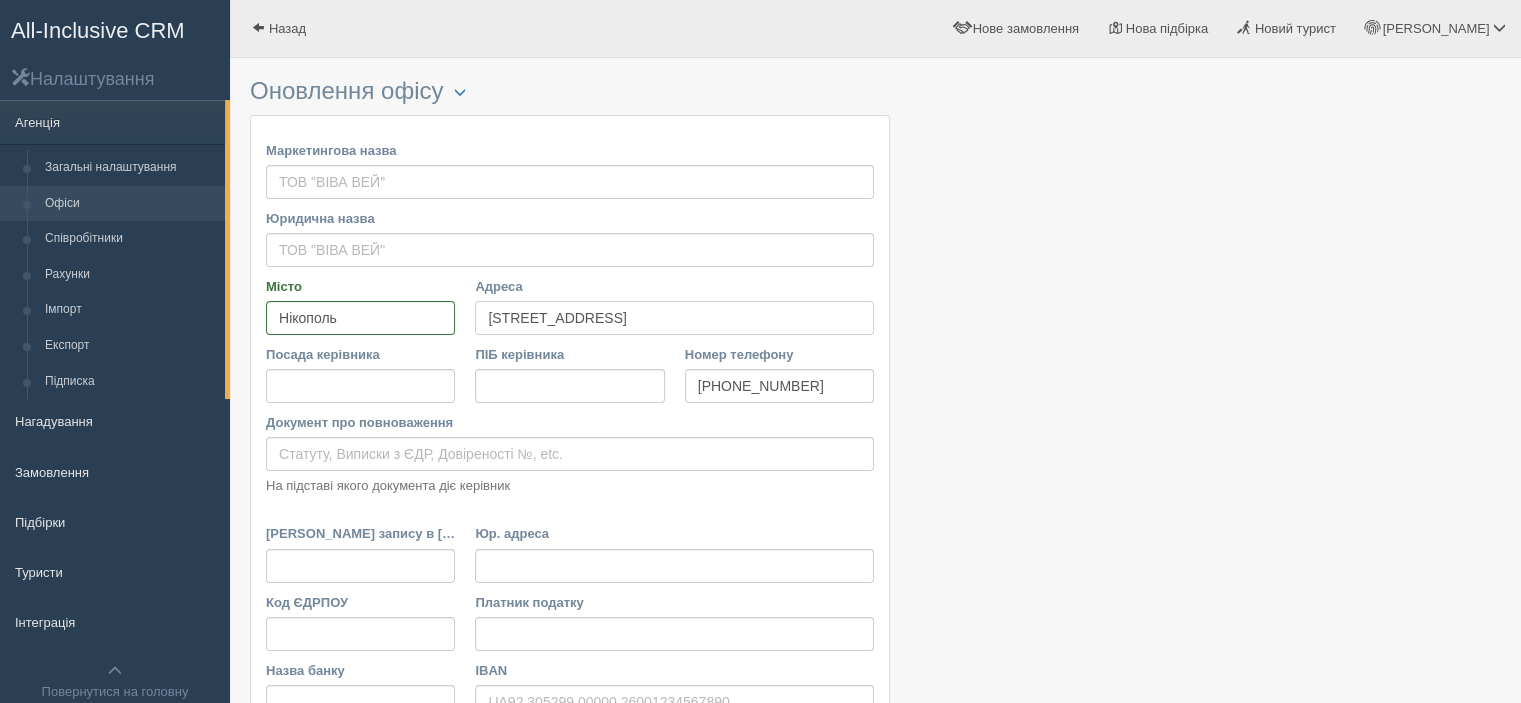 type on "+380 66 905 1978" 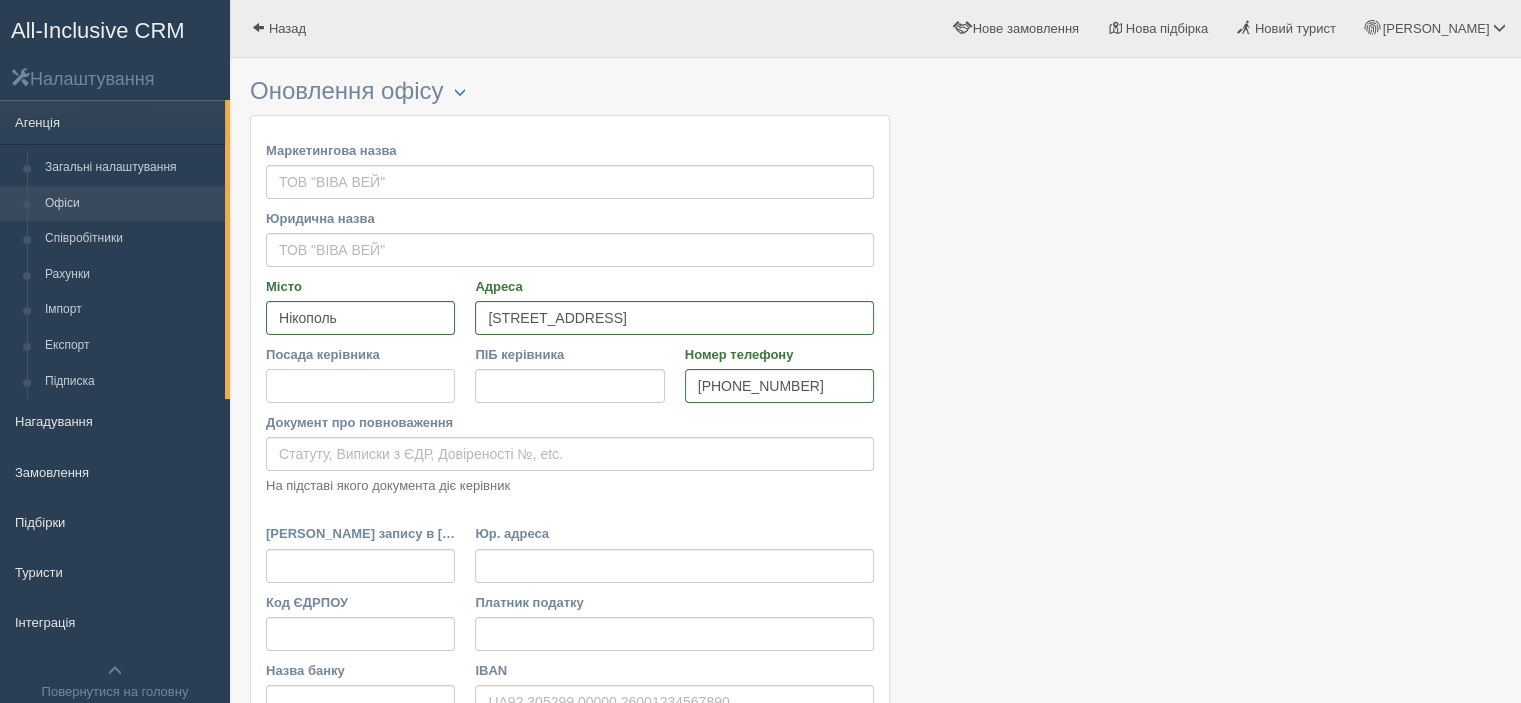 click on "Посада керівника" at bounding box center (360, 386) 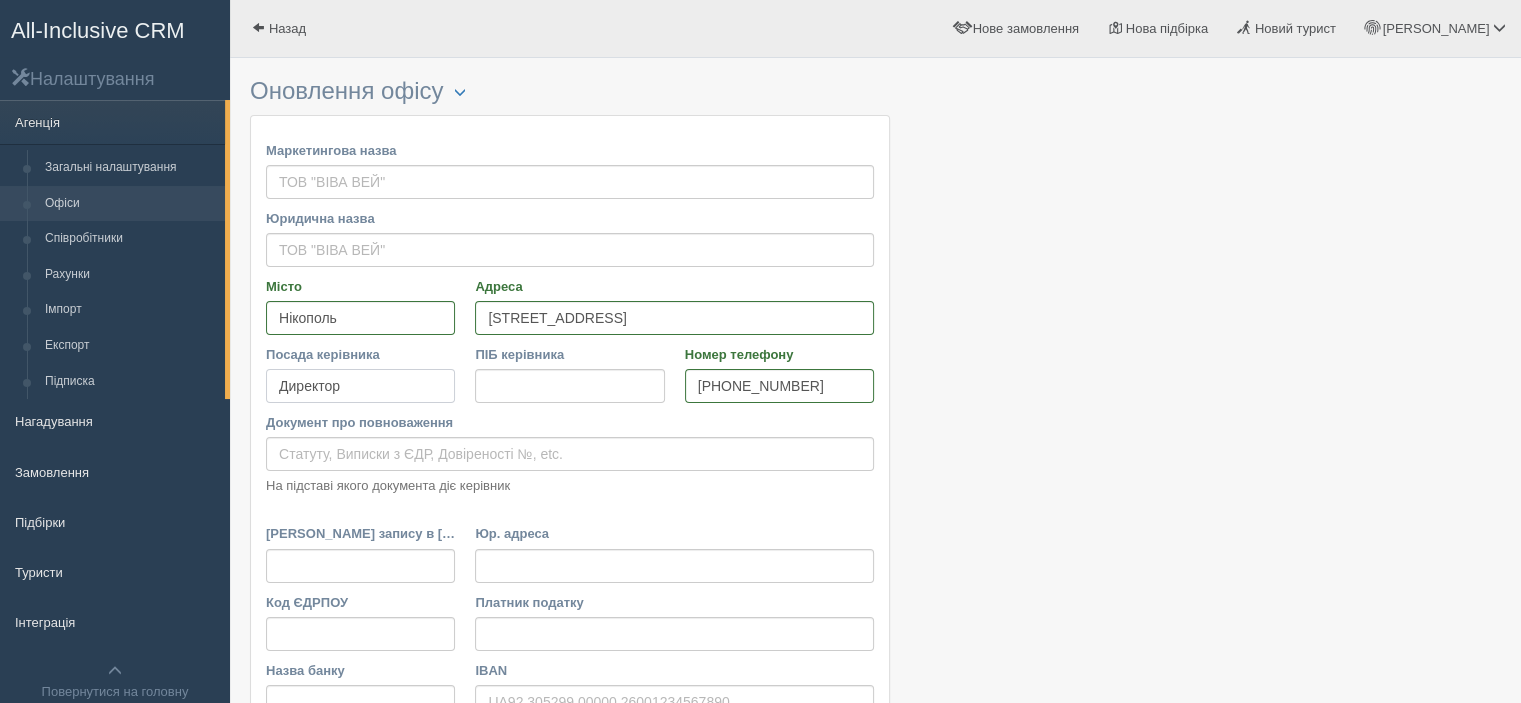 type on "Директор" 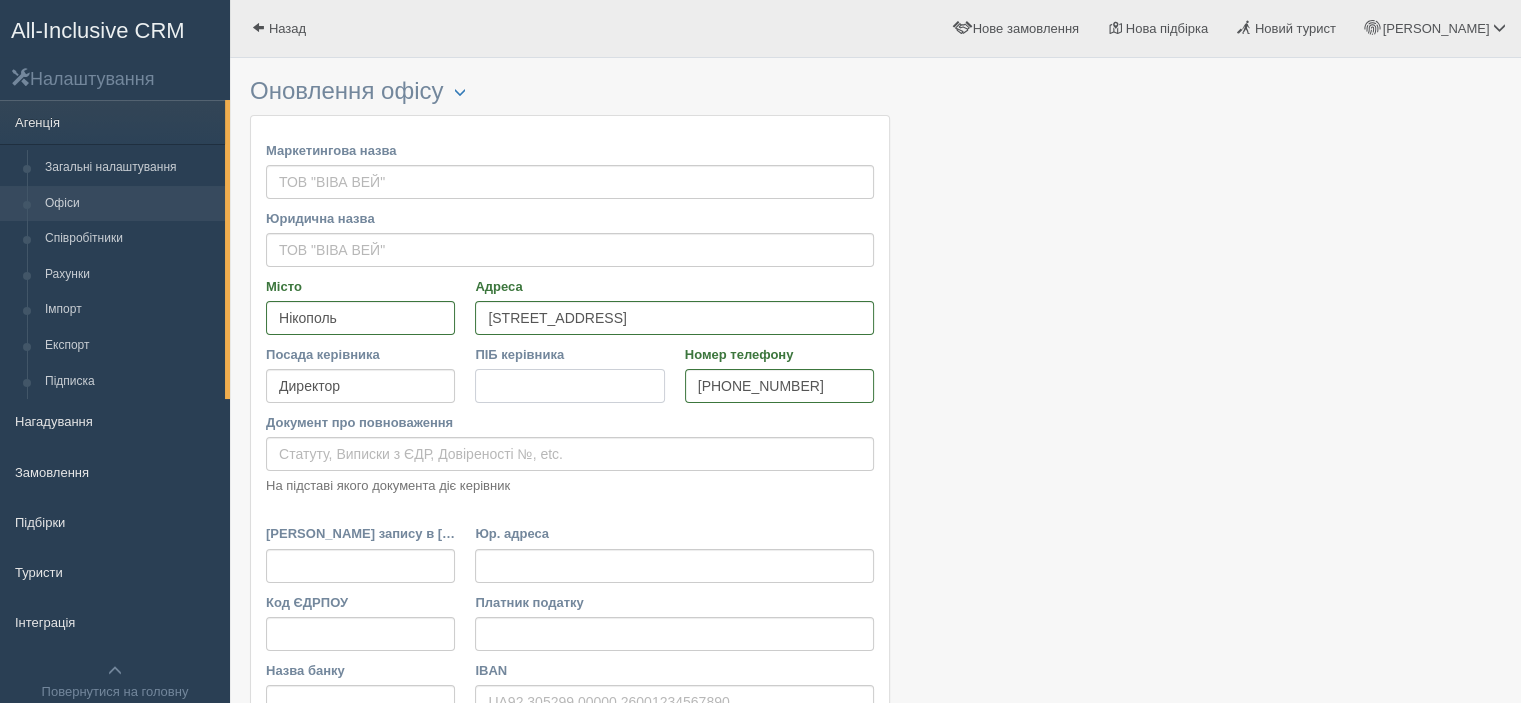 click on "ПІБ керівника" at bounding box center (569, 386) 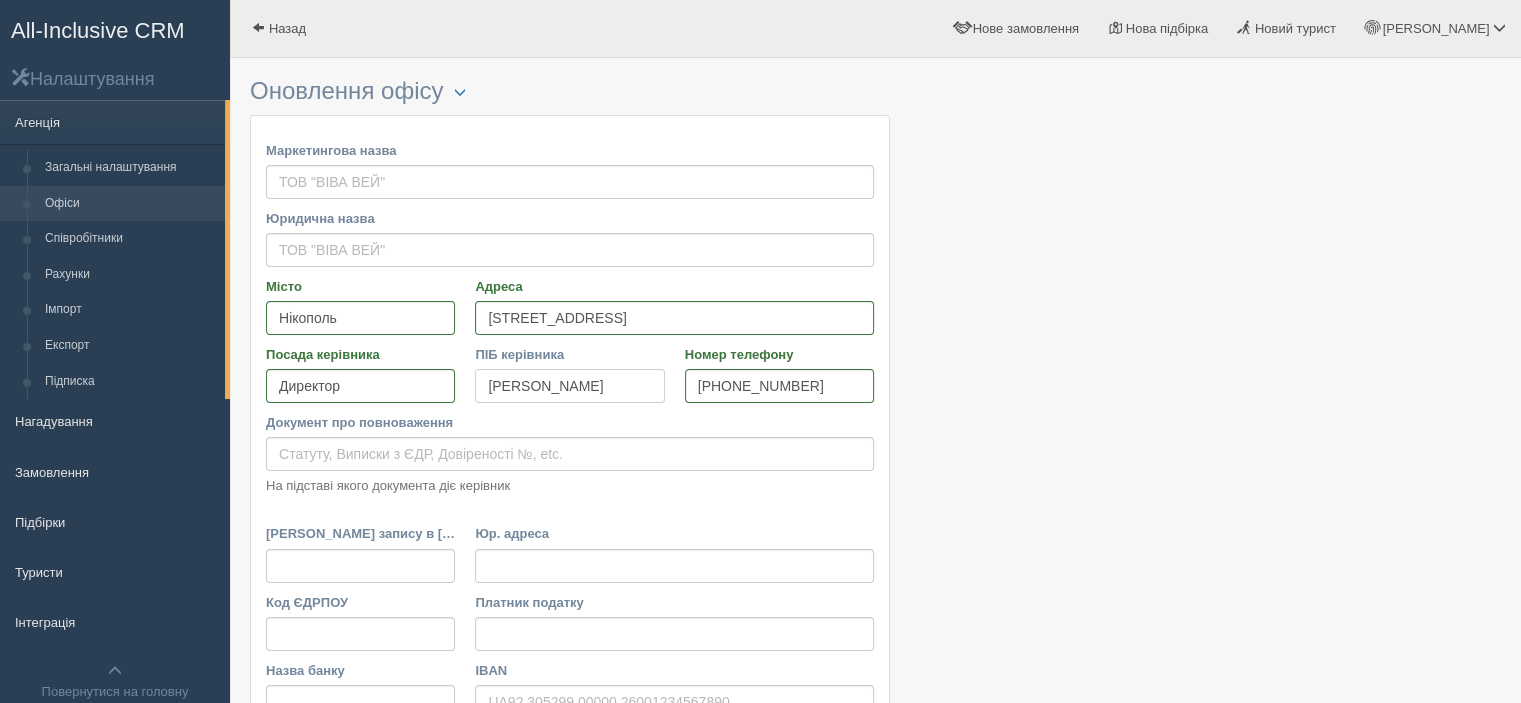 type on "[PERSON_NAME]А." 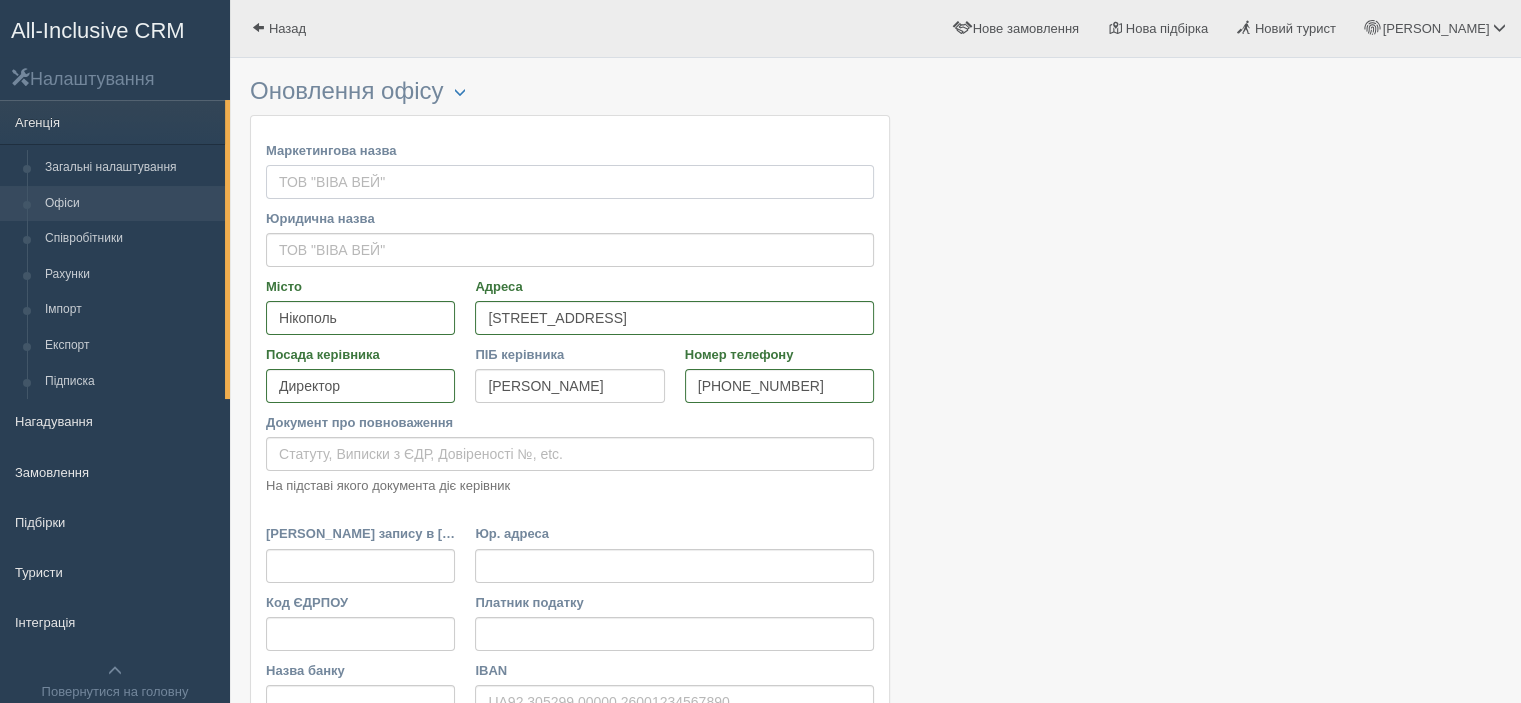 click on "Маркетингова назва" at bounding box center (570, 182) 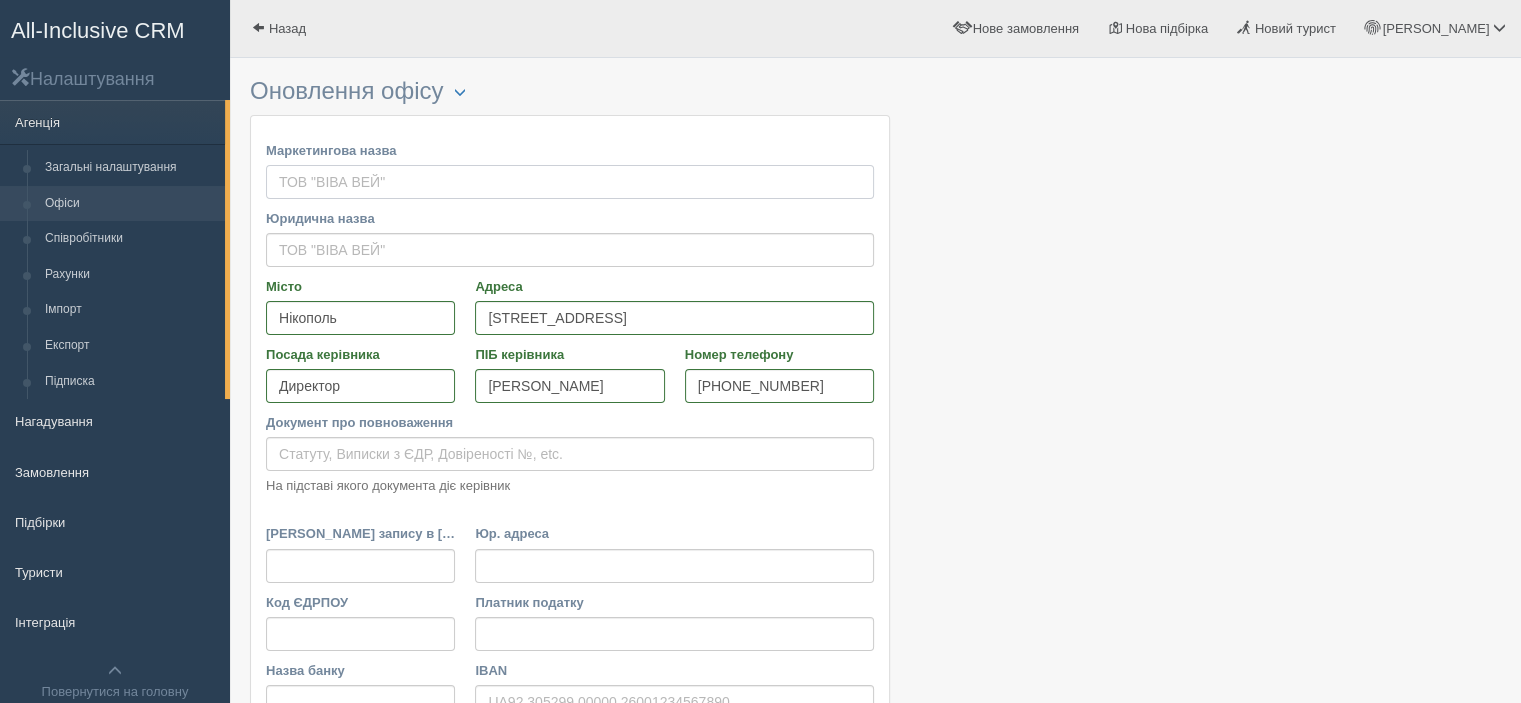 scroll, scrollTop: 100, scrollLeft: 0, axis: vertical 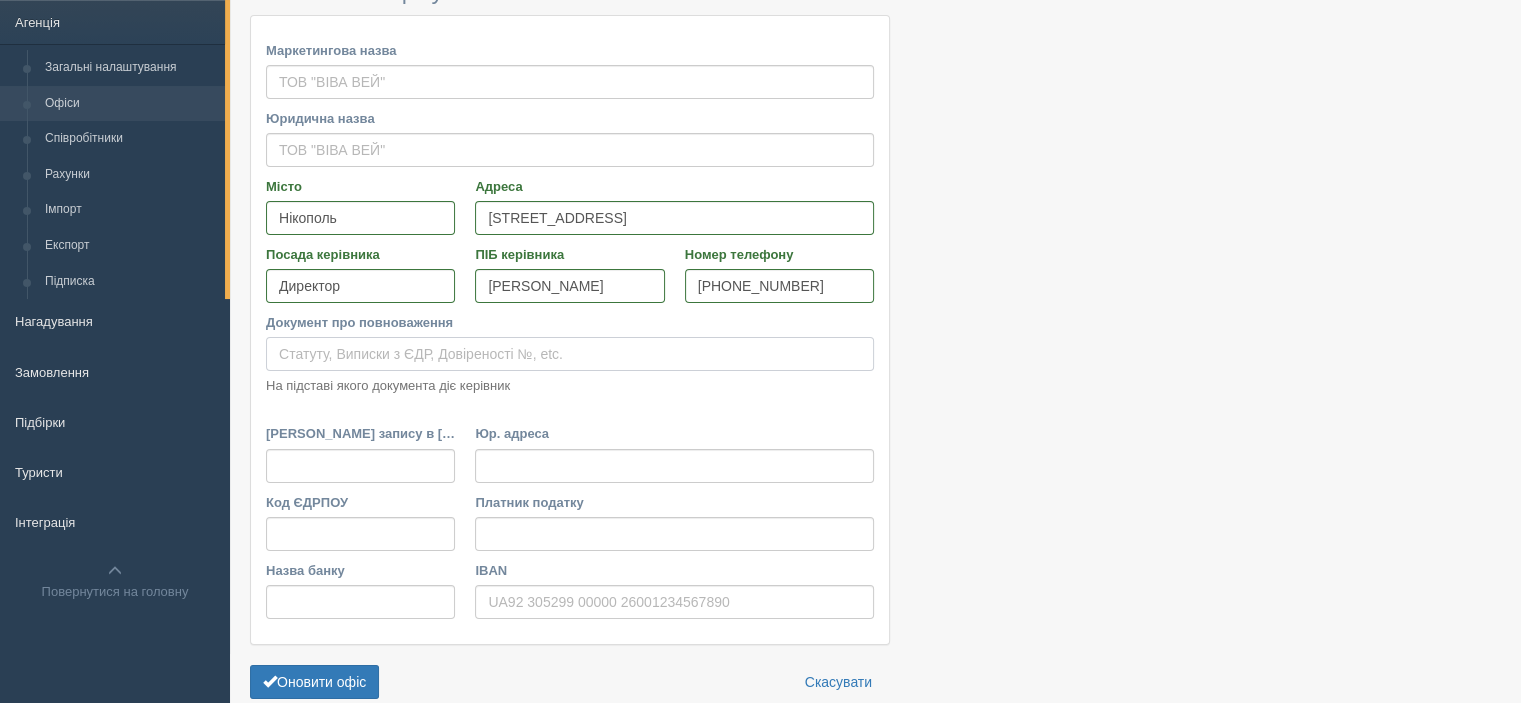 click on "Документ про повноваження" at bounding box center (570, 354) 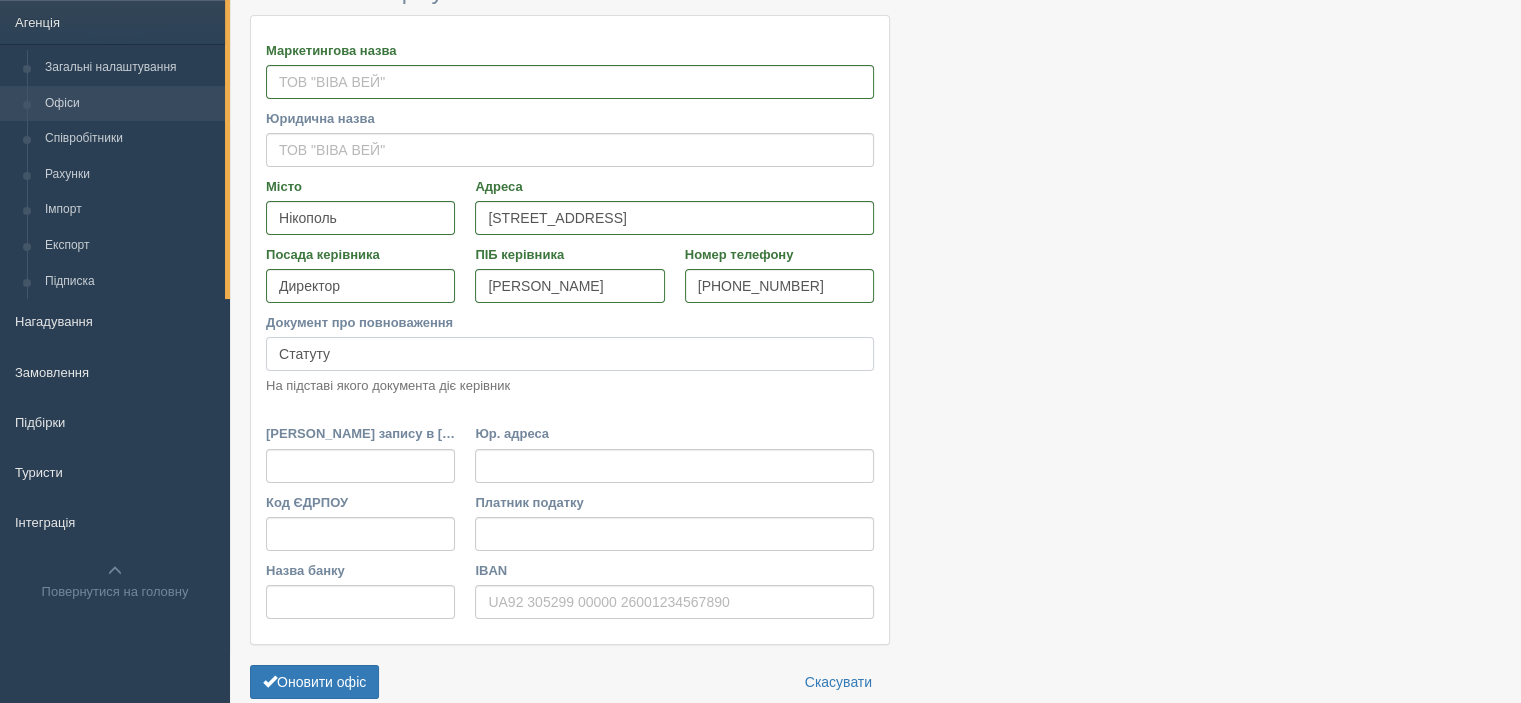 type on "Статуту" 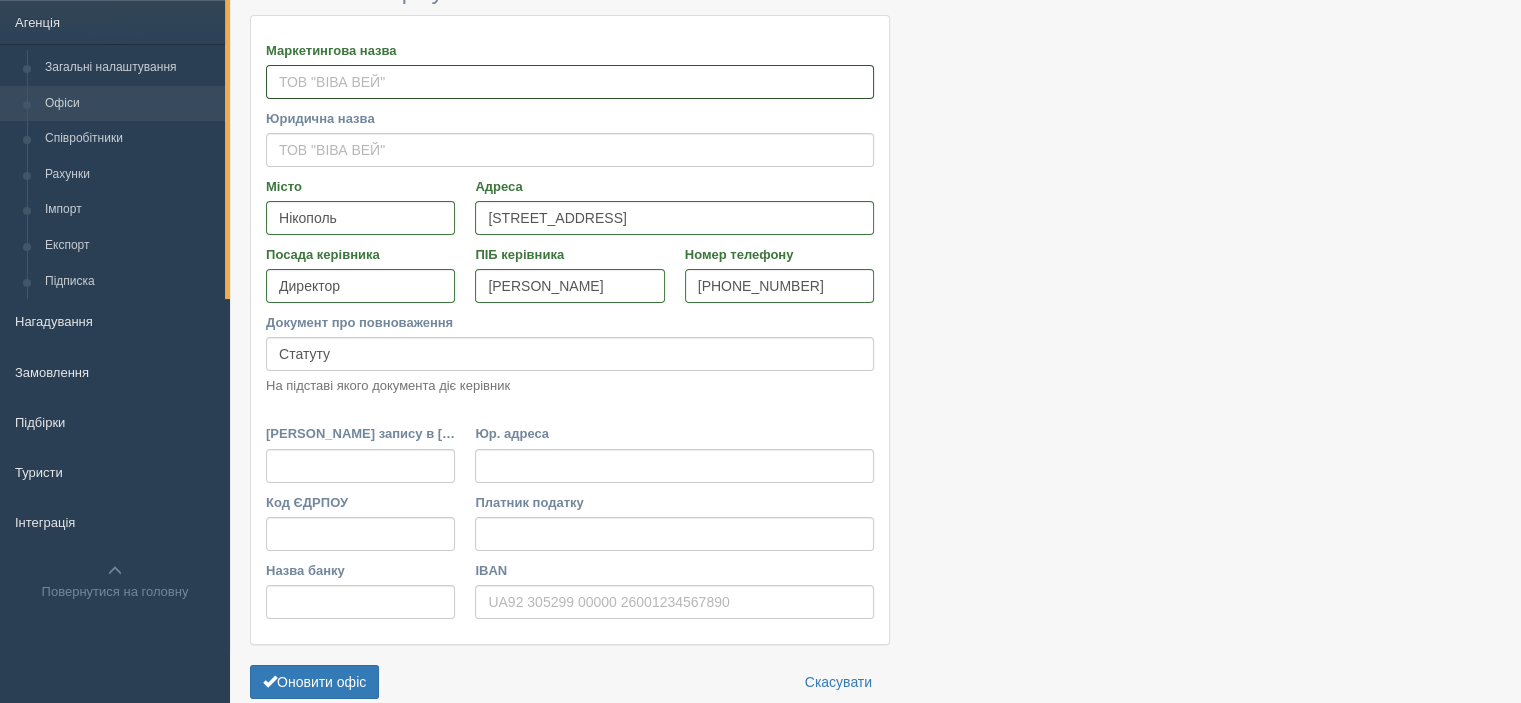 drag, startPoint x: 285, startPoint y: 76, endPoint x: 350, endPoint y: 179, distance: 121.79491 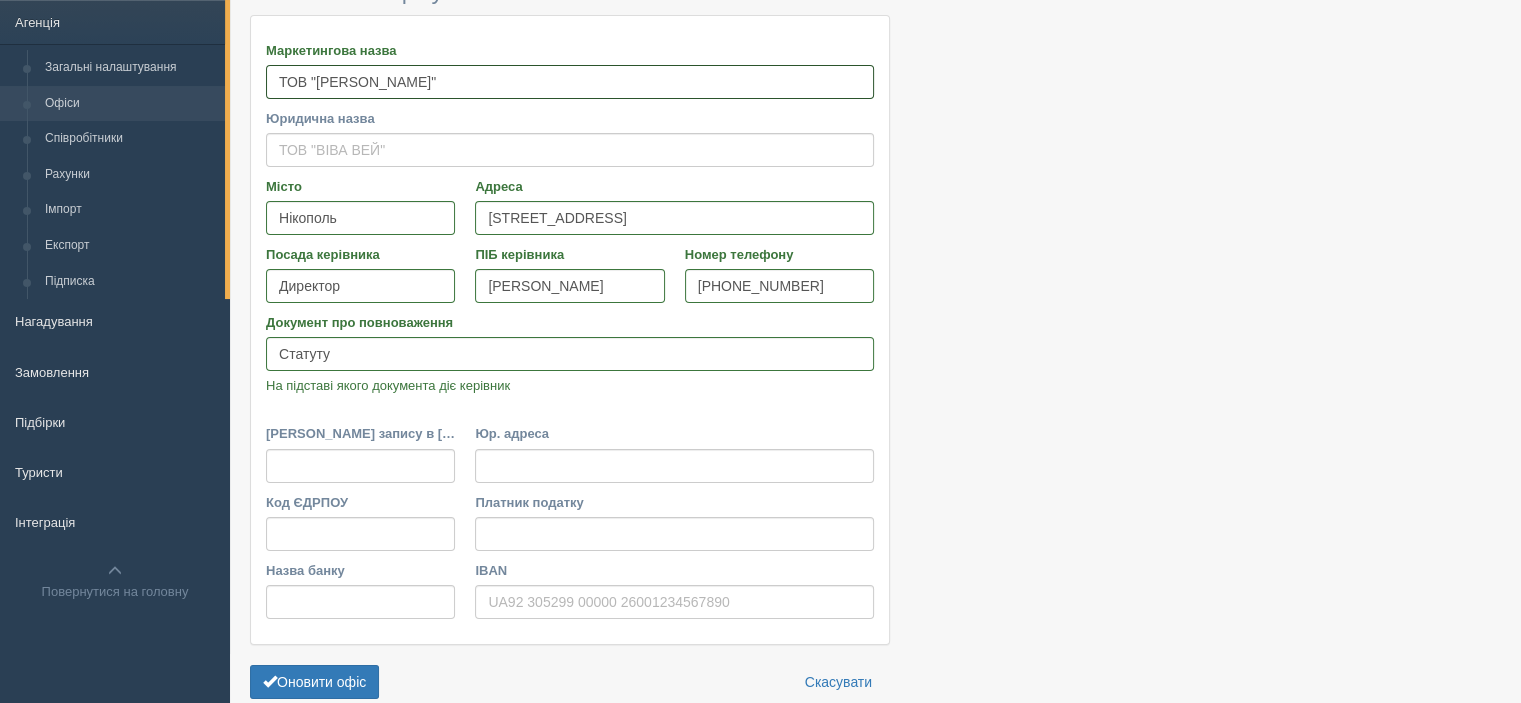 type on "ТОВ "ВІВА ВЕЙ"" 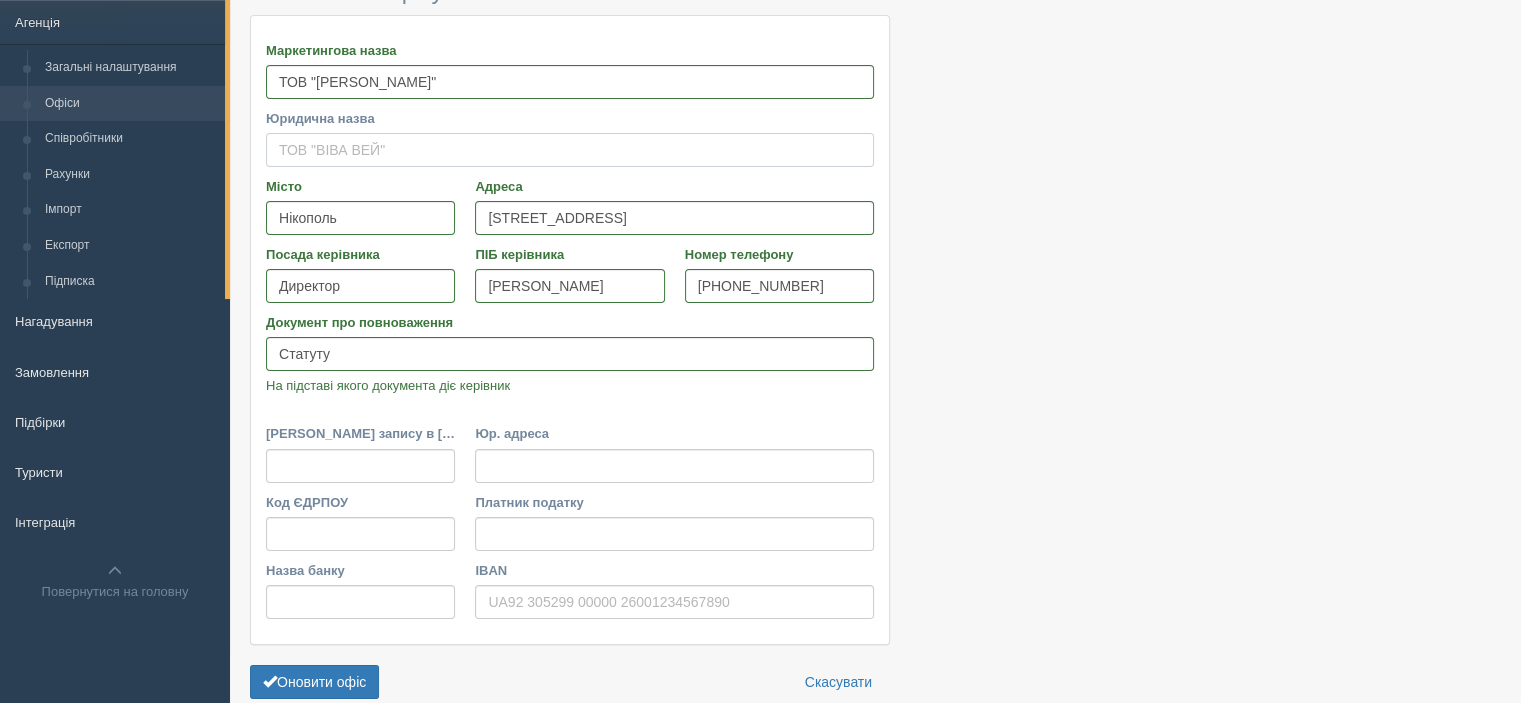 click on "Юридична назва" at bounding box center (570, 150) 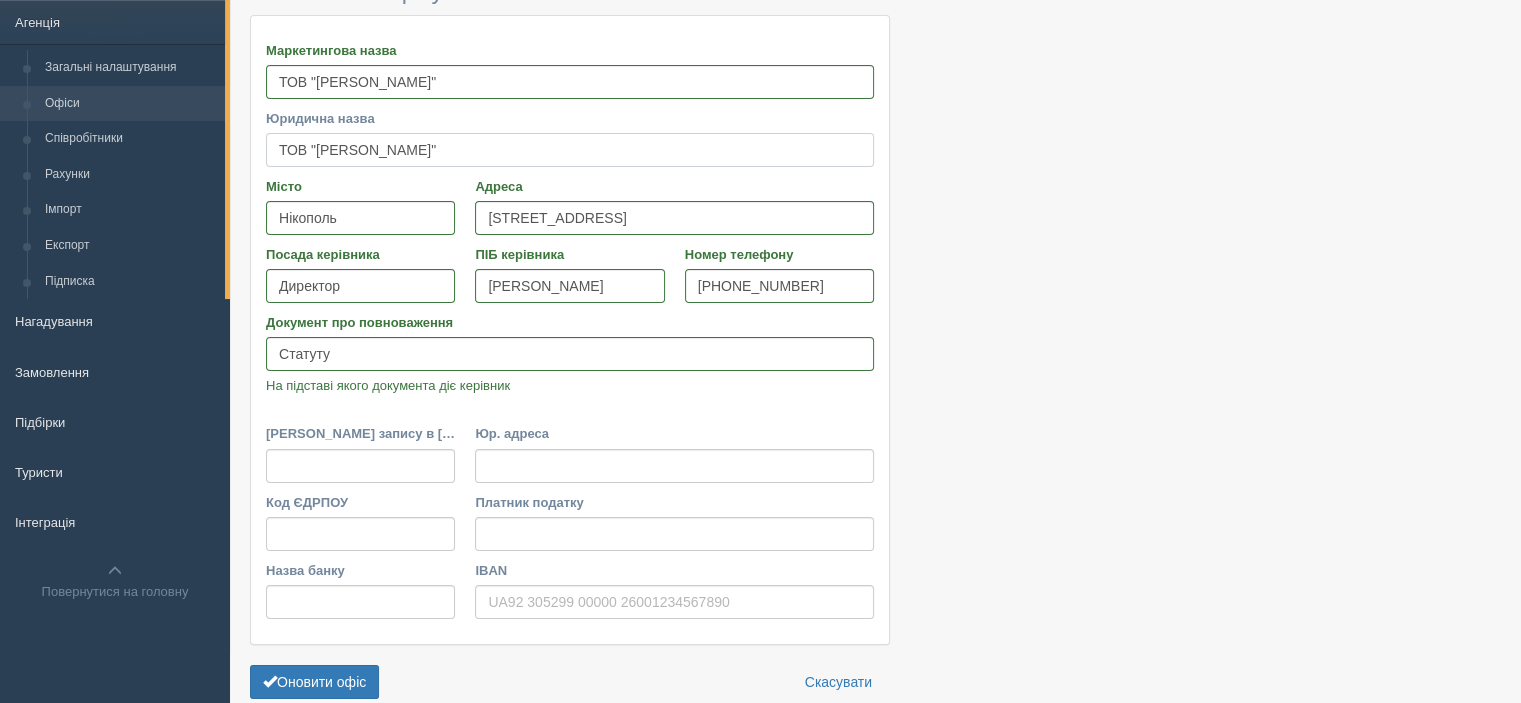 type on "ТОВ "ВІВА ВЕЙ"" 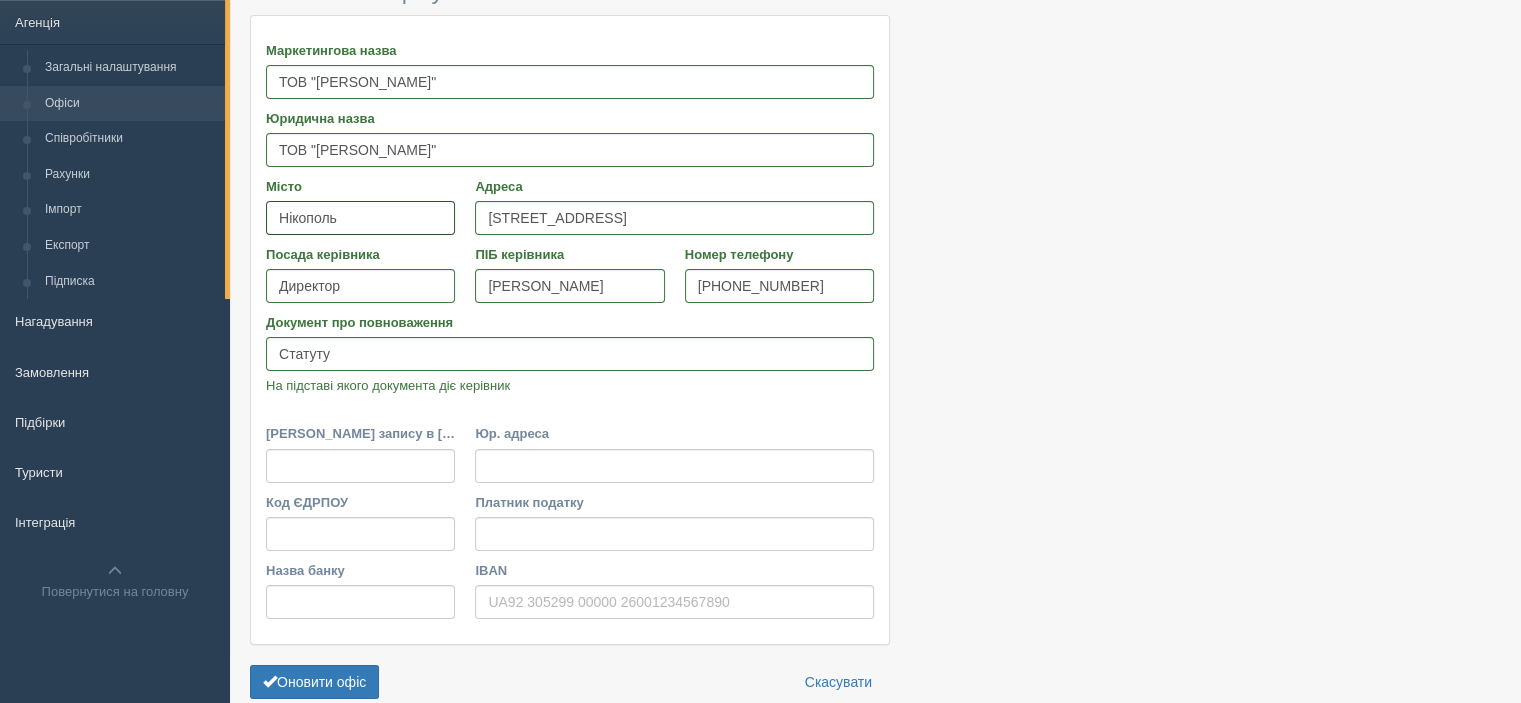 drag, startPoint x: 352, startPoint y: 221, endPoint x: 275, endPoint y: 217, distance: 77.10383 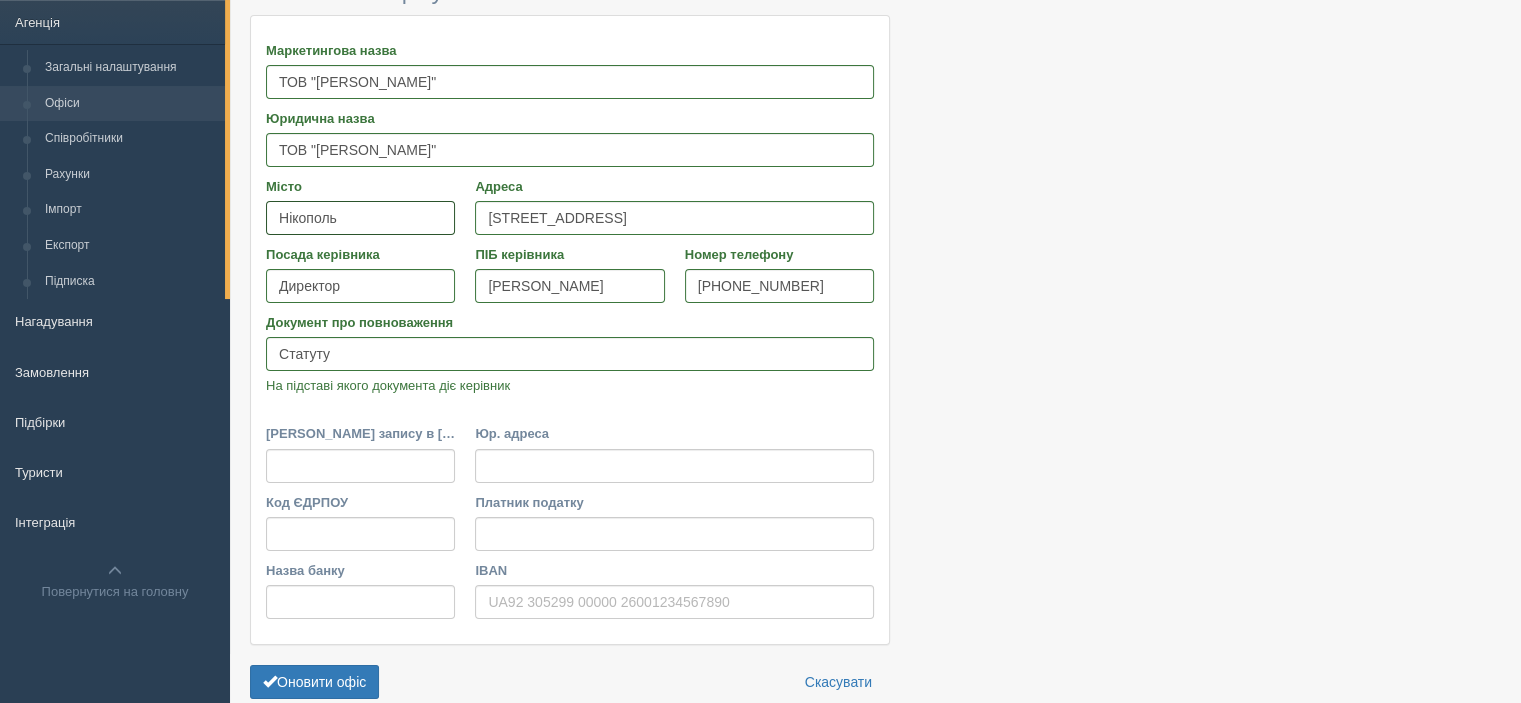 type on "у" 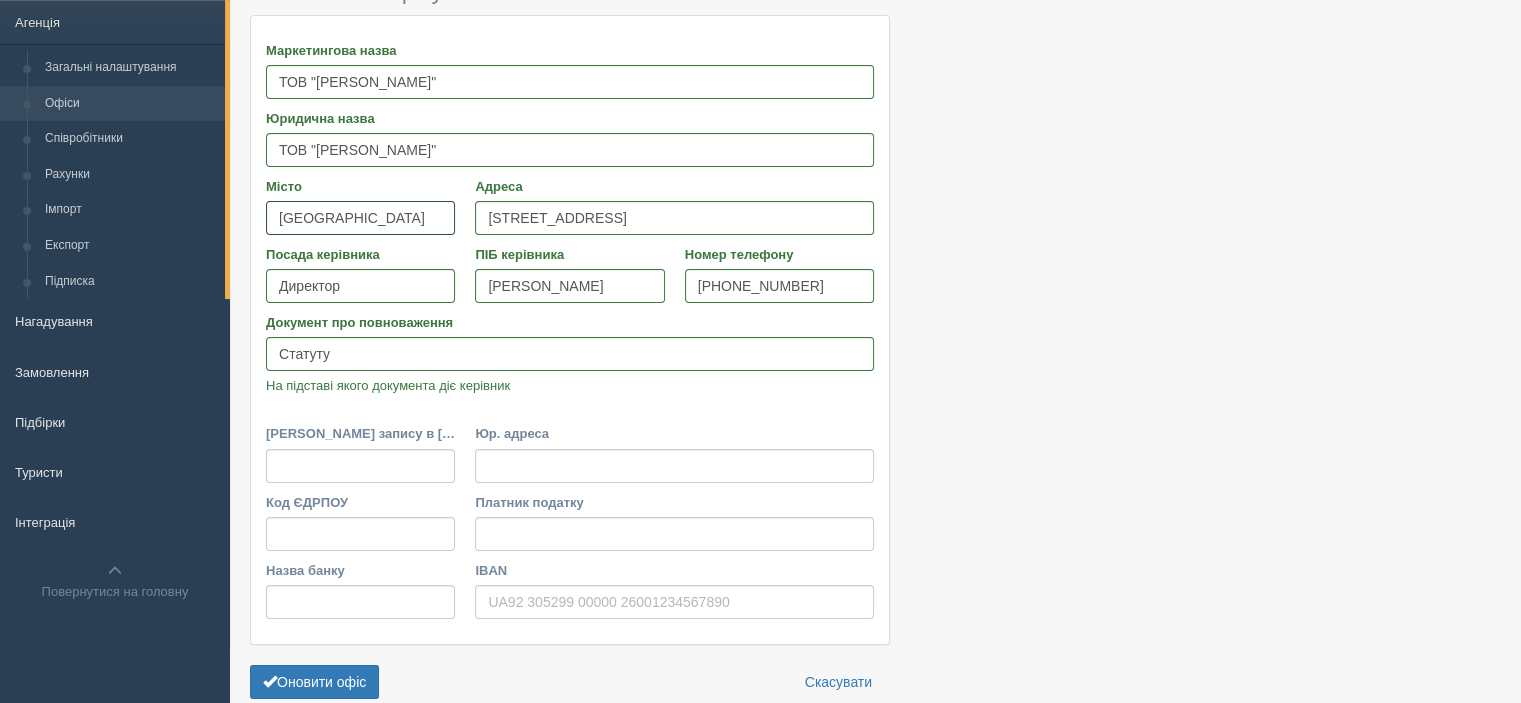 type on "Ужгород" 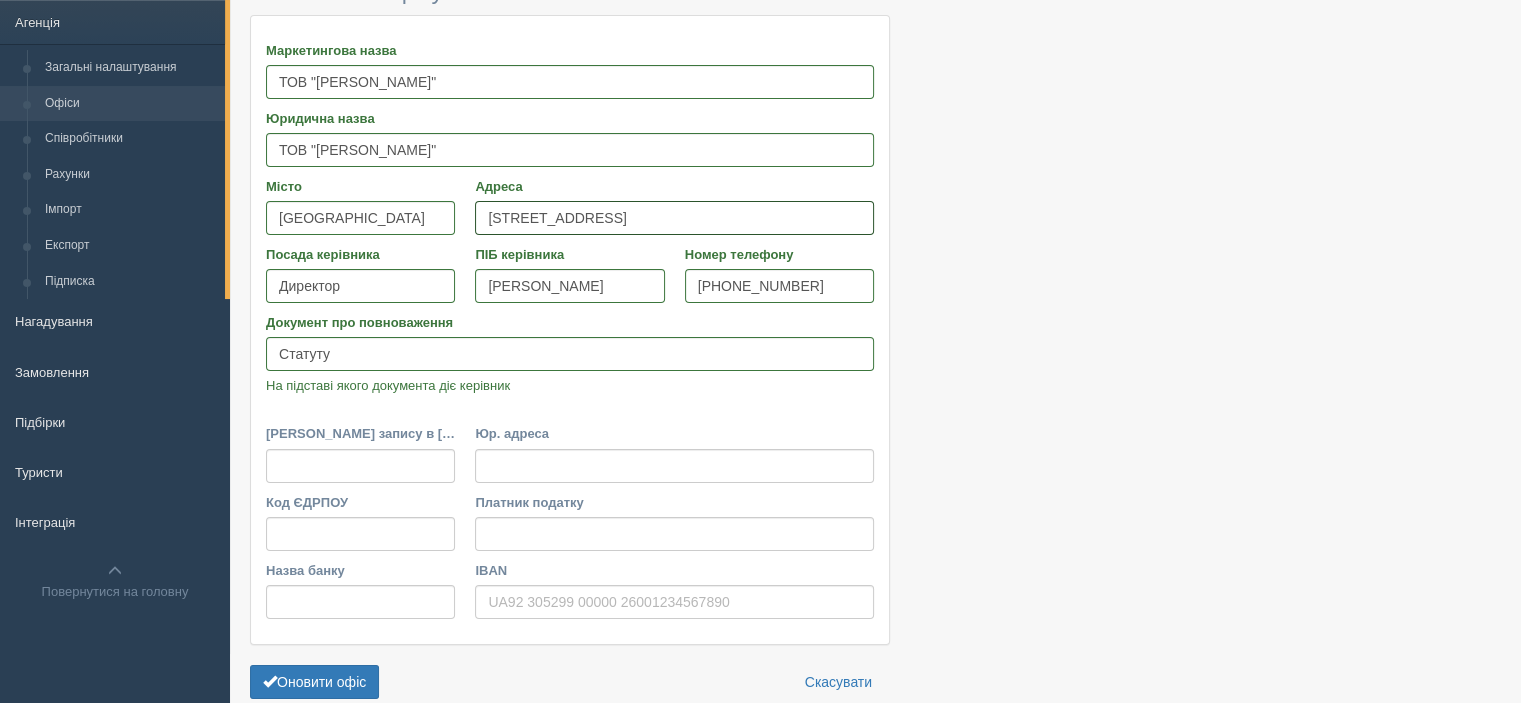 drag, startPoint x: 639, startPoint y: 219, endPoint x: 402, endPoint y: 206, distance: 237.35628 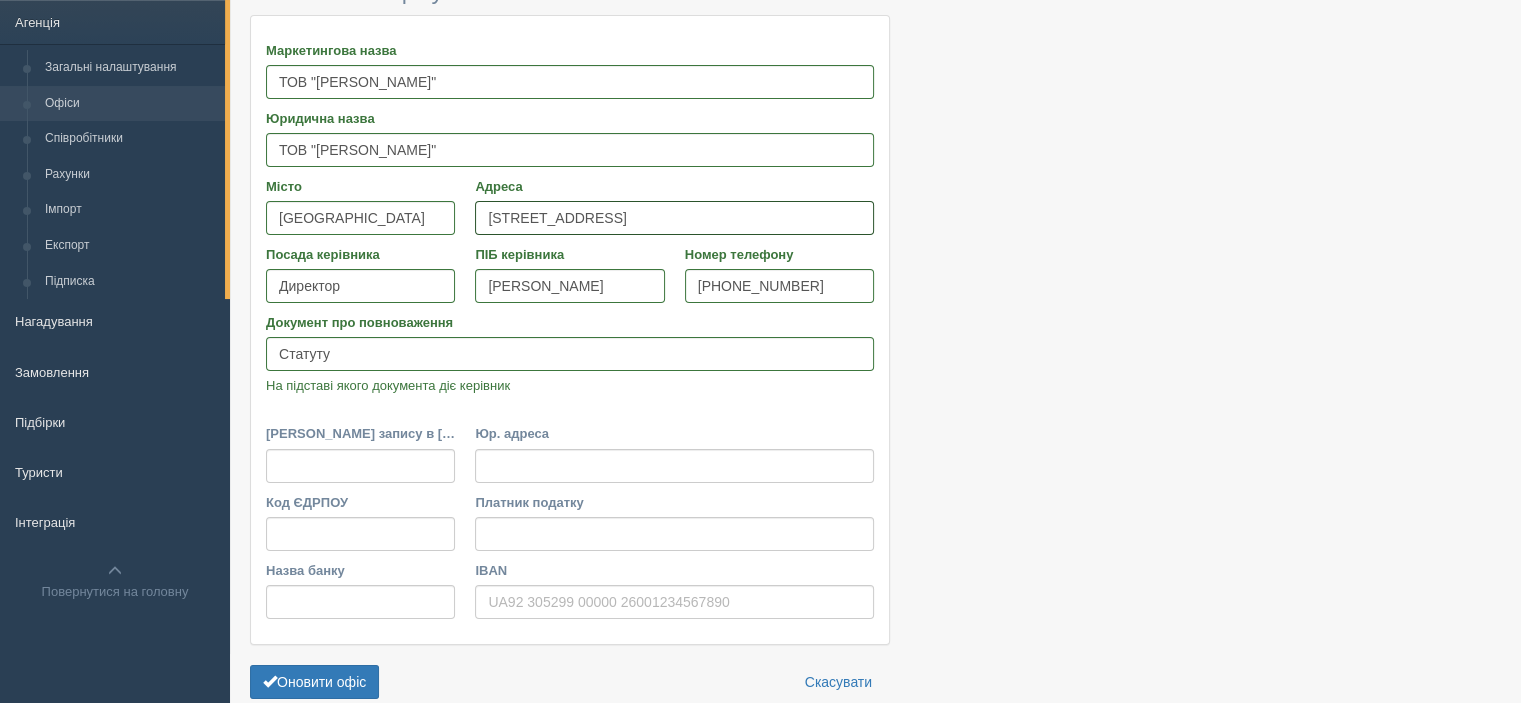click on "Місто
Ужгород
Адреса
пр.Трубників, 71-7" at bounding box center (570, 211) 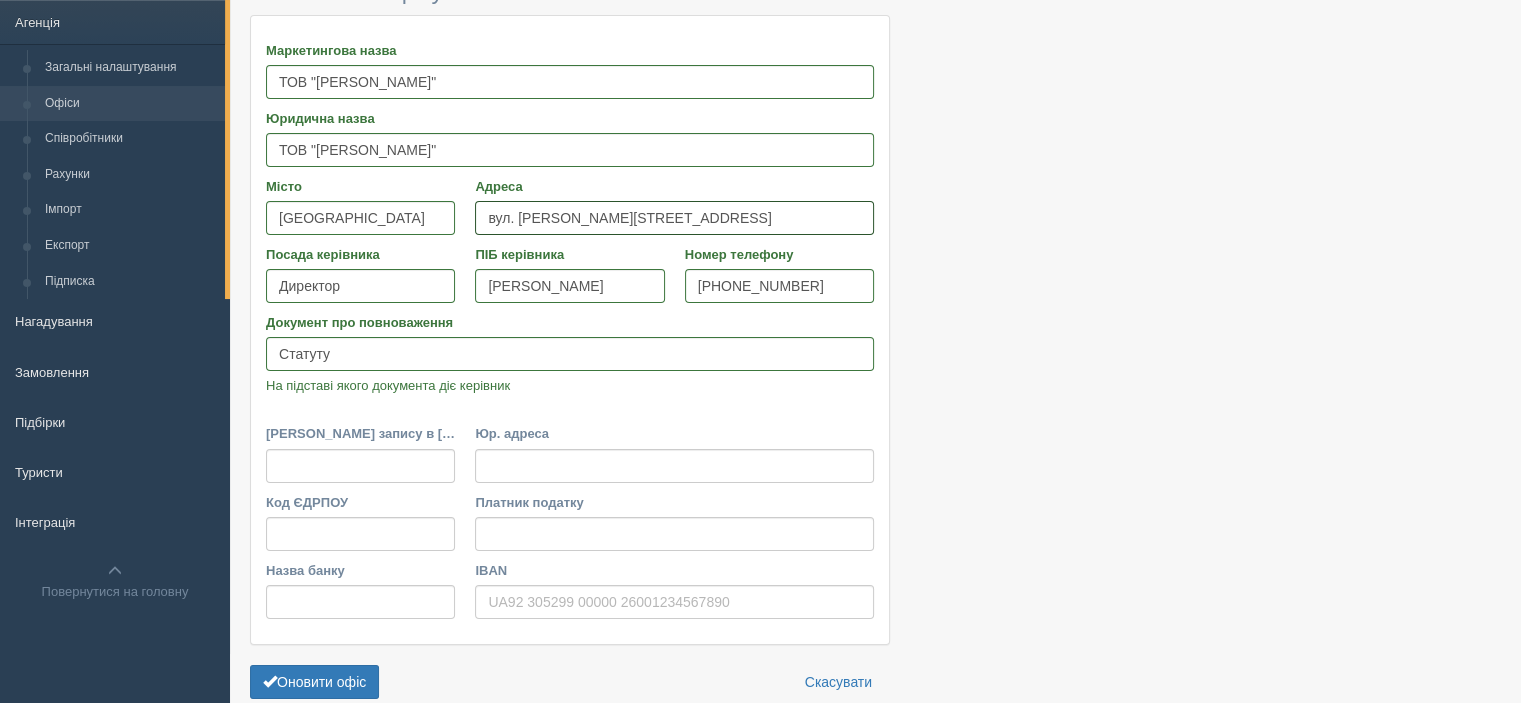 type on "вул. Гагаріна, 3" 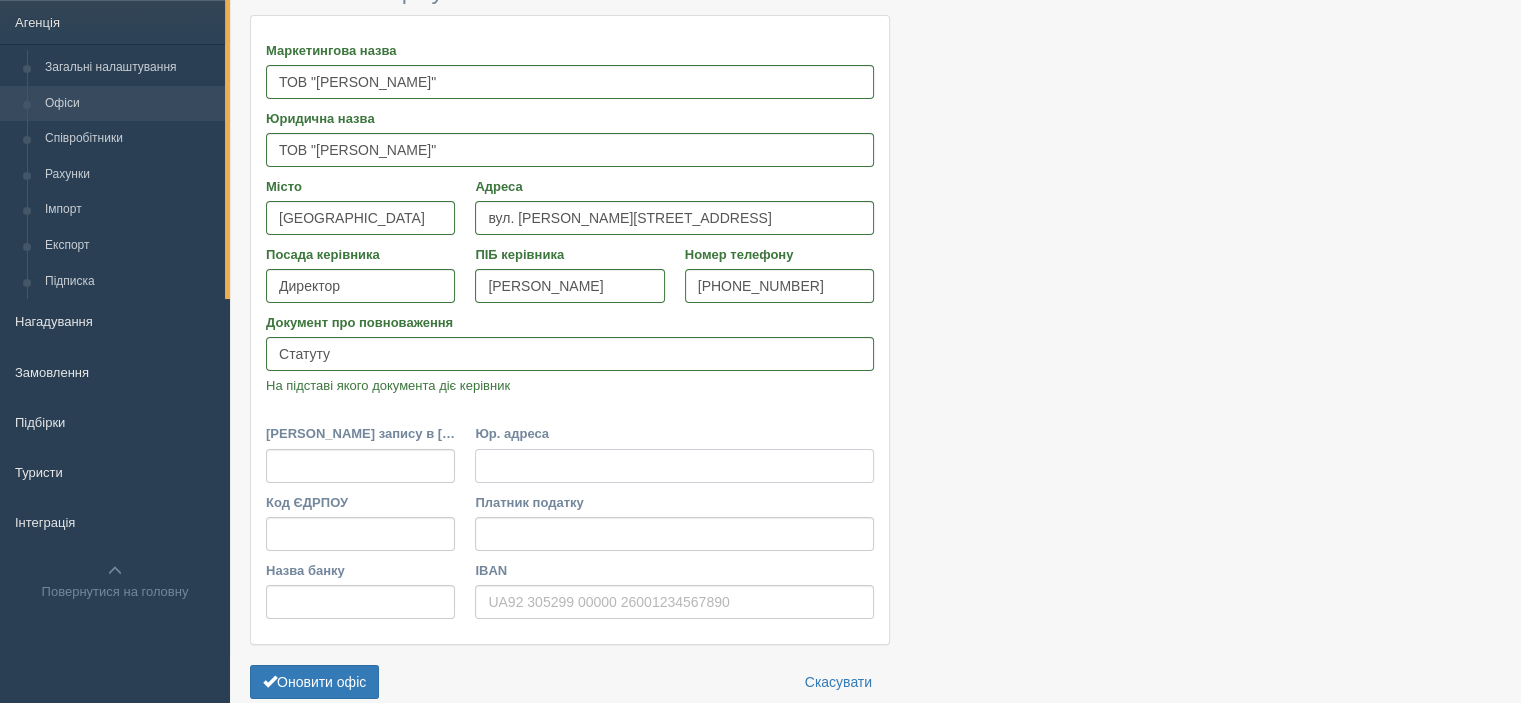 click on "Юр. адреса" at bounding box center (674, 466) 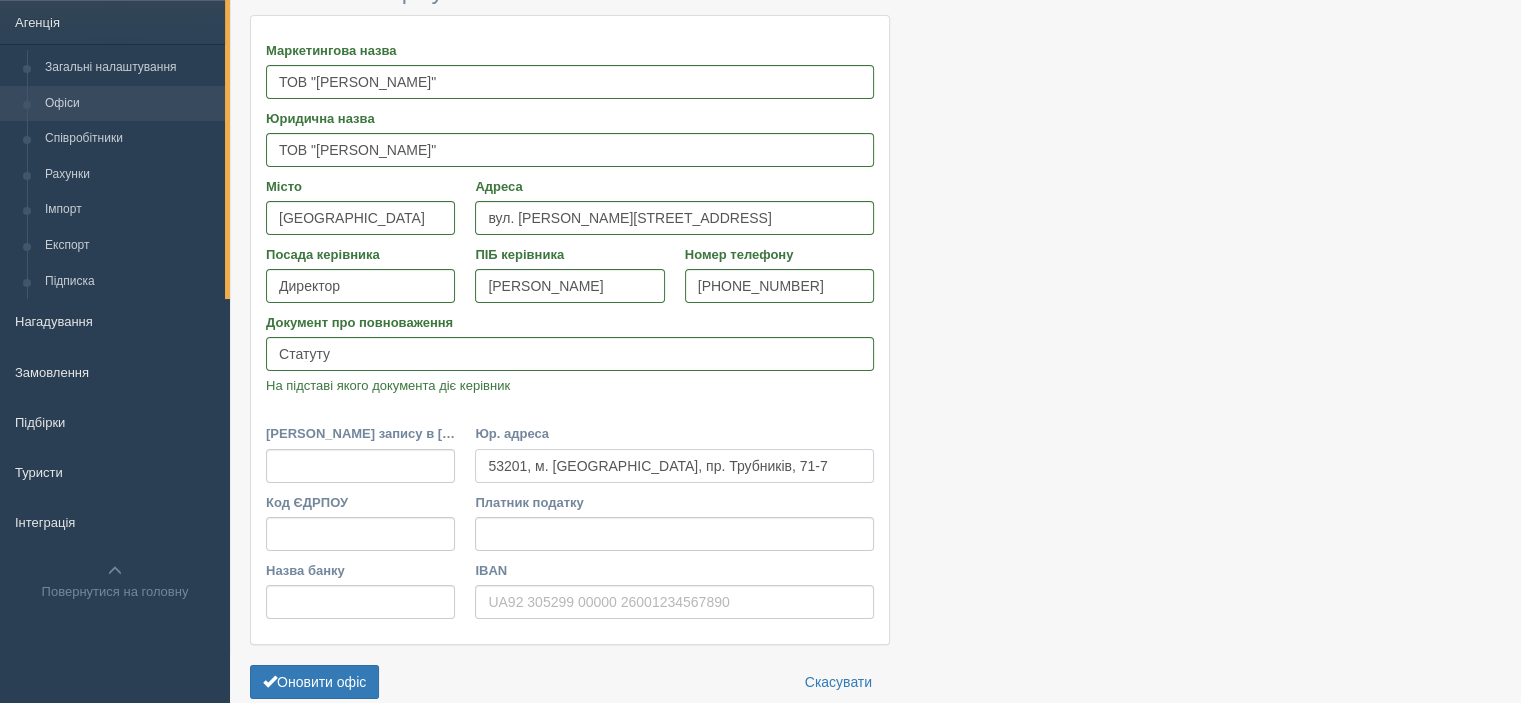 type on "53201, м. Нікополь, пр. Трубників, 71-7" 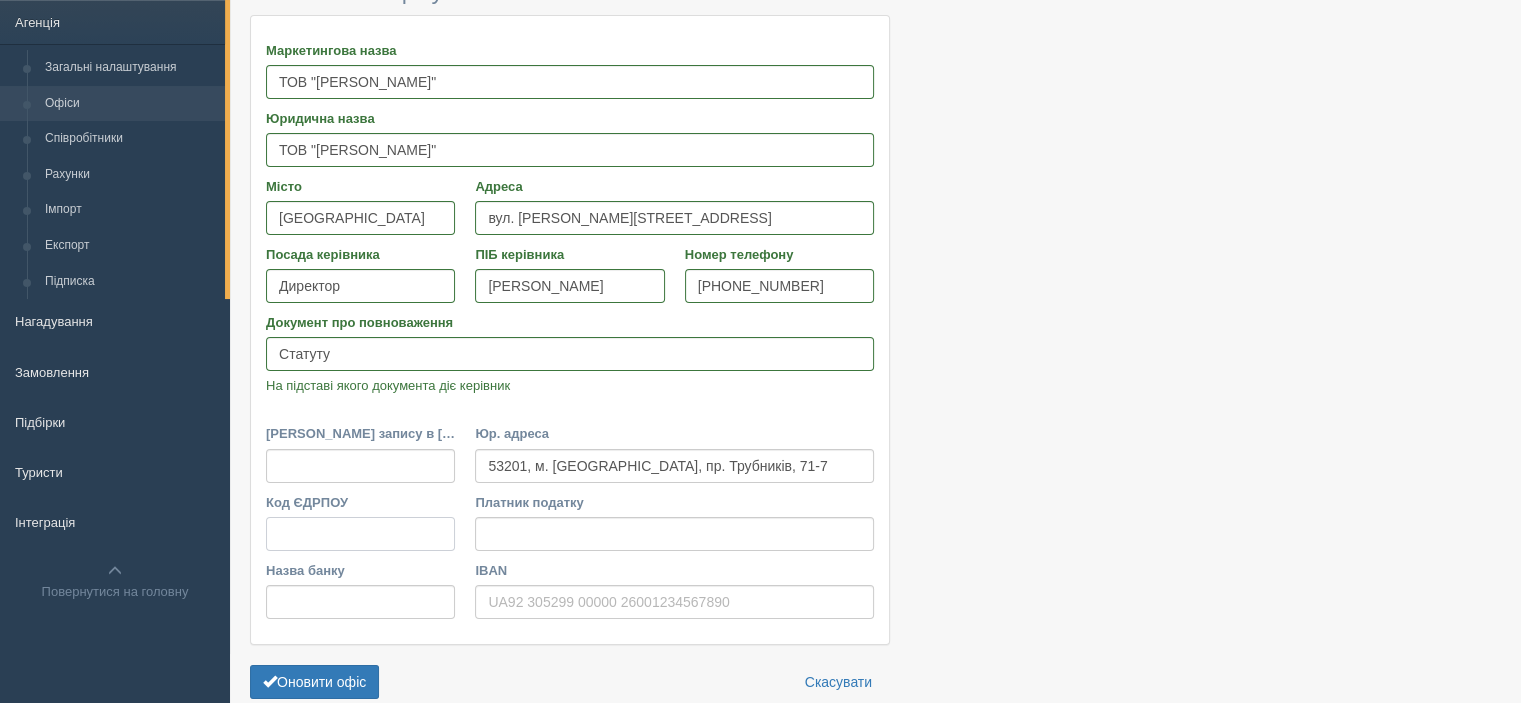 click on "Код ЄДРПОУ" at bounding box center (360, 534) 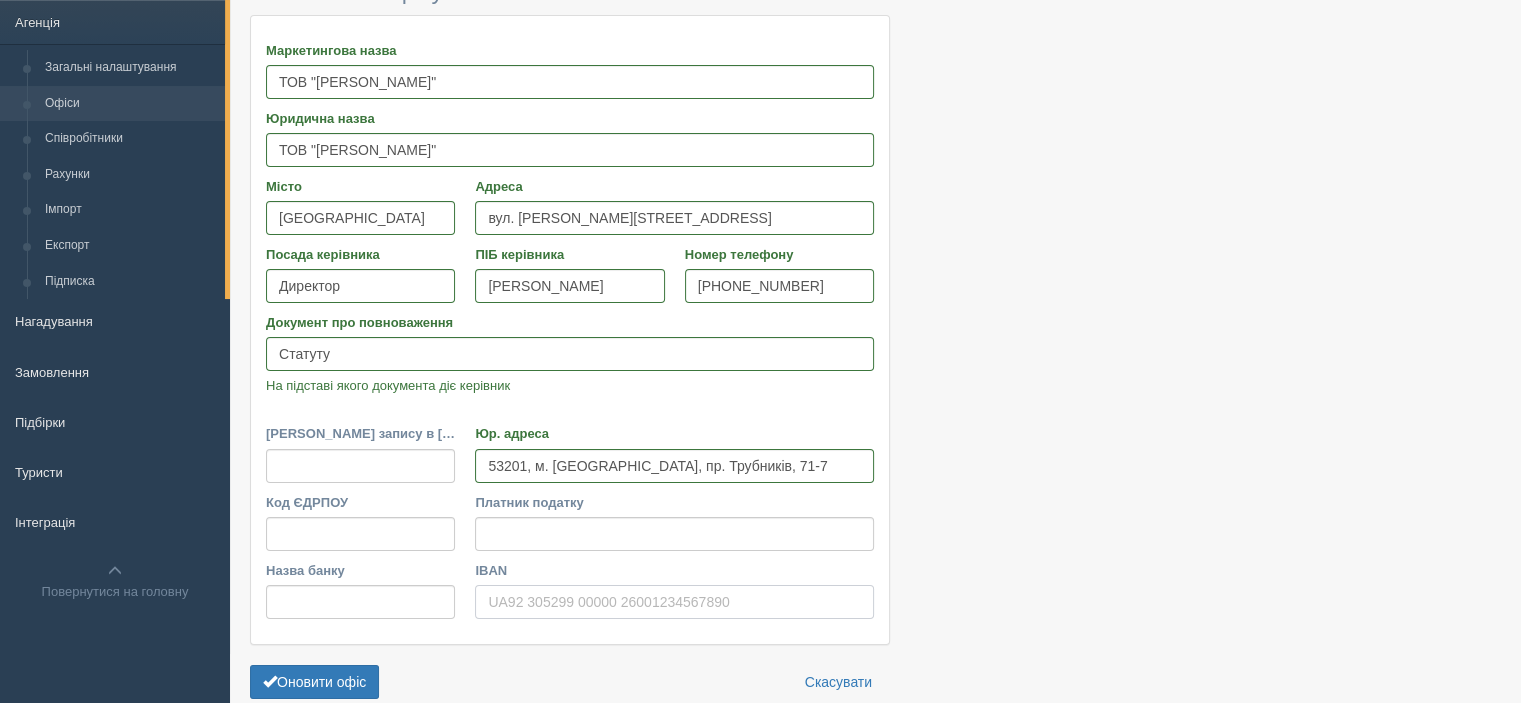click on "IBAN" at bounding box center [674, 602] 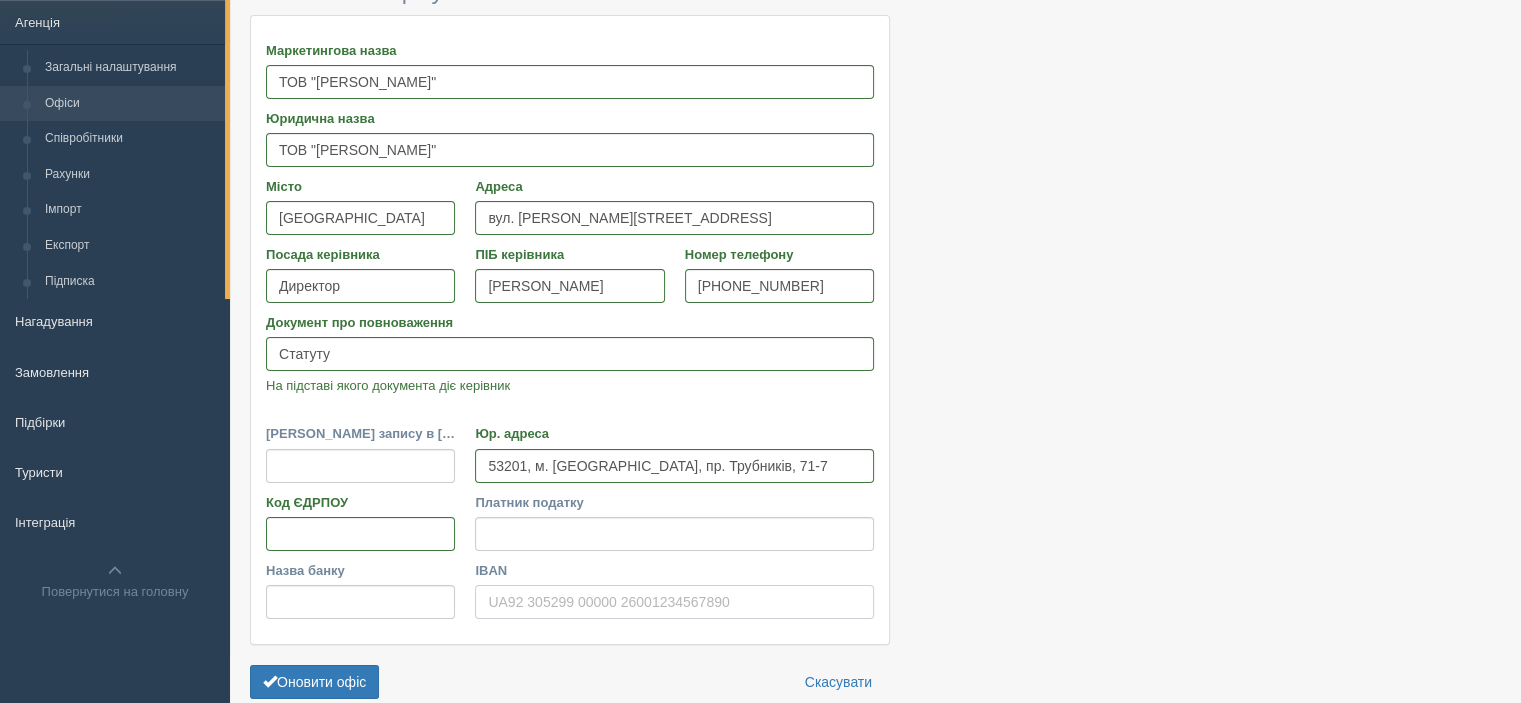 click on "IBAN" at bounding box center (674, 602) 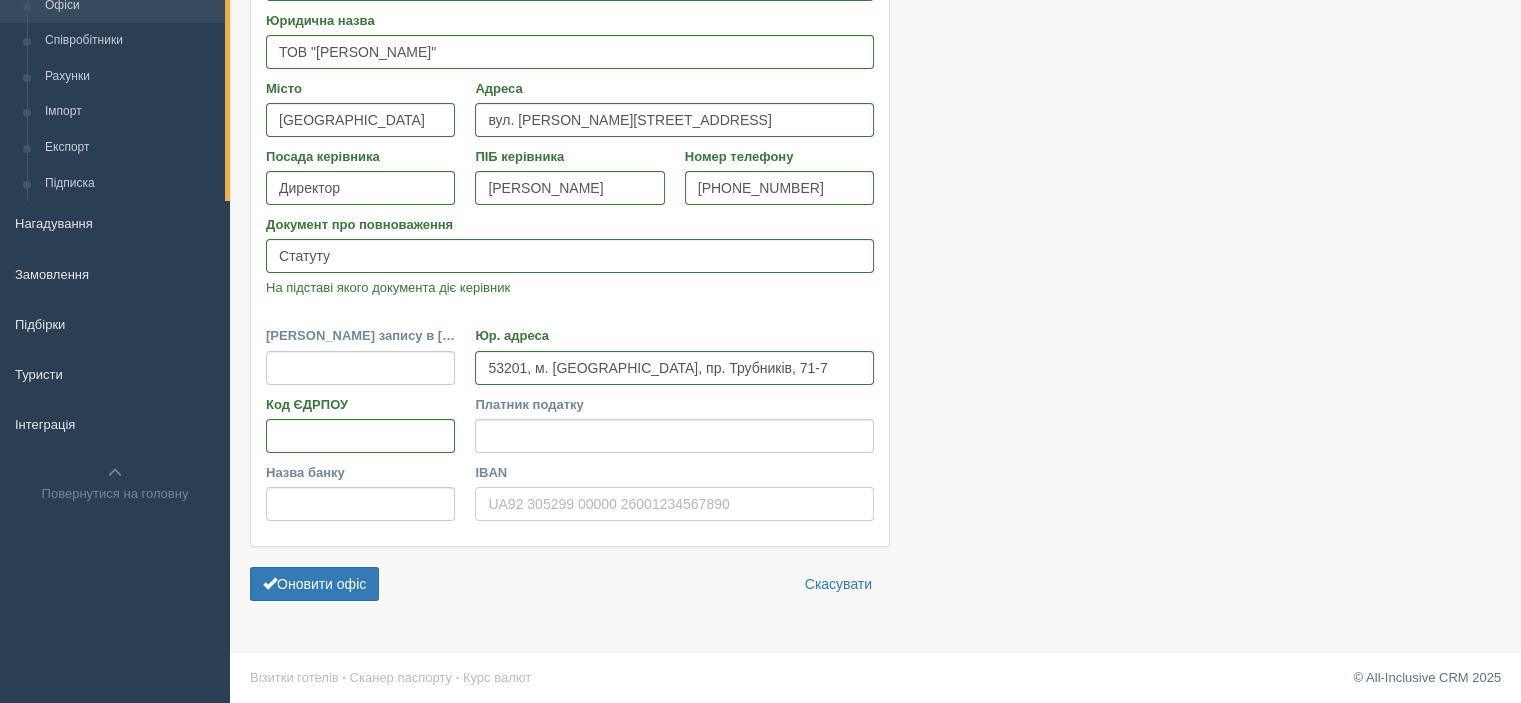 scroll, scrollTop: 200, scrollLeft: 0, axis: vertical 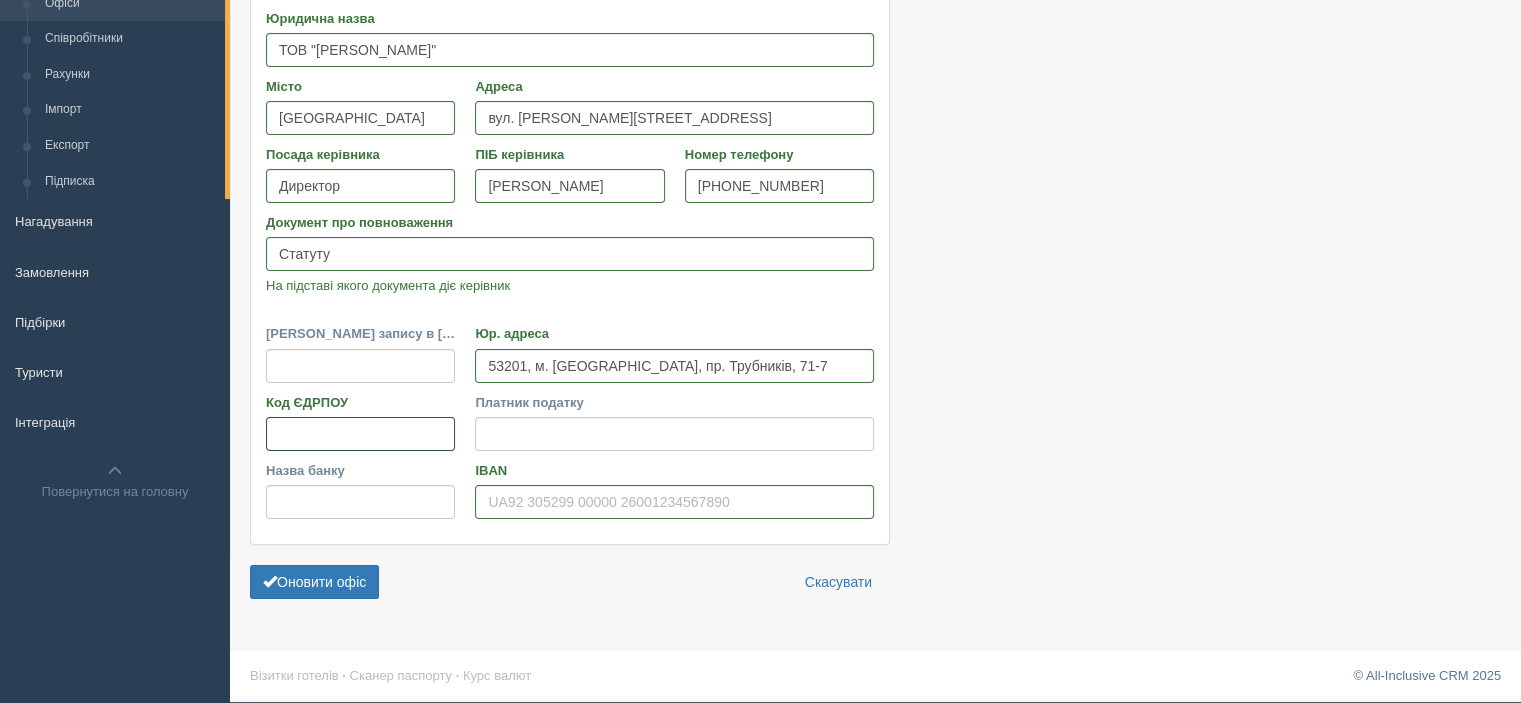 click on "Код ЄДРПОУ" at bounding box center (360, 434) 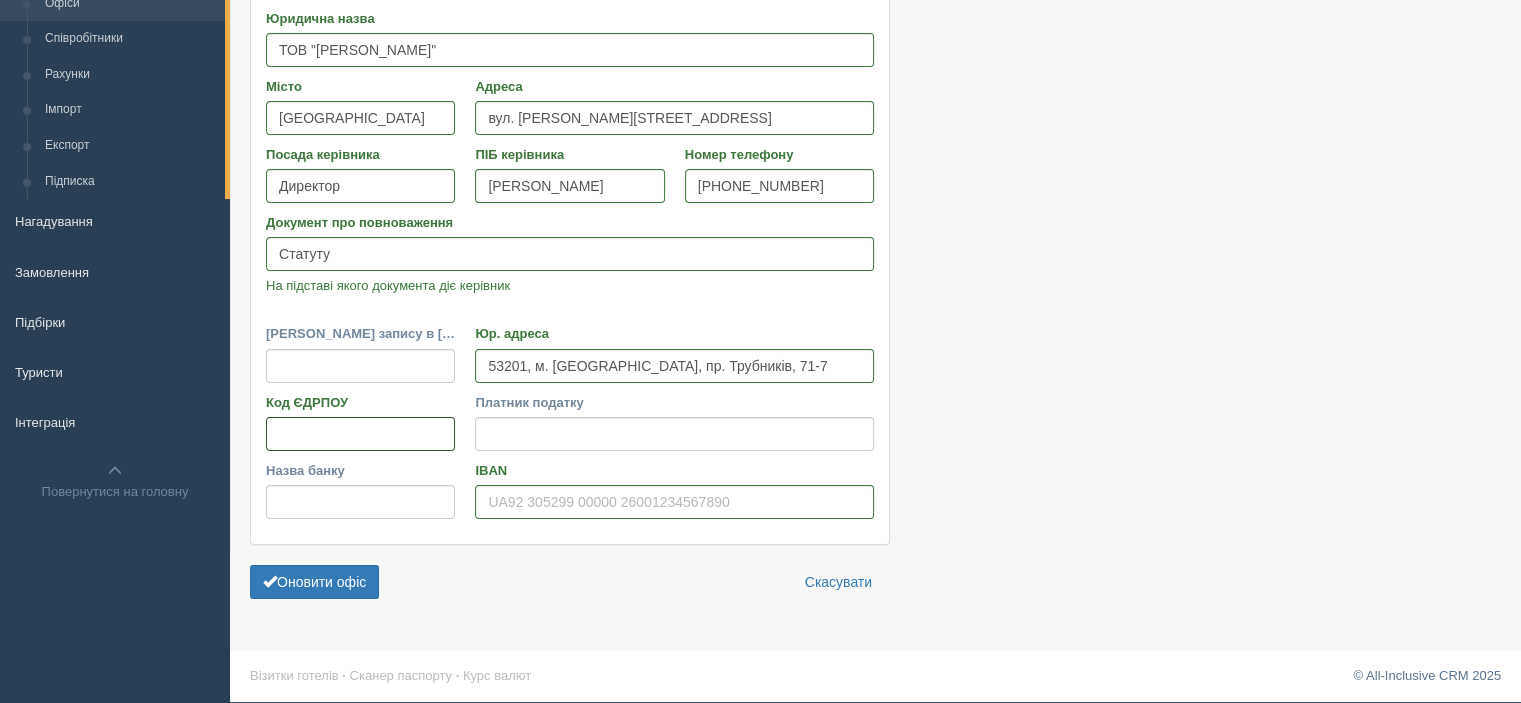 paste on "44281564" 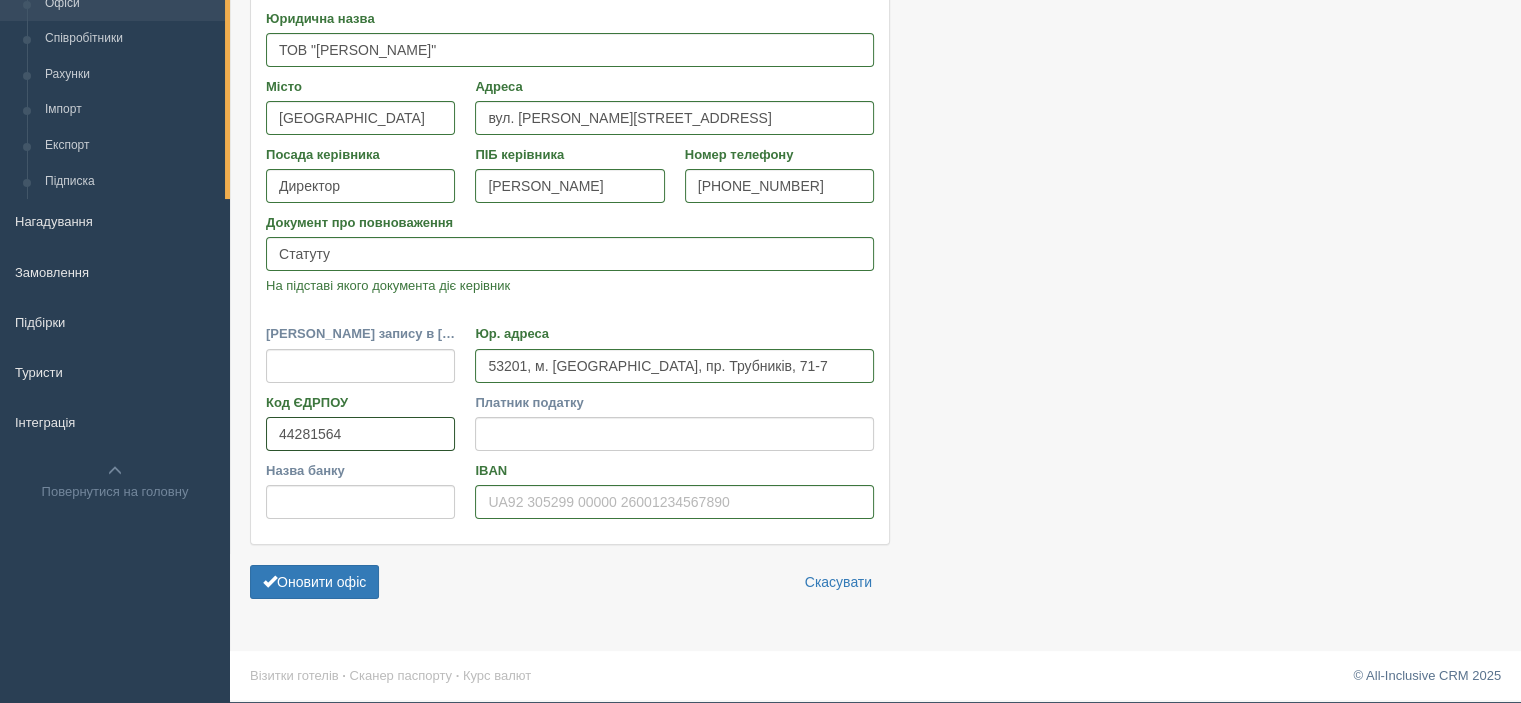 type on "44281564" 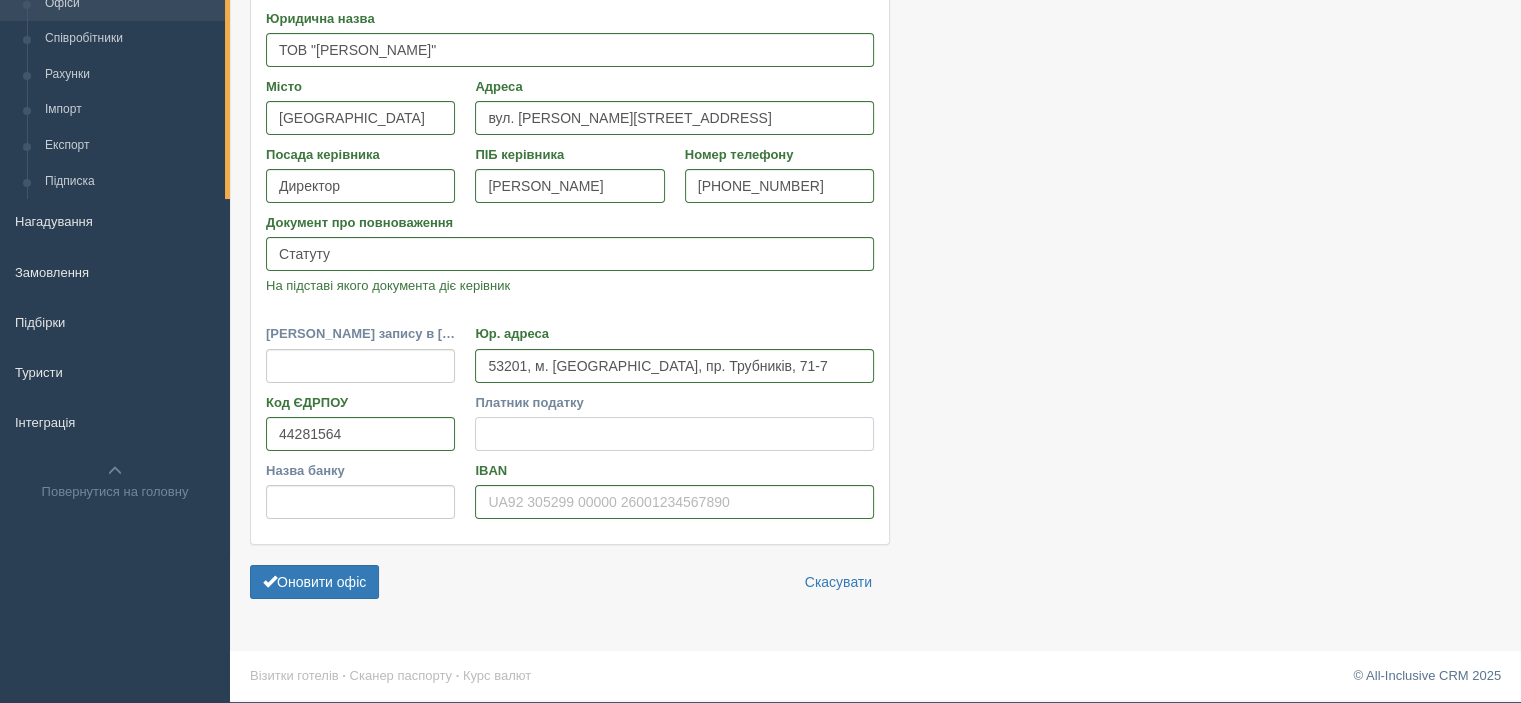 click on "Платник податку" at bounding box center (674, 434) 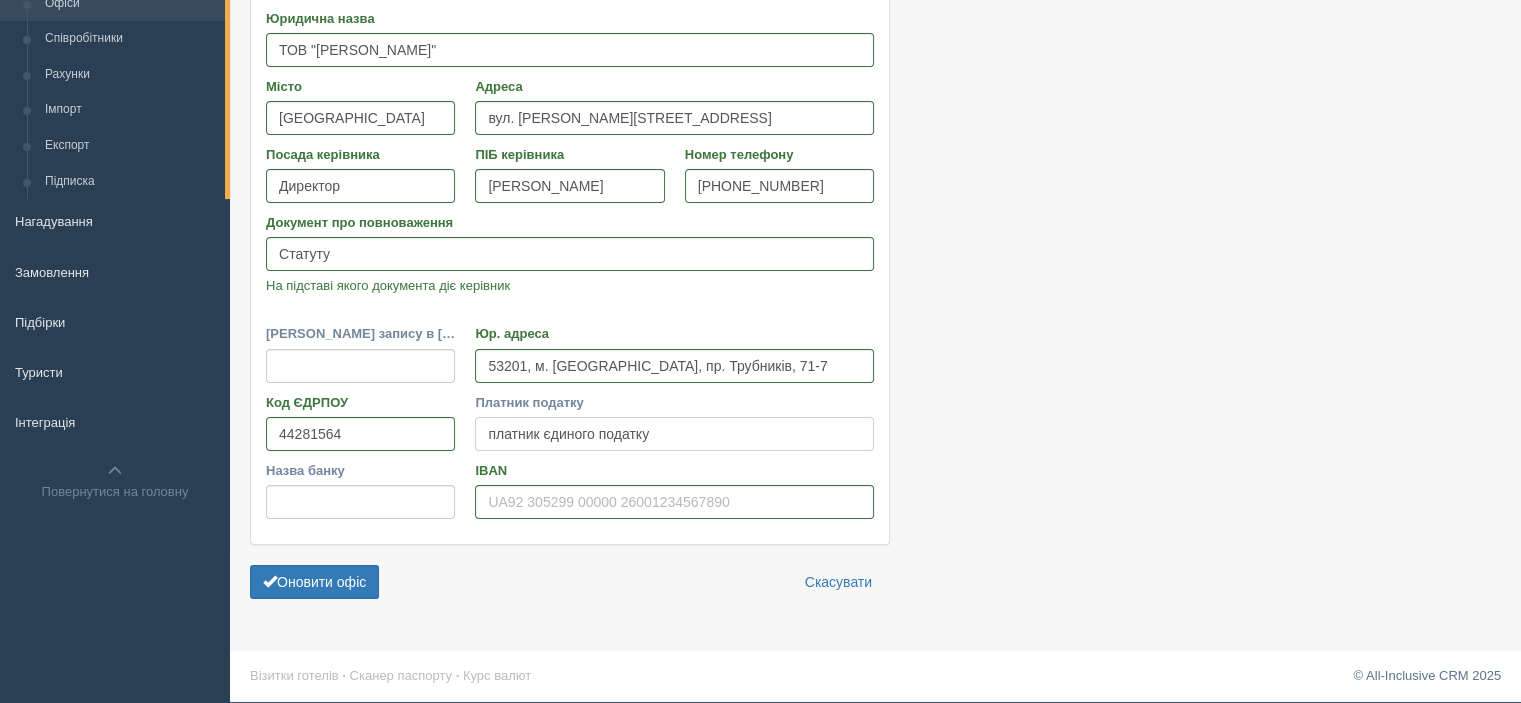 type on "платник єдиного податку" 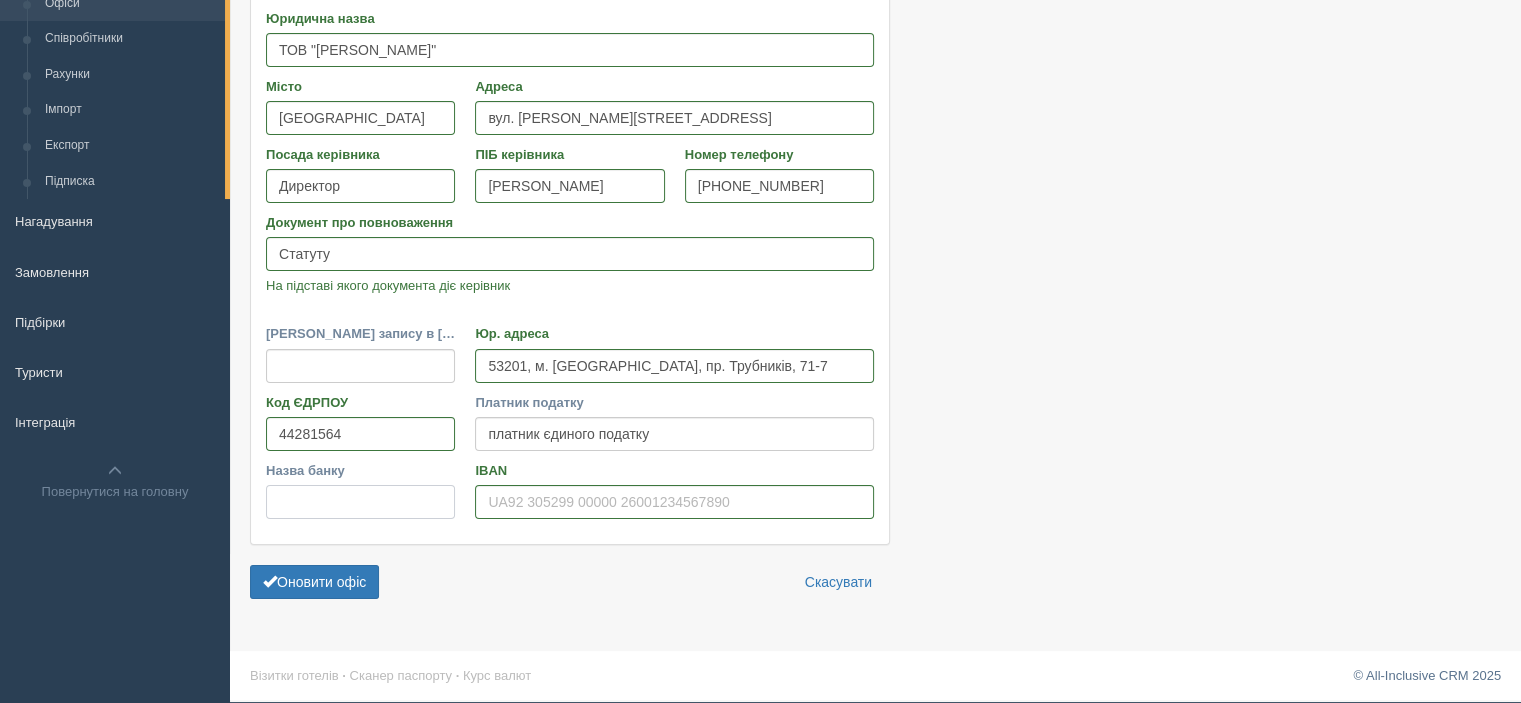 click on "Назва банку" at bounding box center [360, 502] 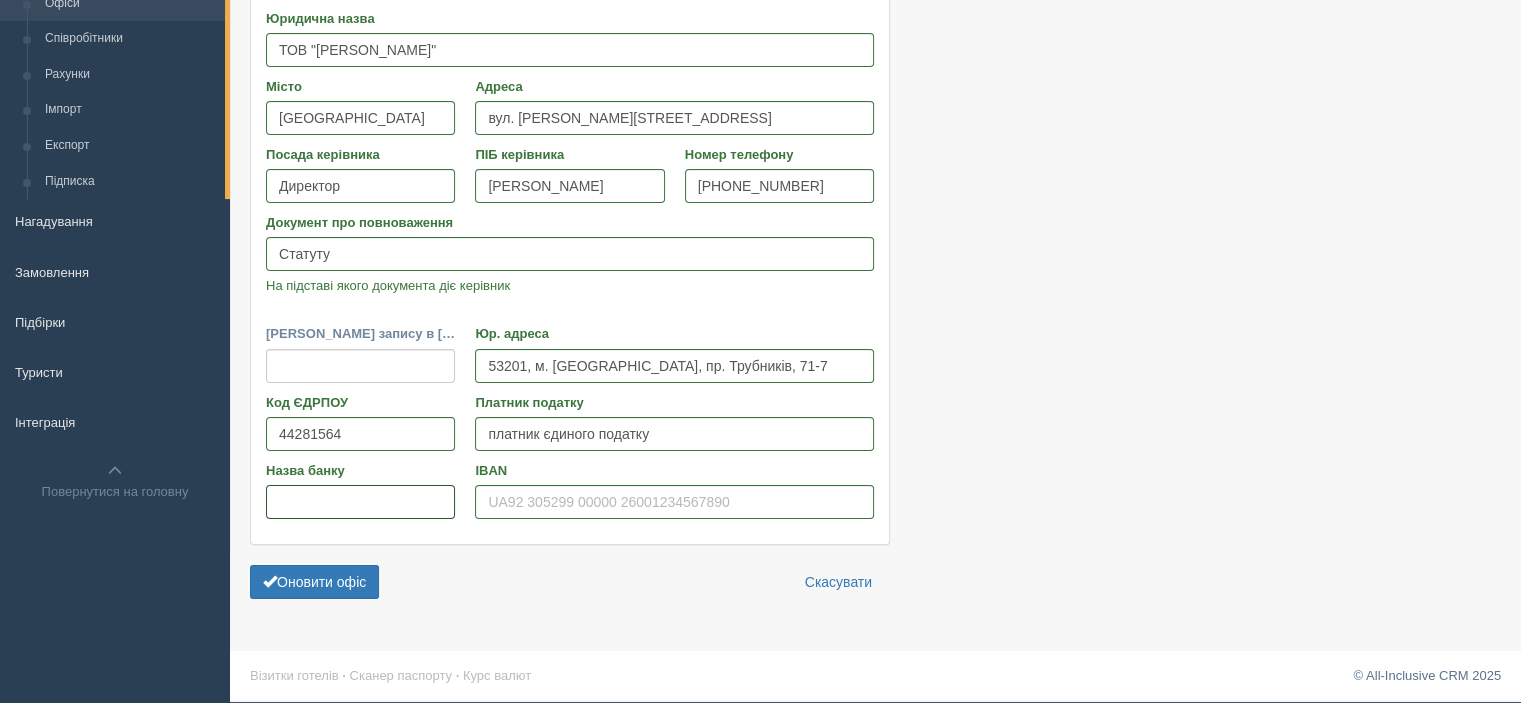 paste on "ВАТ «Приватбанк»" 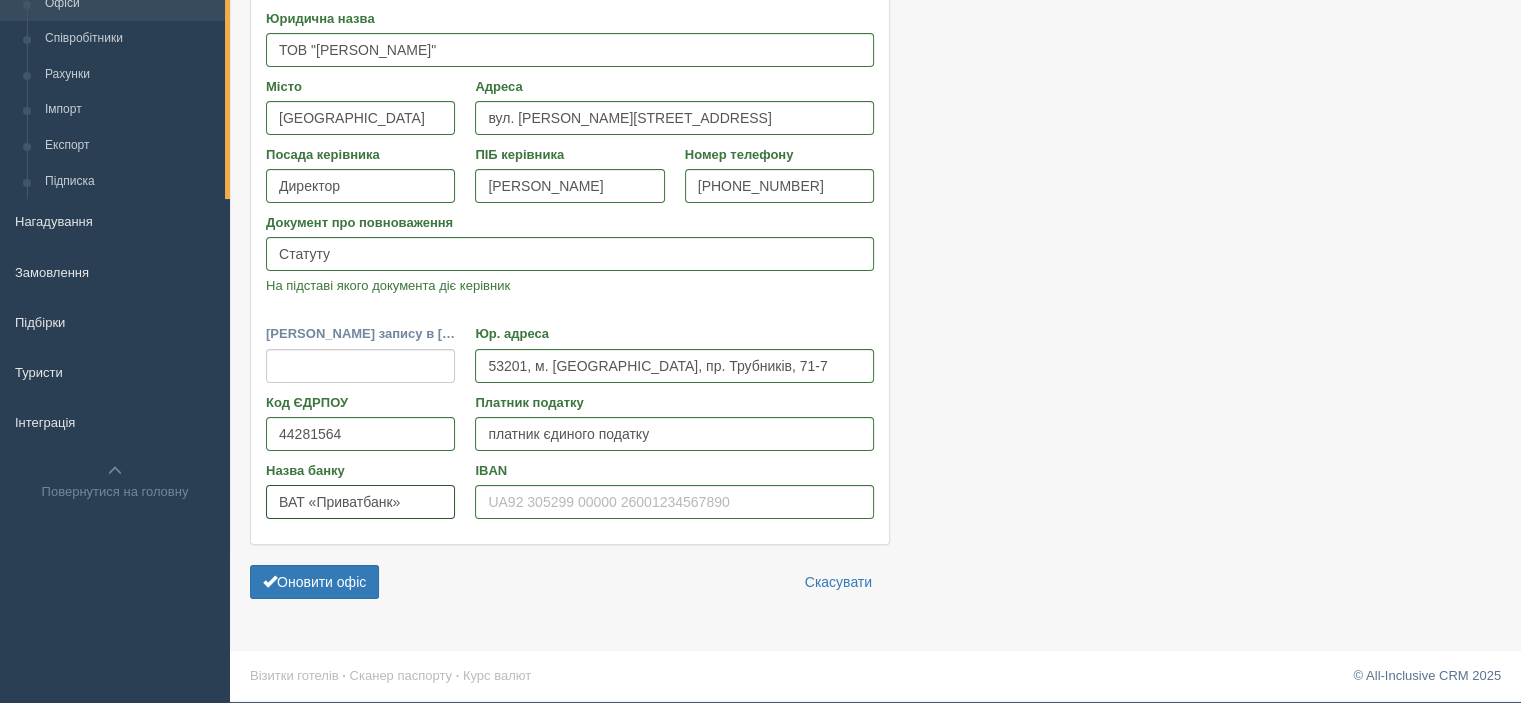type on "ВАТ «Приватбанк»" 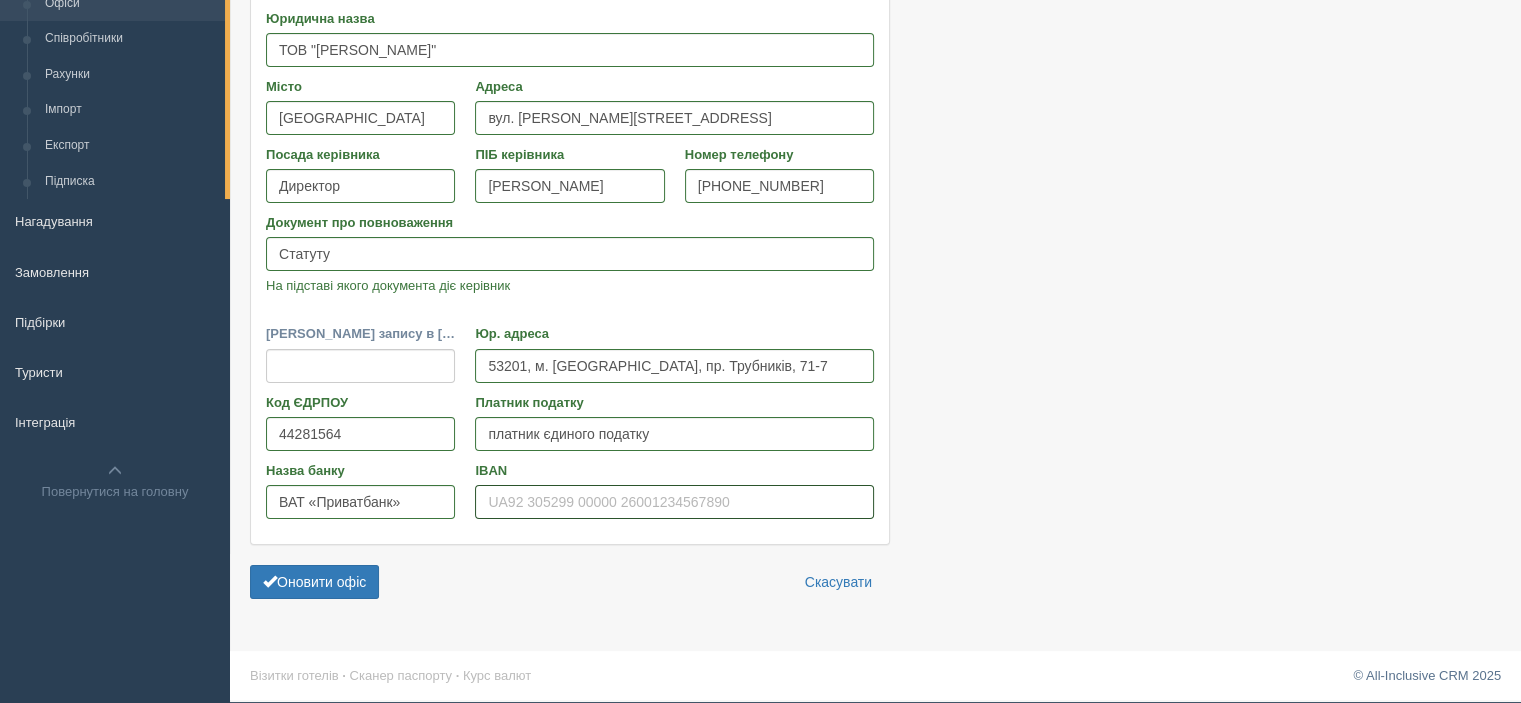 click on "IBAN" at bounding box center [674, 502] 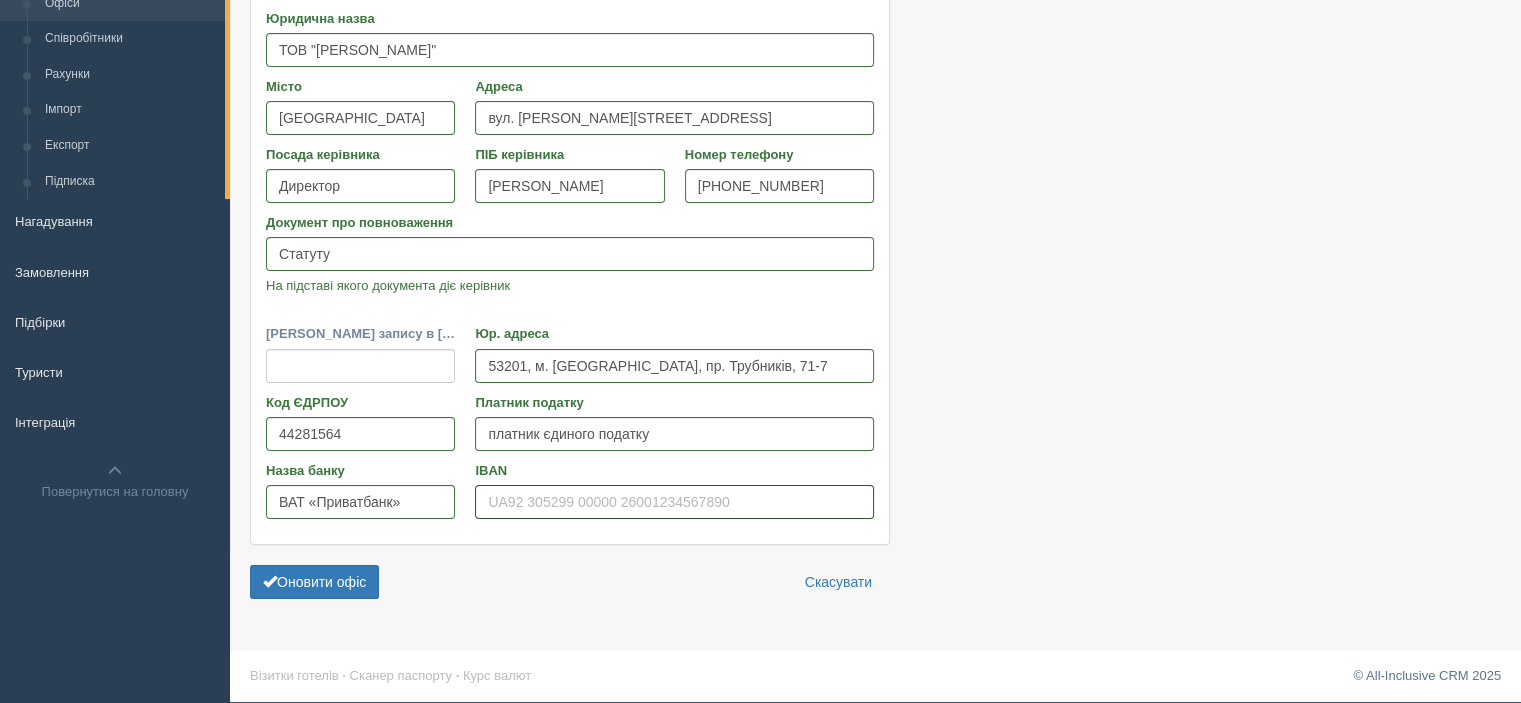 paste on "UA873052990000026006050539023" 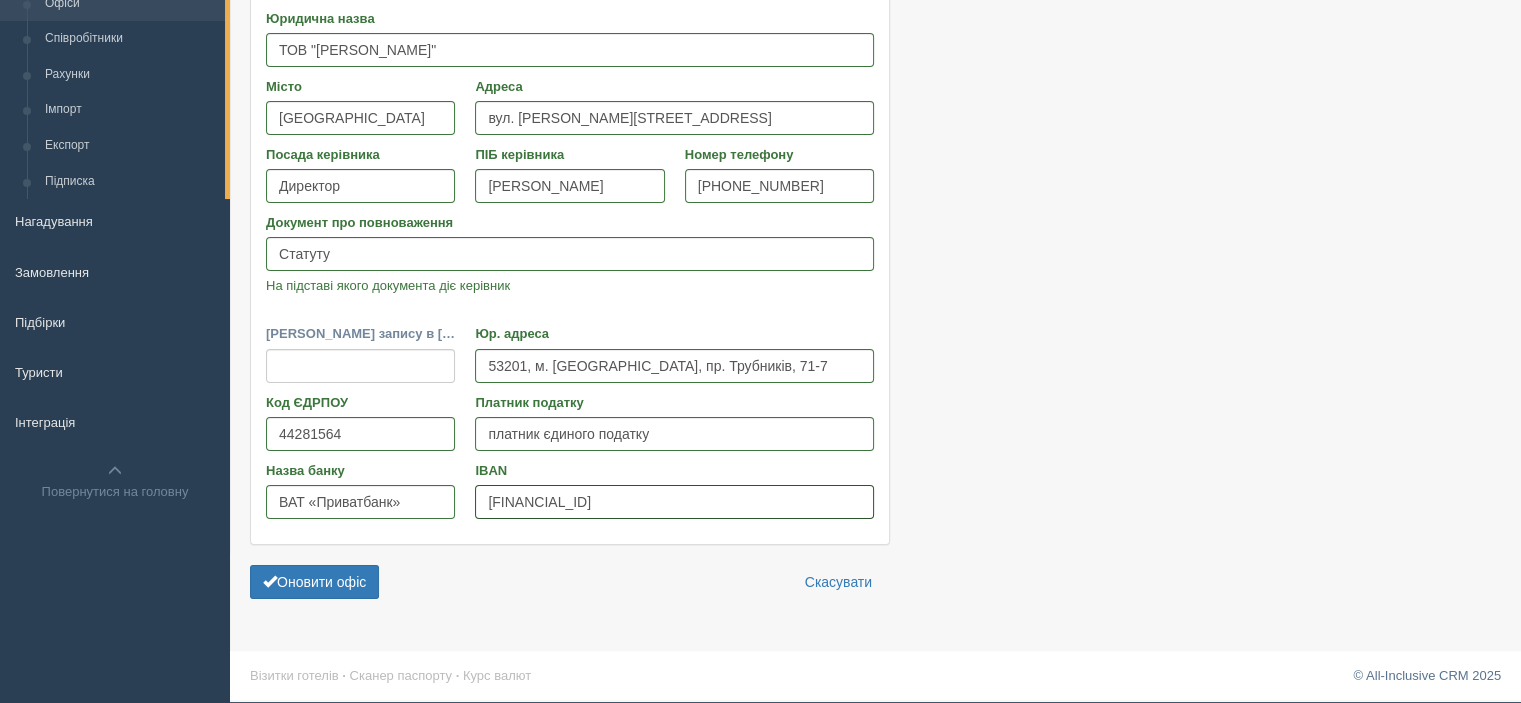 type on "UA873052990000026006050539023" 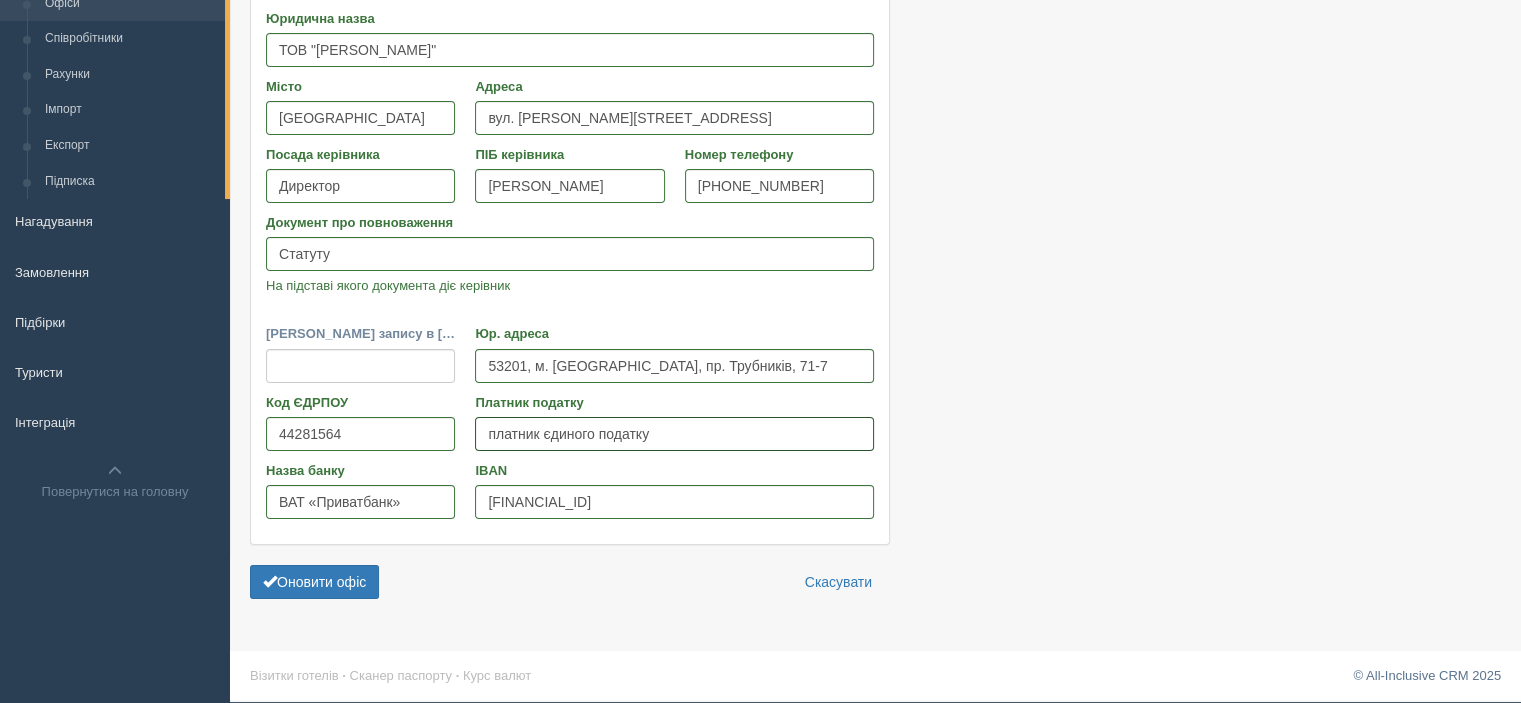 drag, startPoint x: 682, startPoint y: 437, endPoint x: 484, endPoint y: 442, distance: 198.06313 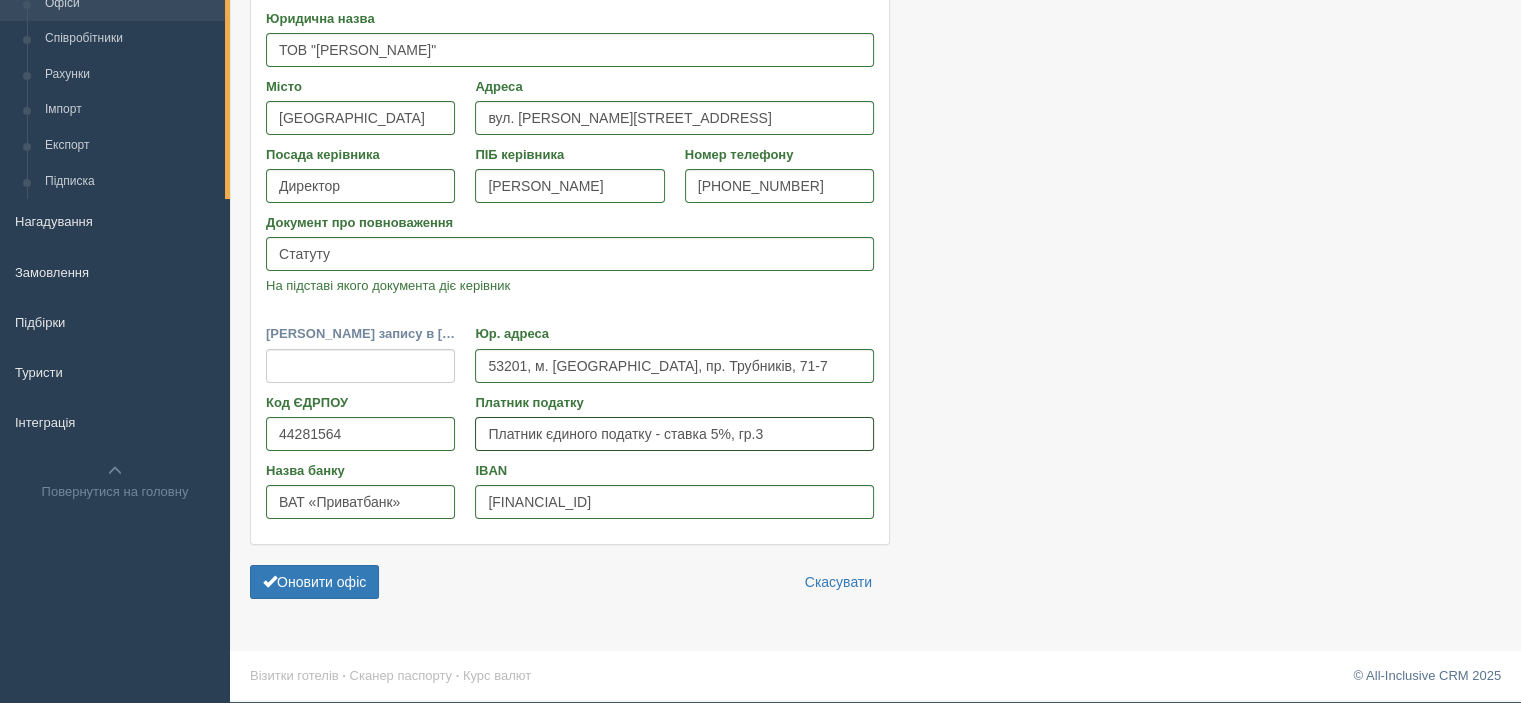 click on "Платник єдиного податку - ставка 5%, гр.3" at bounding box center [674, 434] 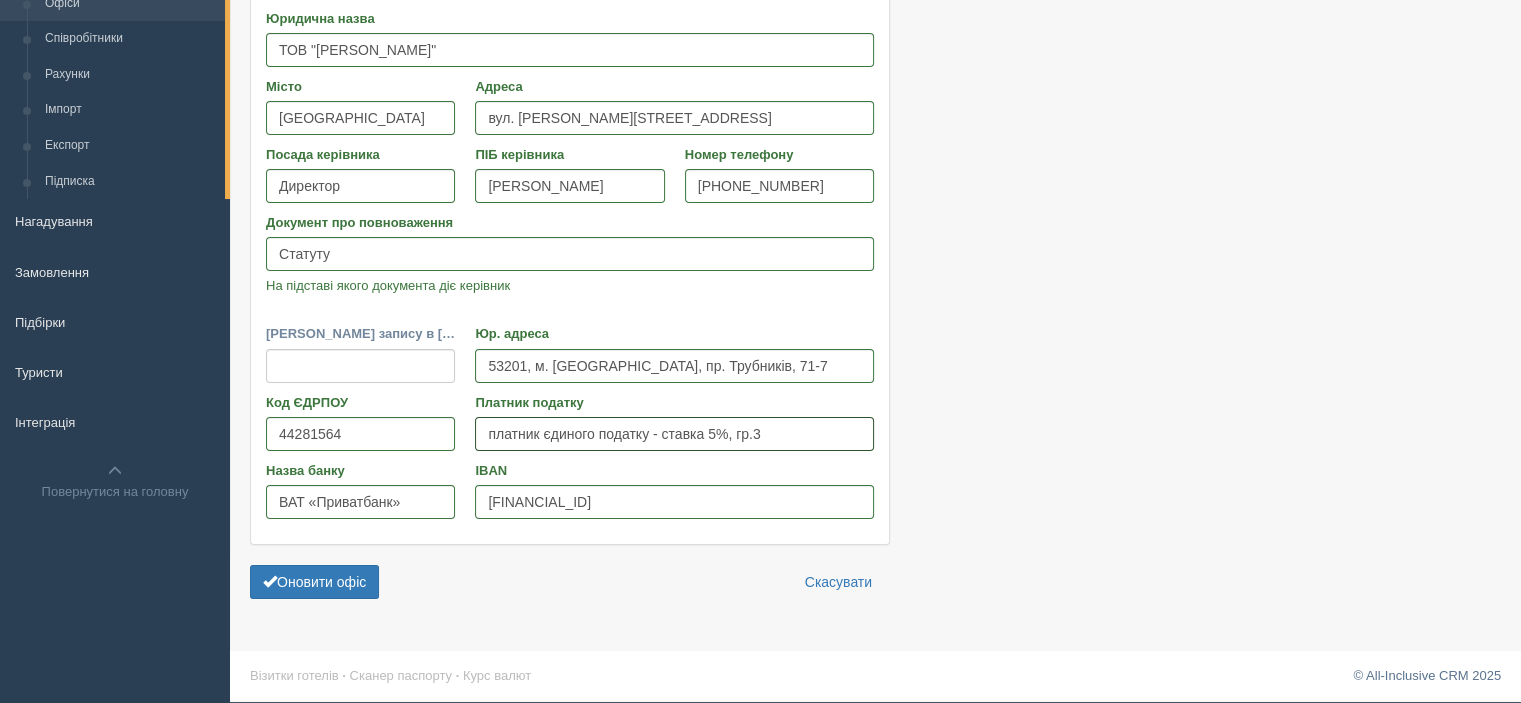 click on "платник єдиного податку - ставка 5%, гр.3" at bounding box center (674, 434) 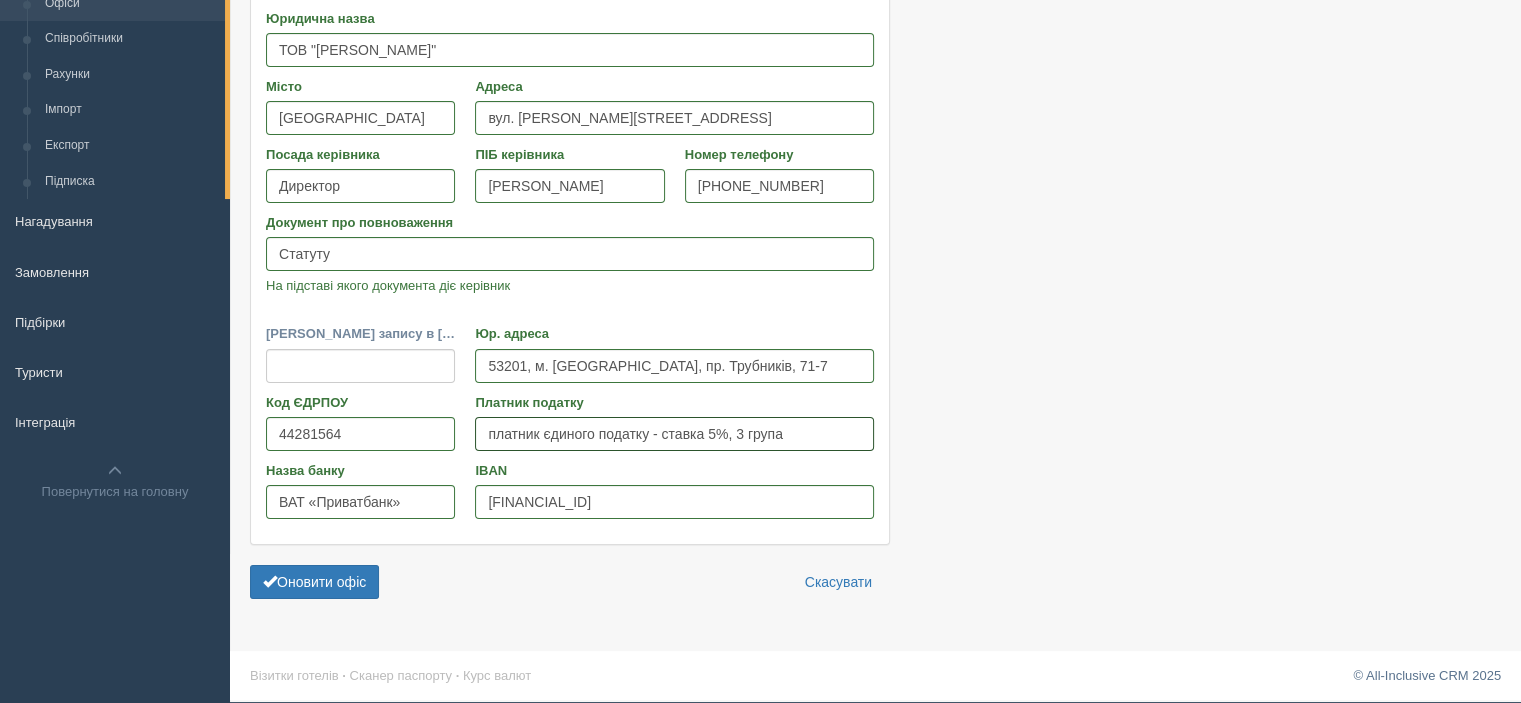 type on "платник єдиного податку - ставка 5%, 3 група" 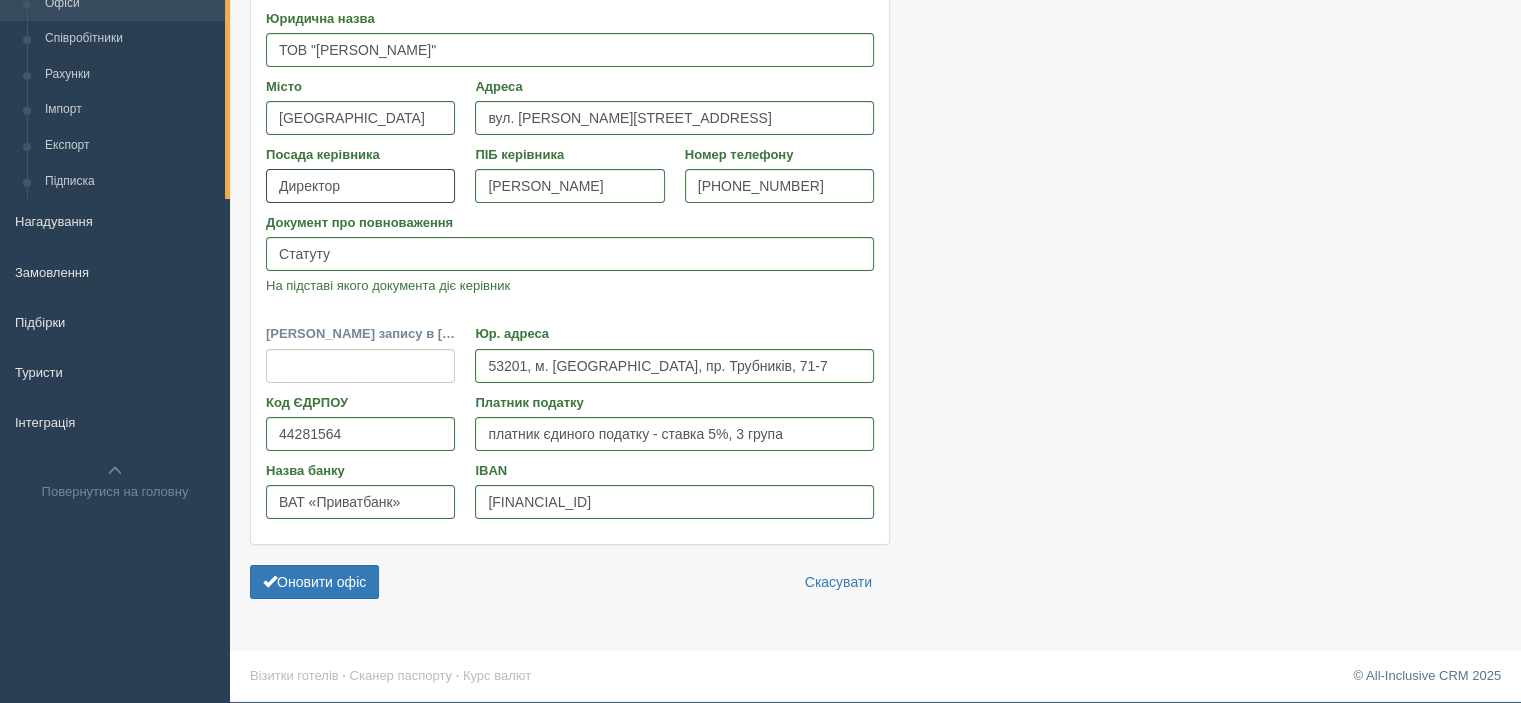 click on "Директор" at bounding box center [360, 186] 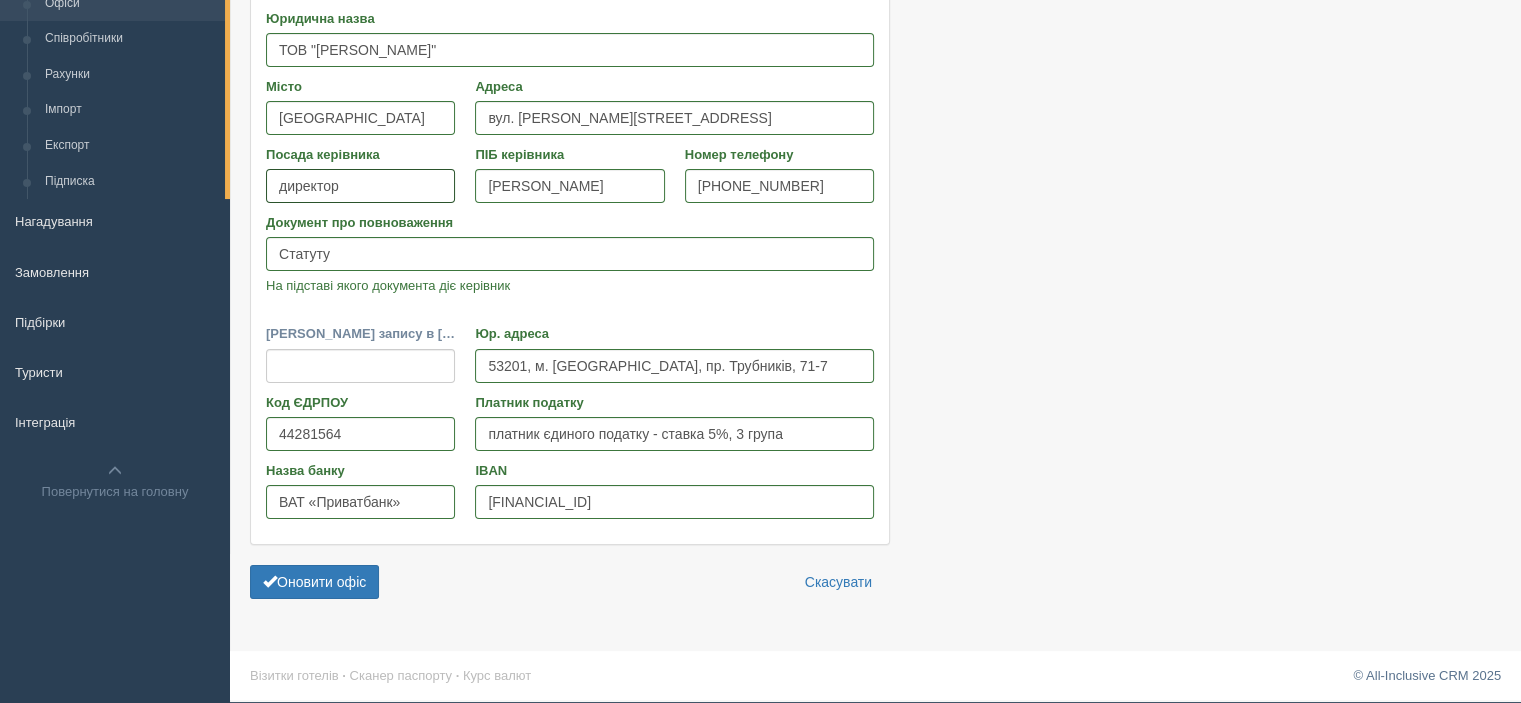 type on "директор" 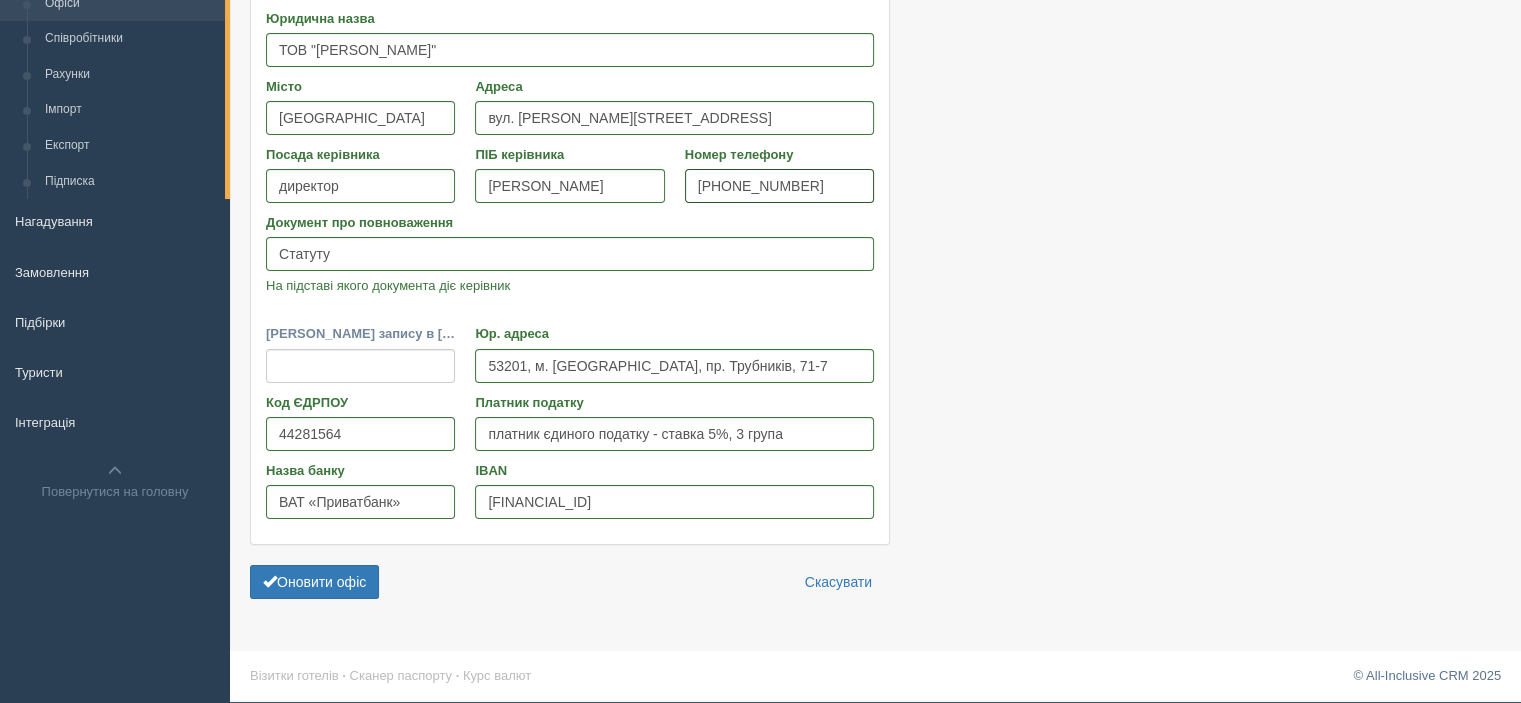 drag, startPoint x: 813, startPoint y: 179, endPoint x: 733, endPoint y: 192, distance: 81.04937 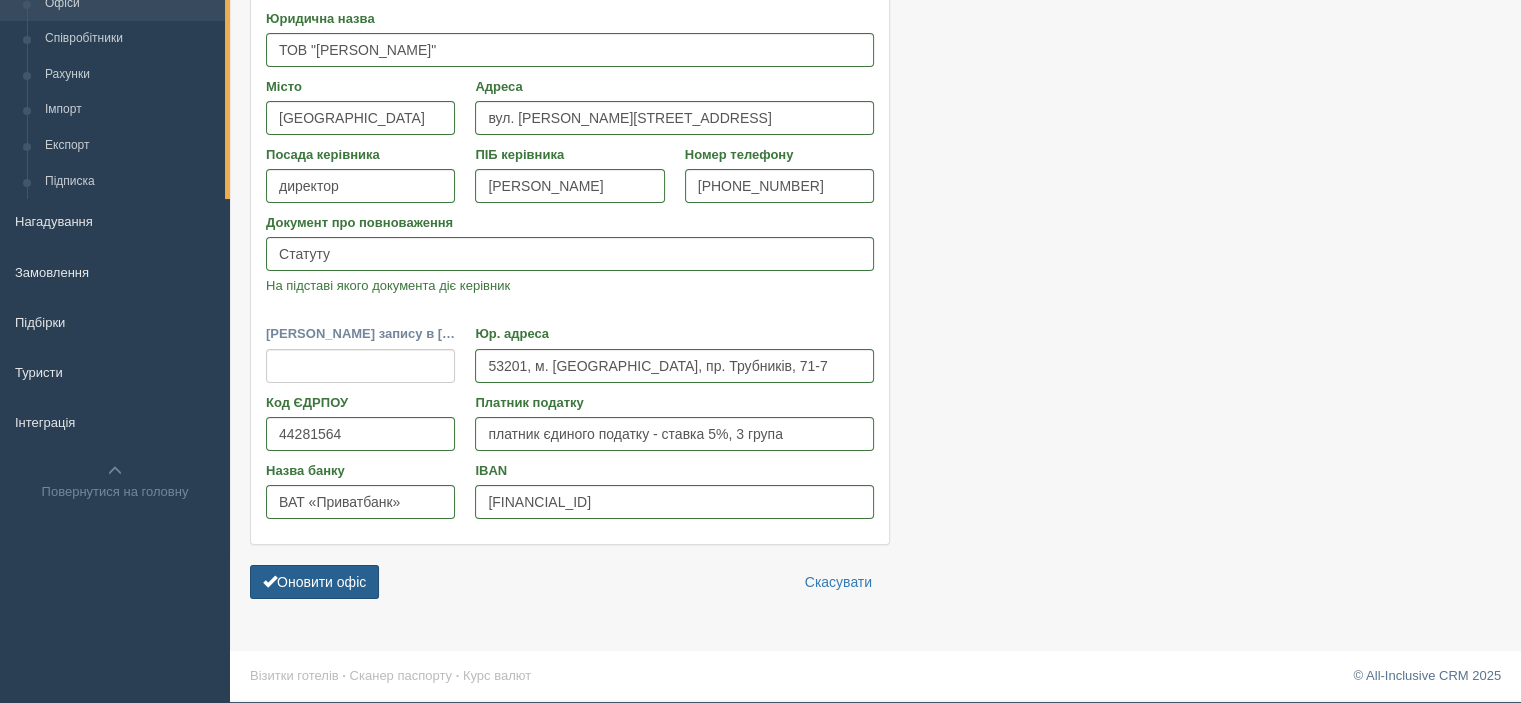 click on "Оновити офіс" at bounding box center [314, 582] 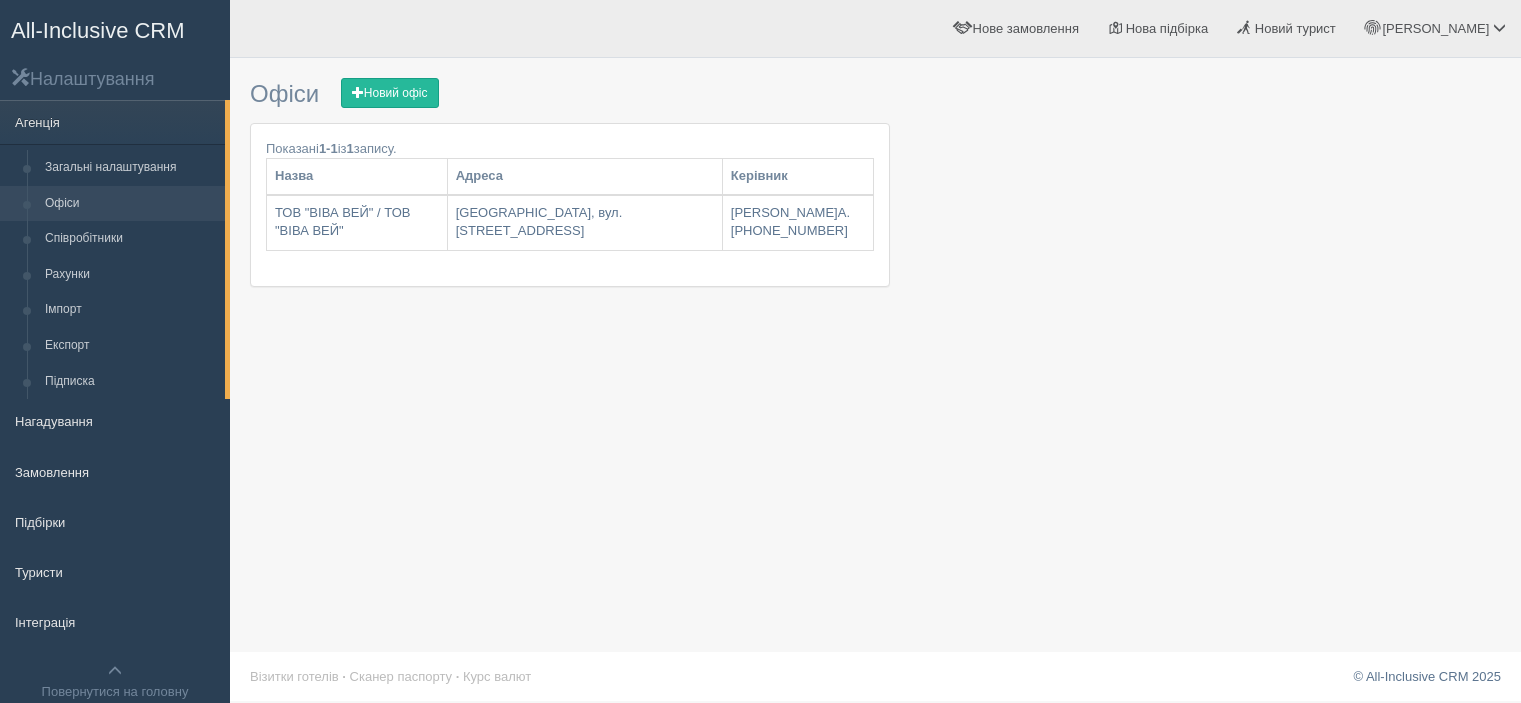 scroll, scrollTop: 0, scrollLeft: 0, axis: both 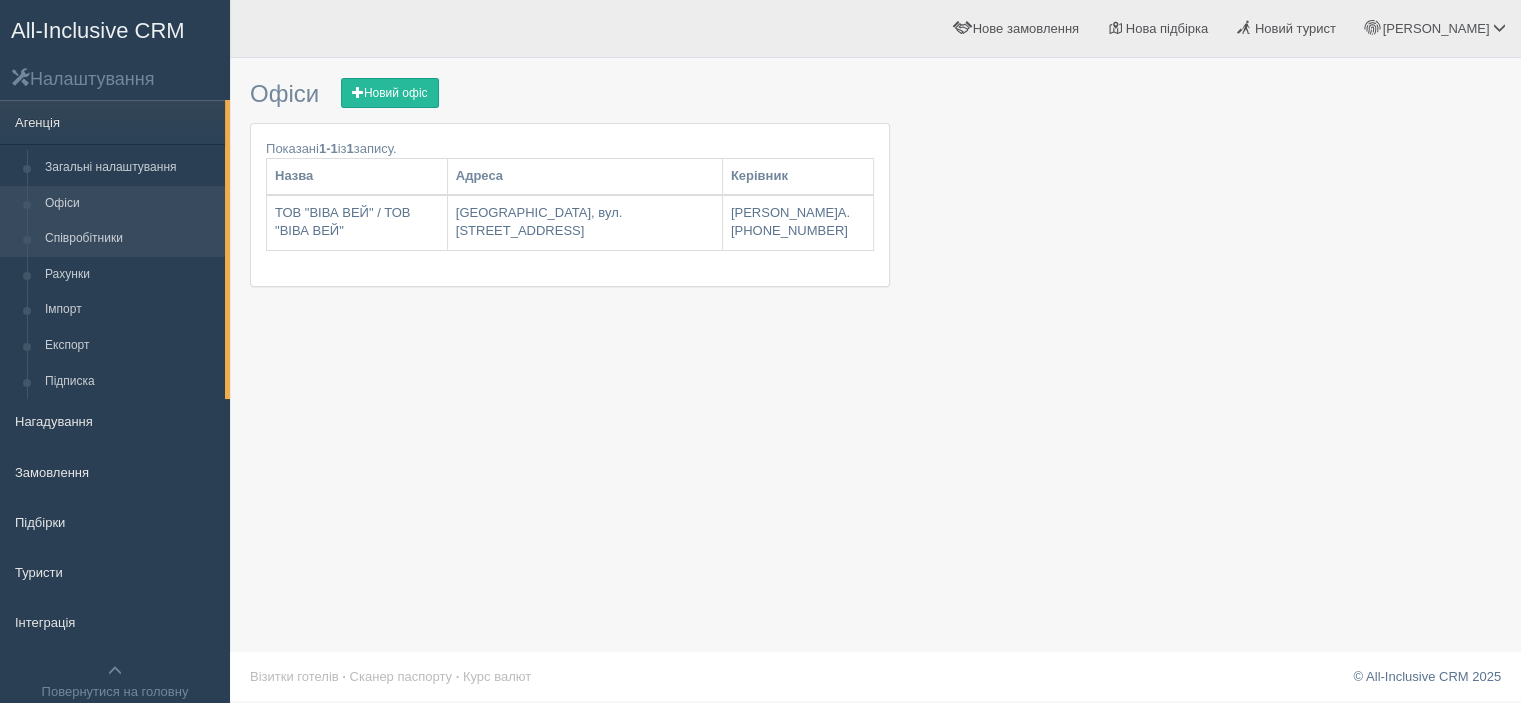 click on "Співробітники" at bounding box center [130, 239] 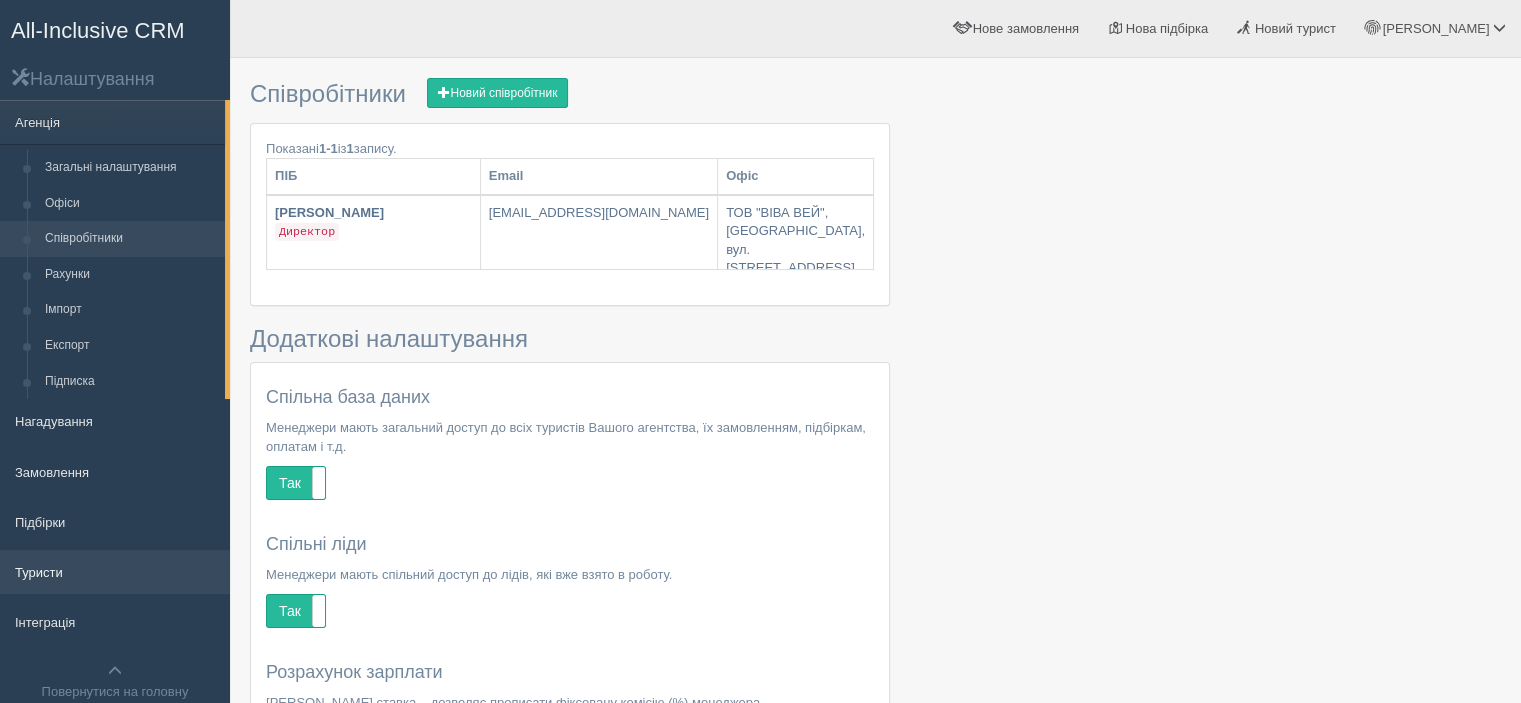 scroll, scrollTop: 0, scrollLeft: 0, axis: both 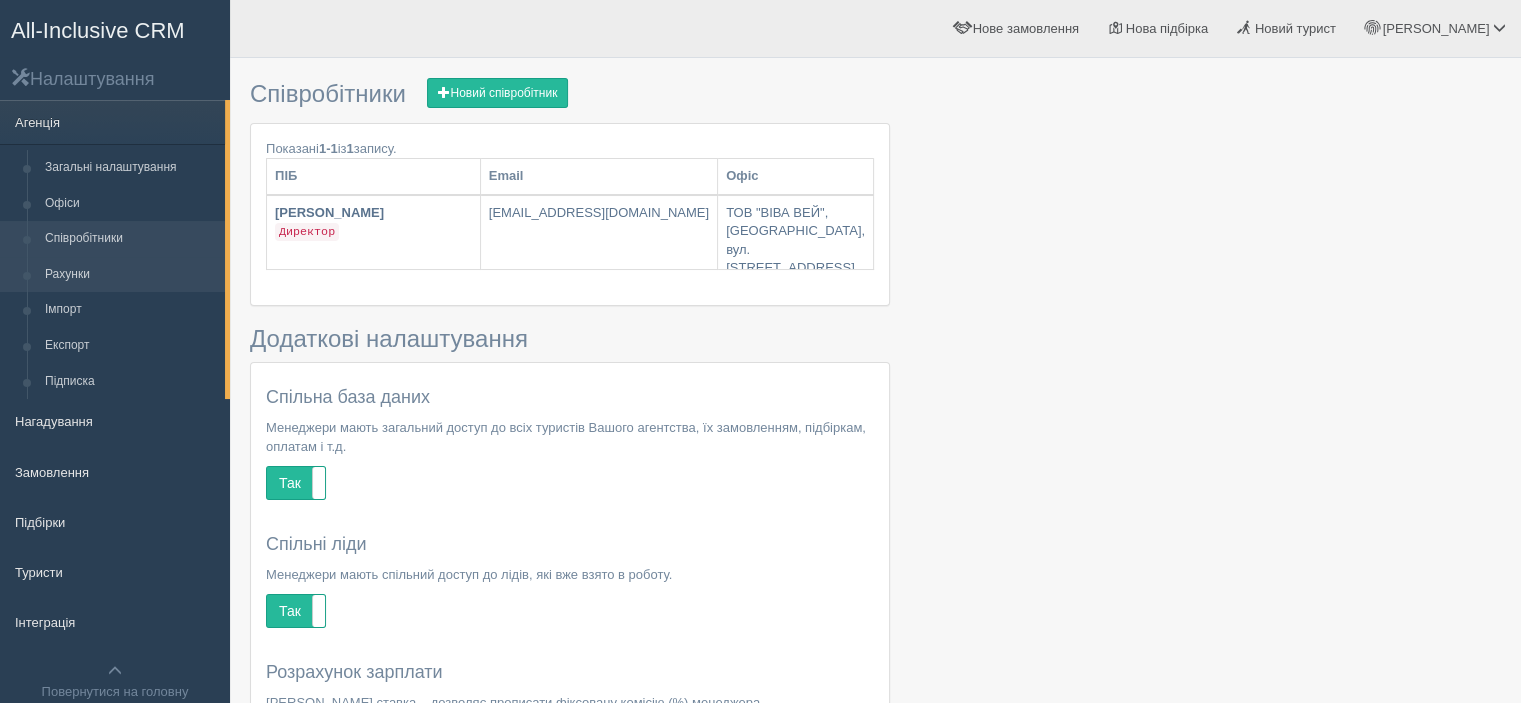 click on "Рахунки" at bounding box center (130, 275) 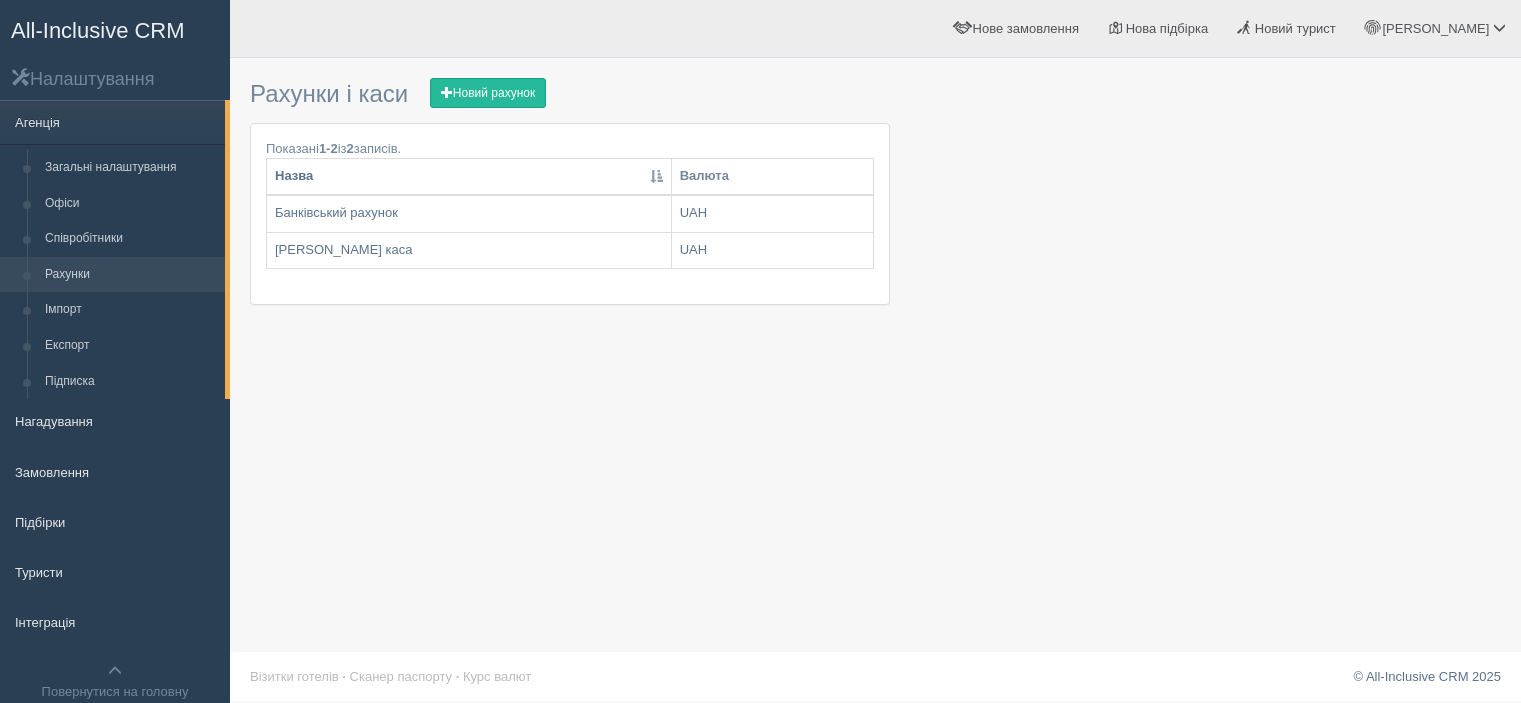 scroll, scrollTop: 0, scrollLeft: 0, axis: both 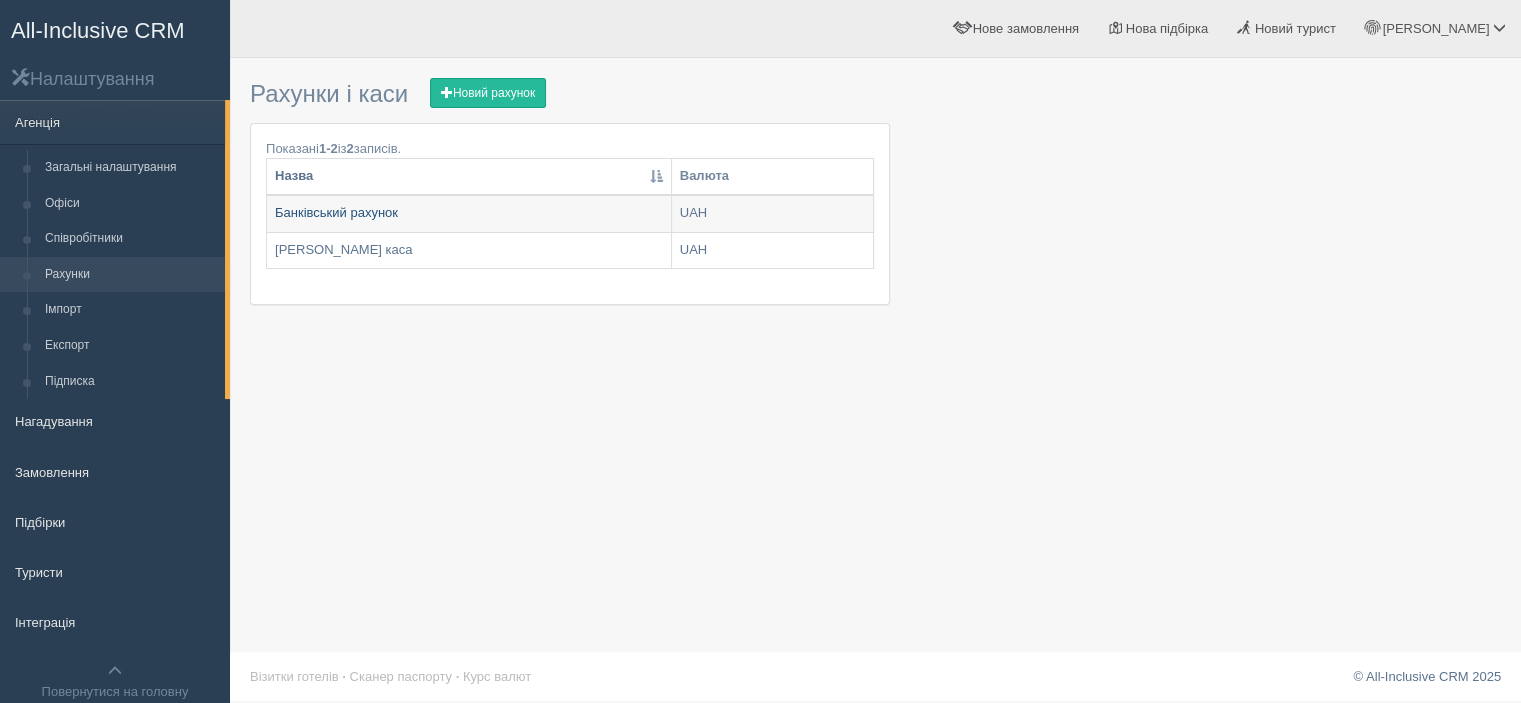 click on "Банківський рахунок" at bounding box center (469, 214) 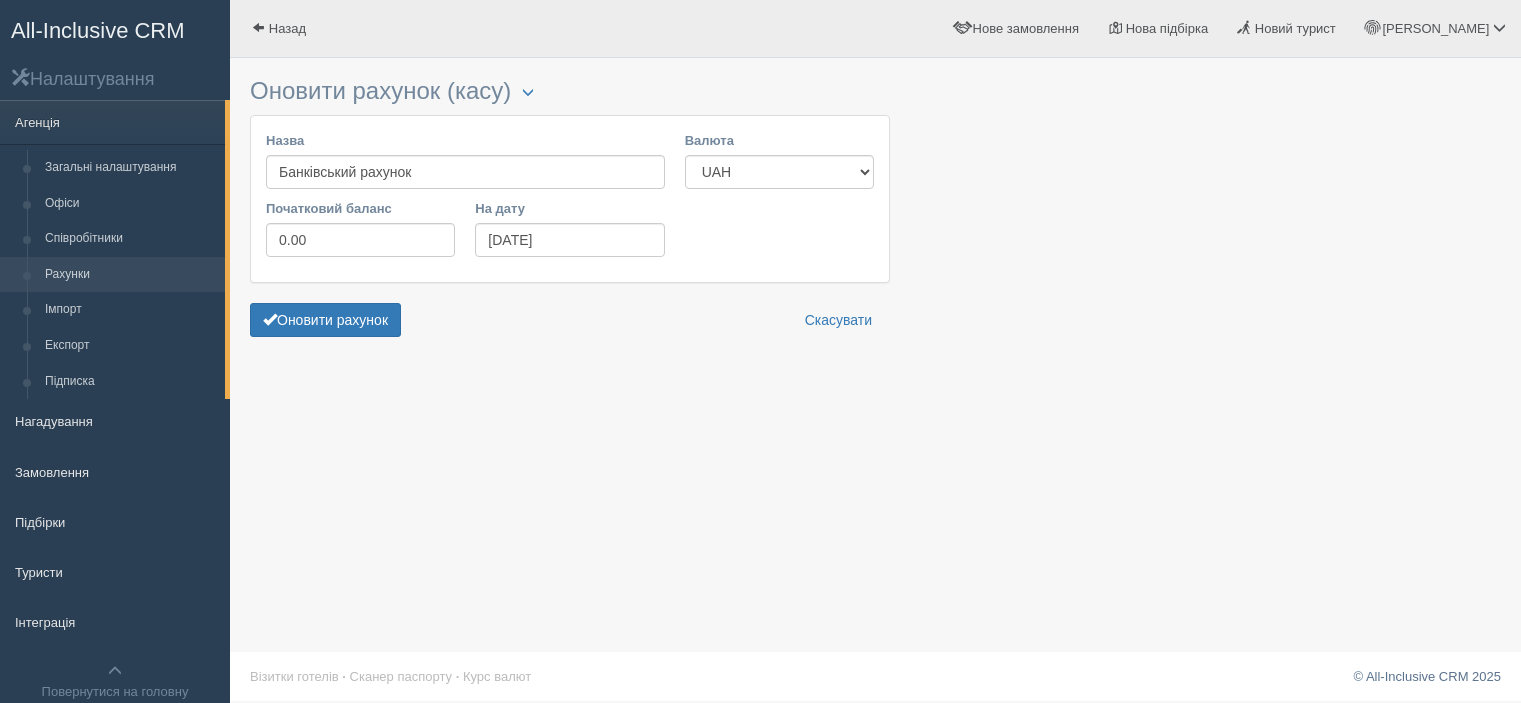 scroll, scrollTop: 0, scrollLeft: 0, axis: both 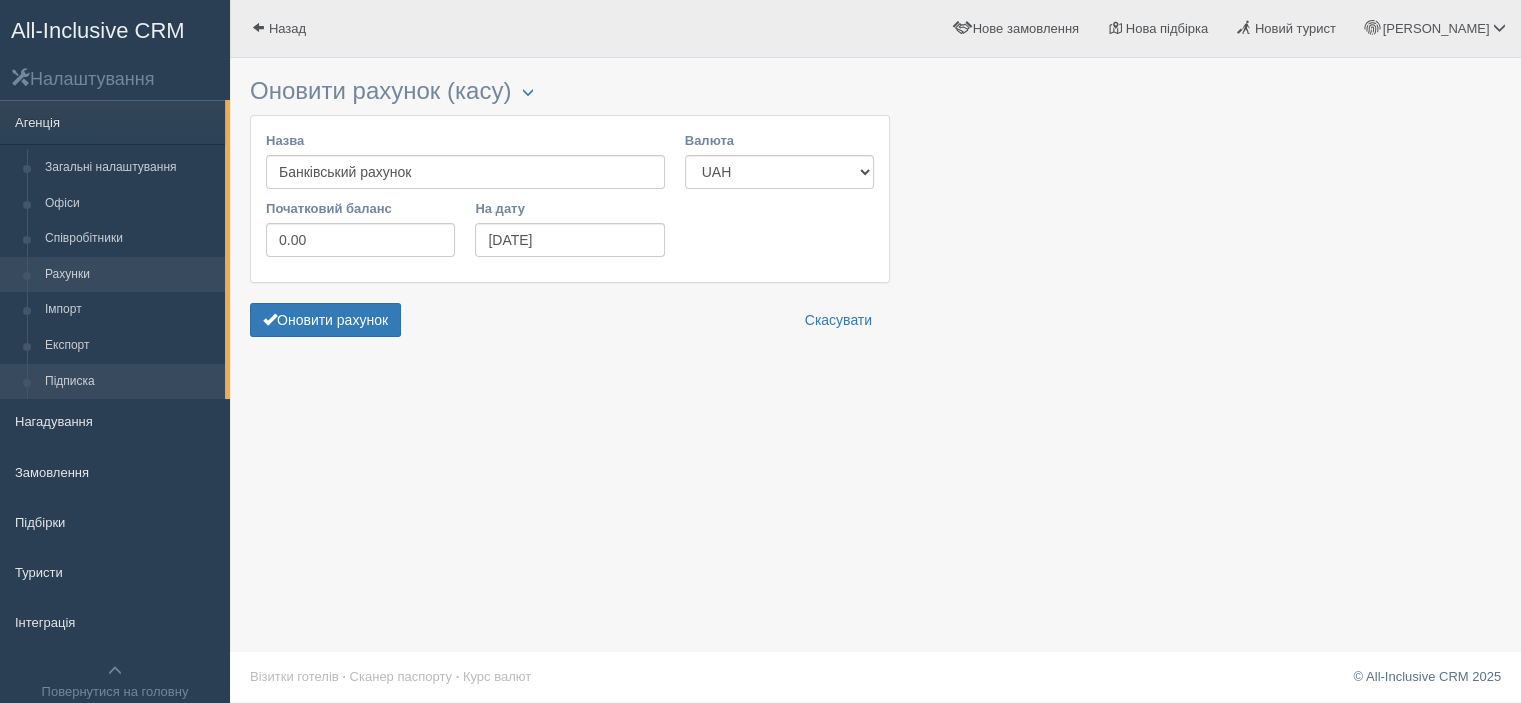 click on "Підписка" at bounding box center (130, 382) 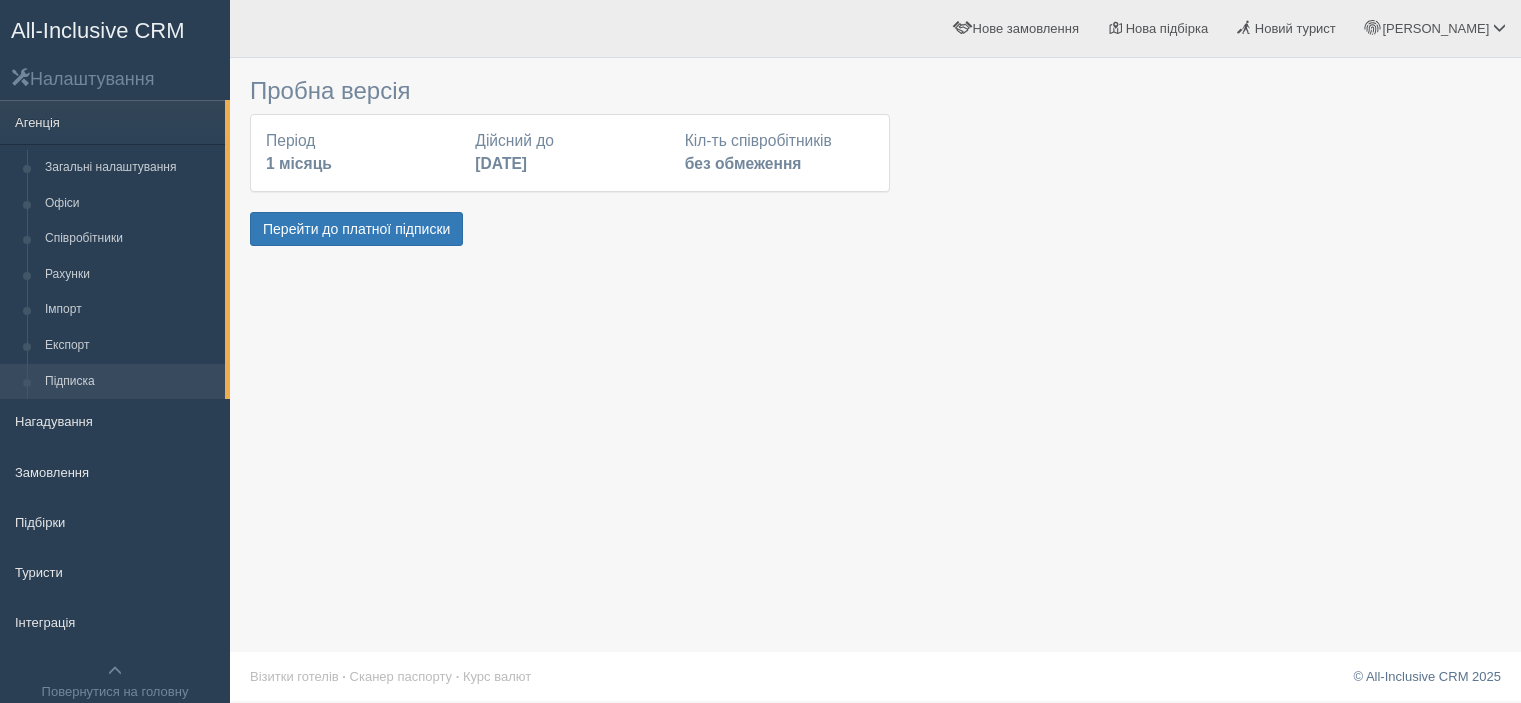scroll, scrollTop: 0, scrollLeft: 0, axis: both 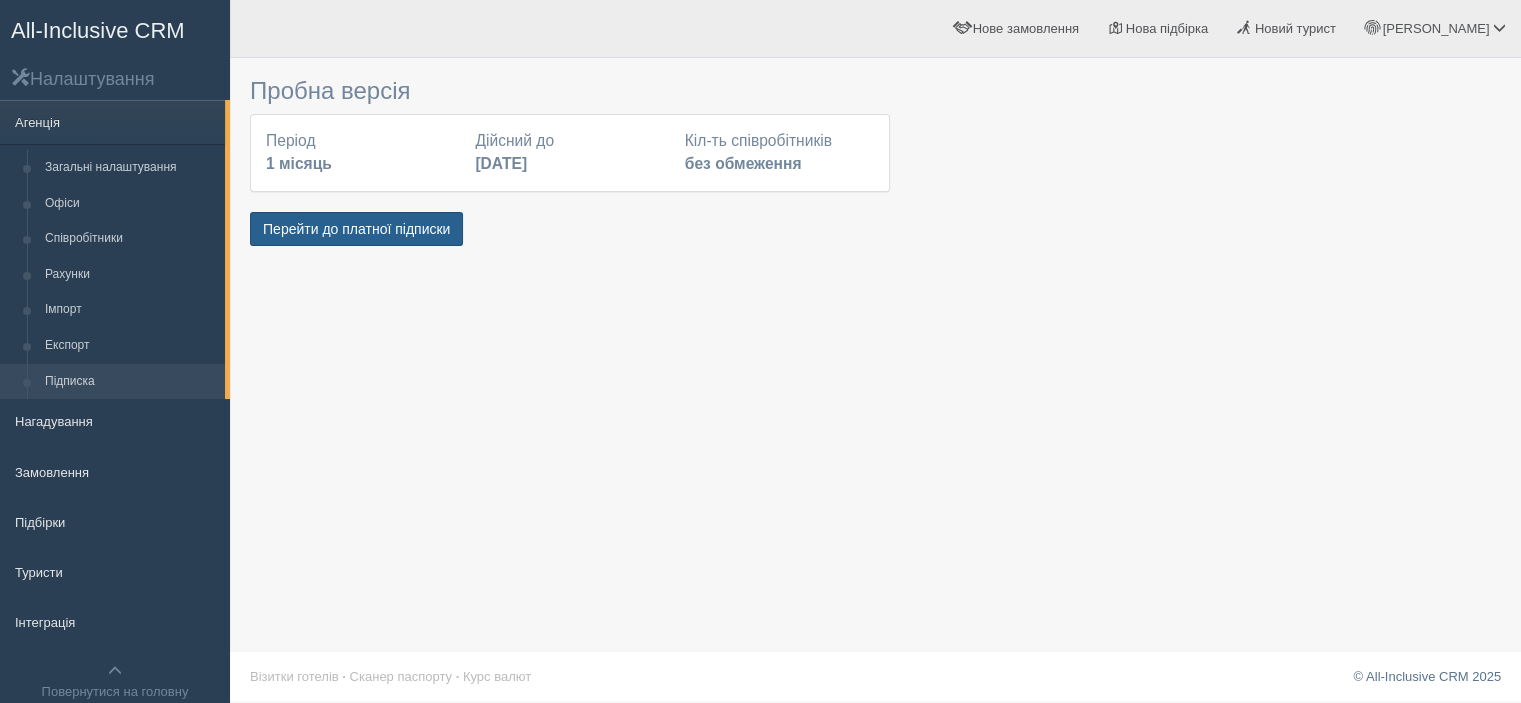 click on "Перейти до платної підписки" at bounding box center (356, 229) 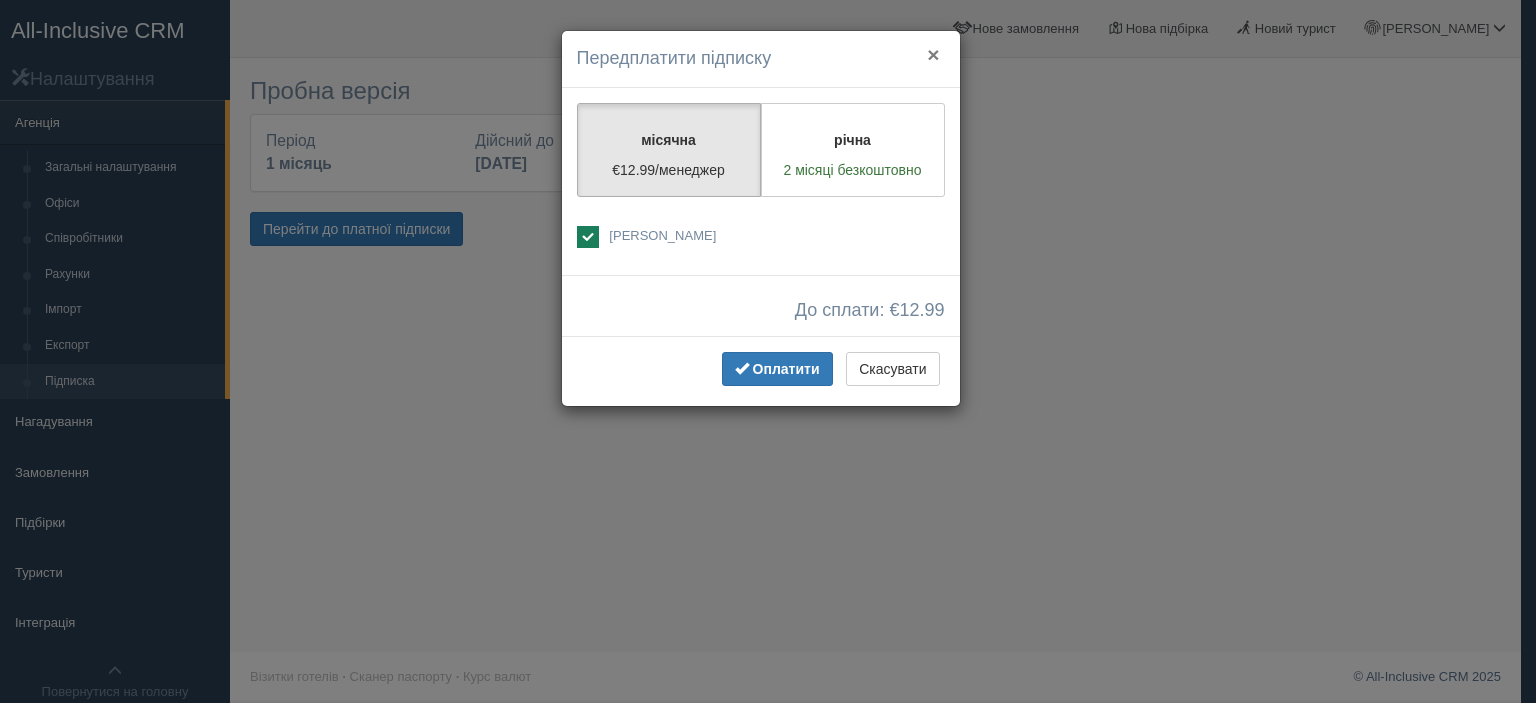 click on "×" at bounding box center [933, 54] 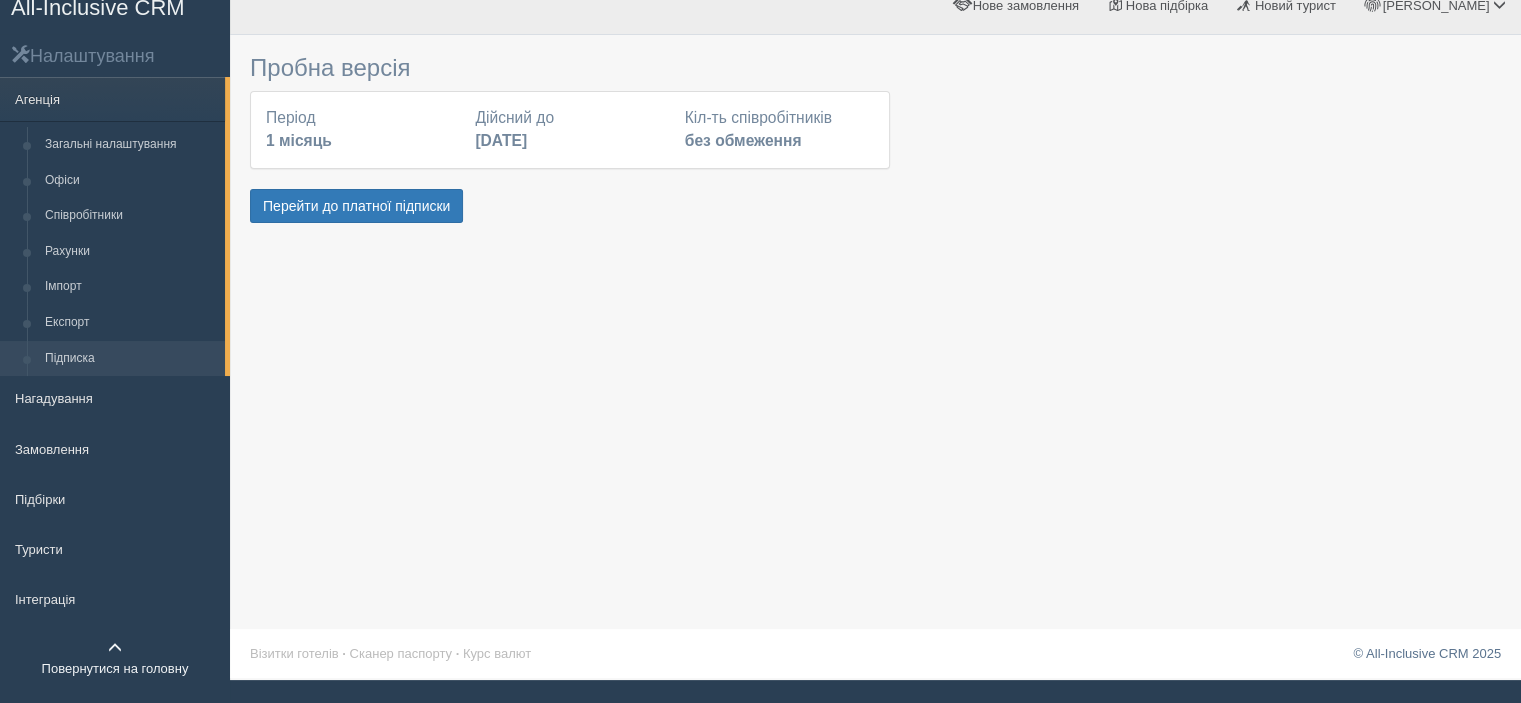 scroll, scrollTop: 0, scrollLeft: 0, axis: both 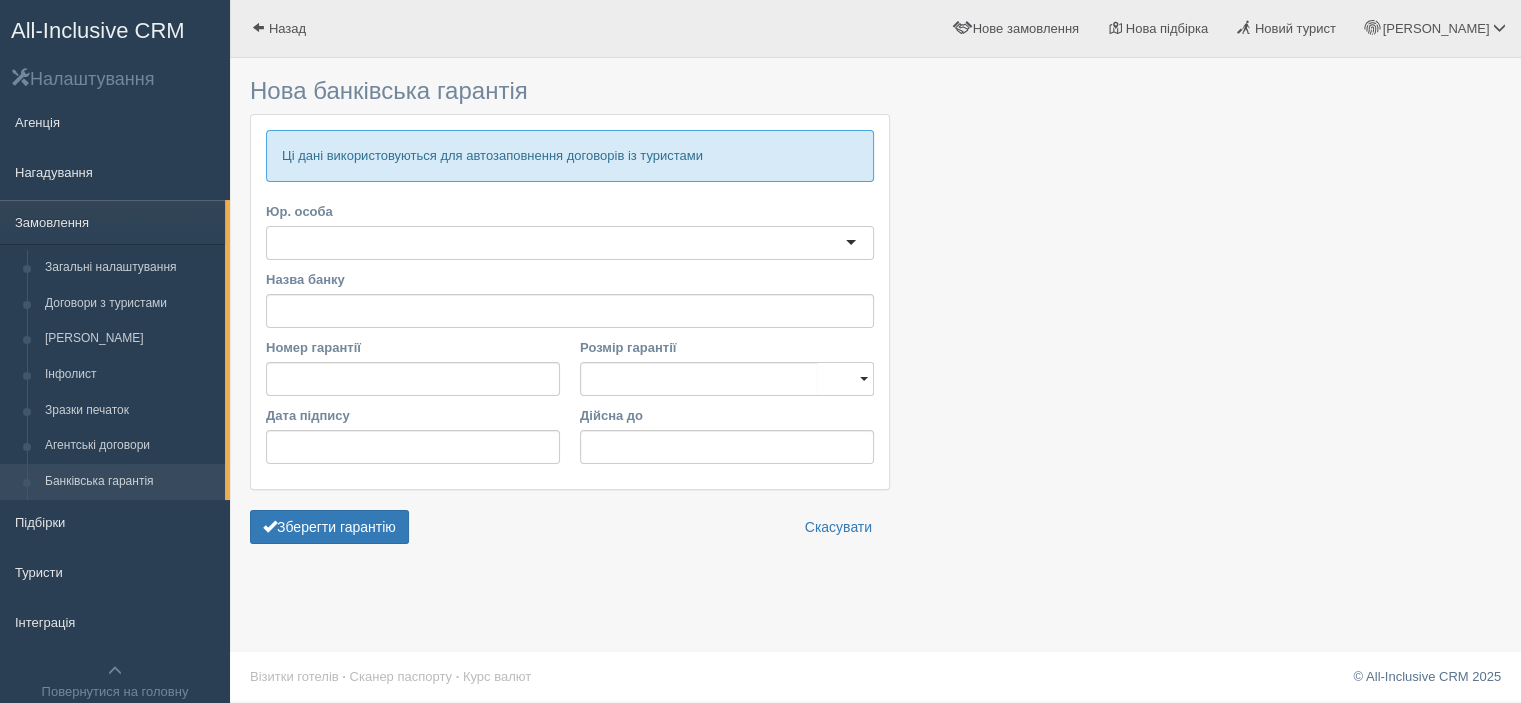 click at bounding box center [570, 243] 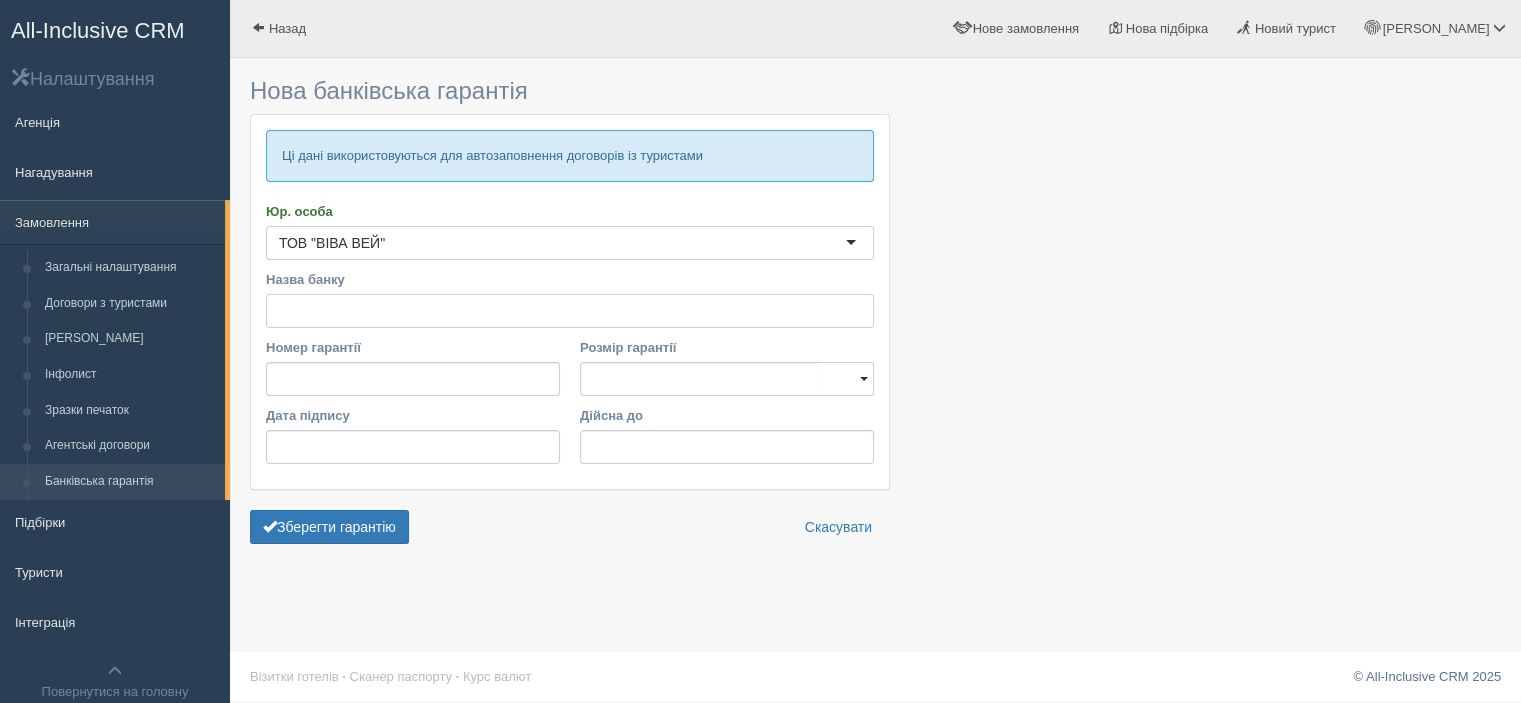 click on "Назва банку" at bounding box center (570, 311) 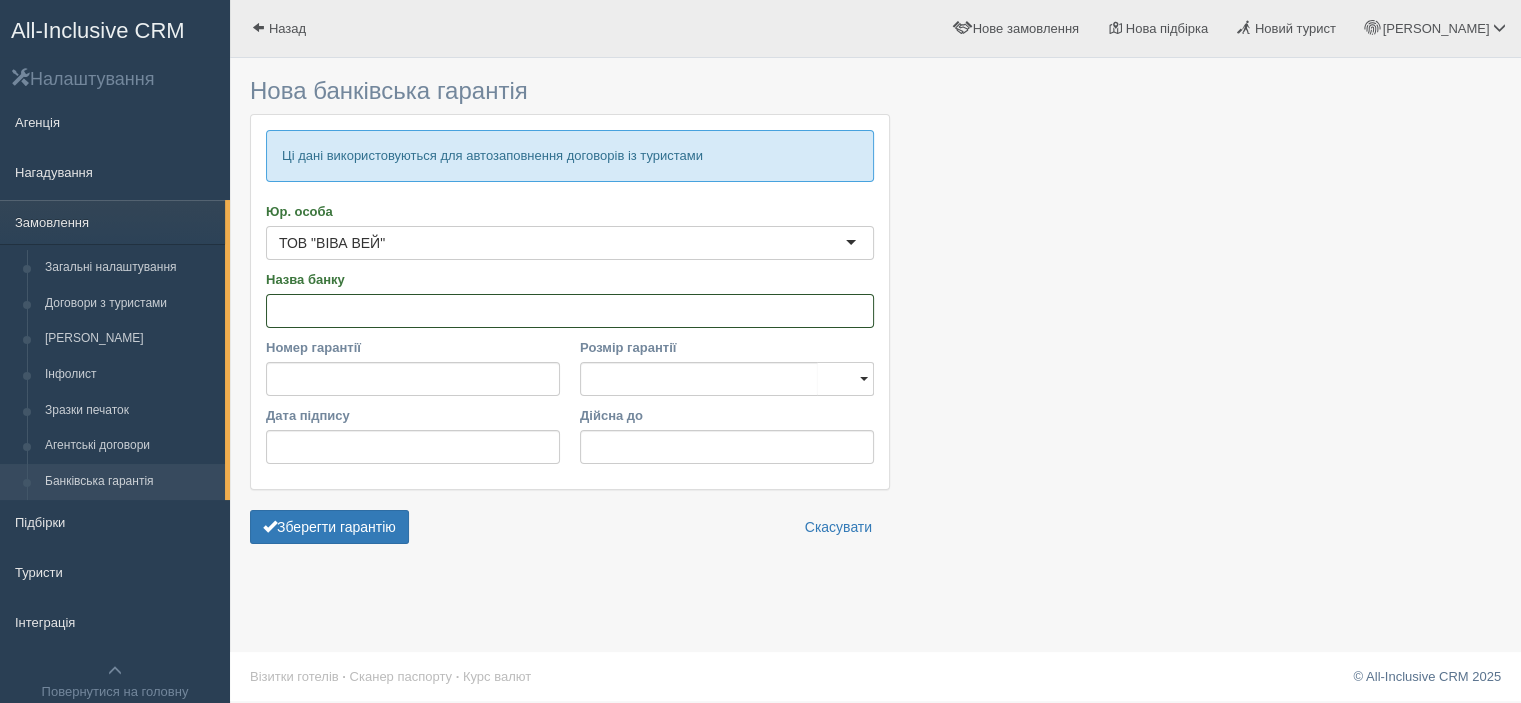 paste on "ВАТ «Приватбанк»" 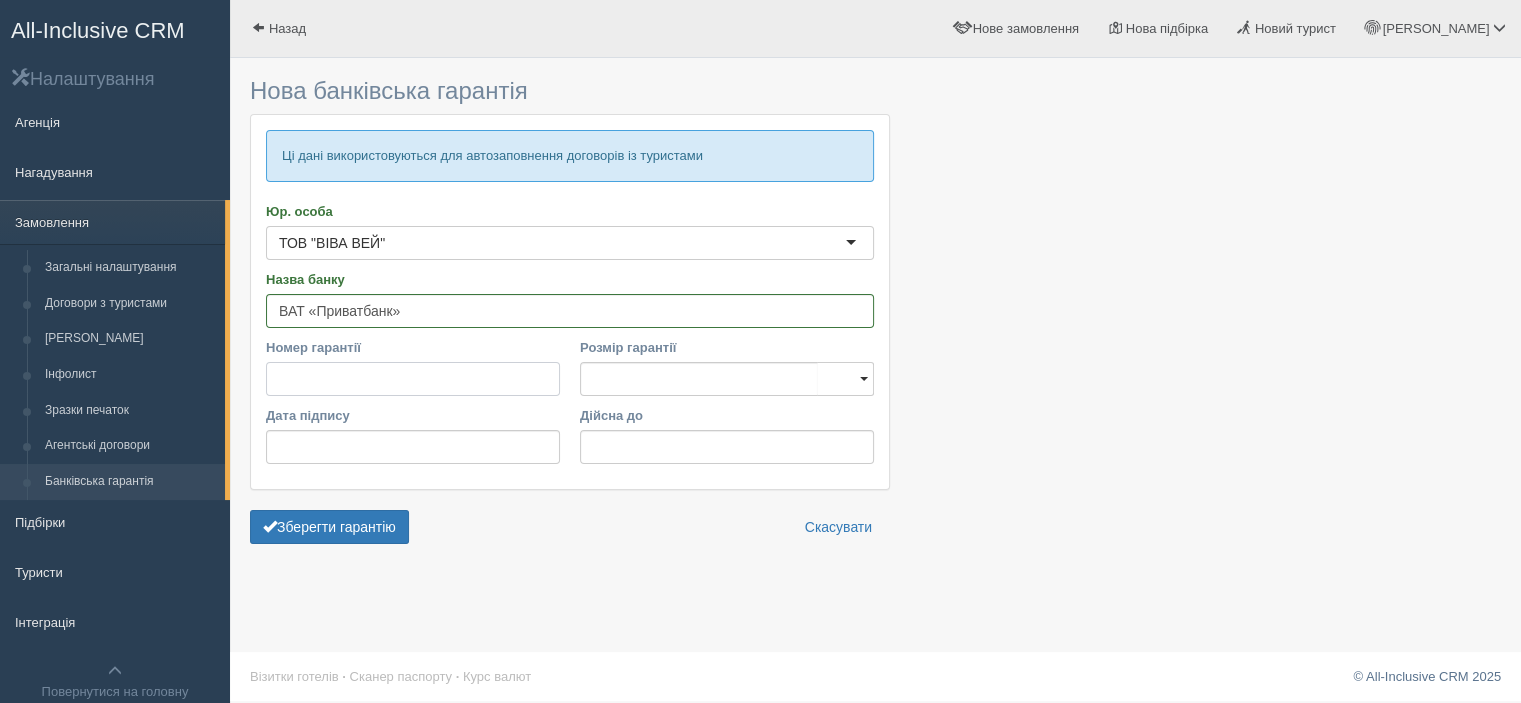 click on "Номер гарантії" at bounding box center (413, 379) 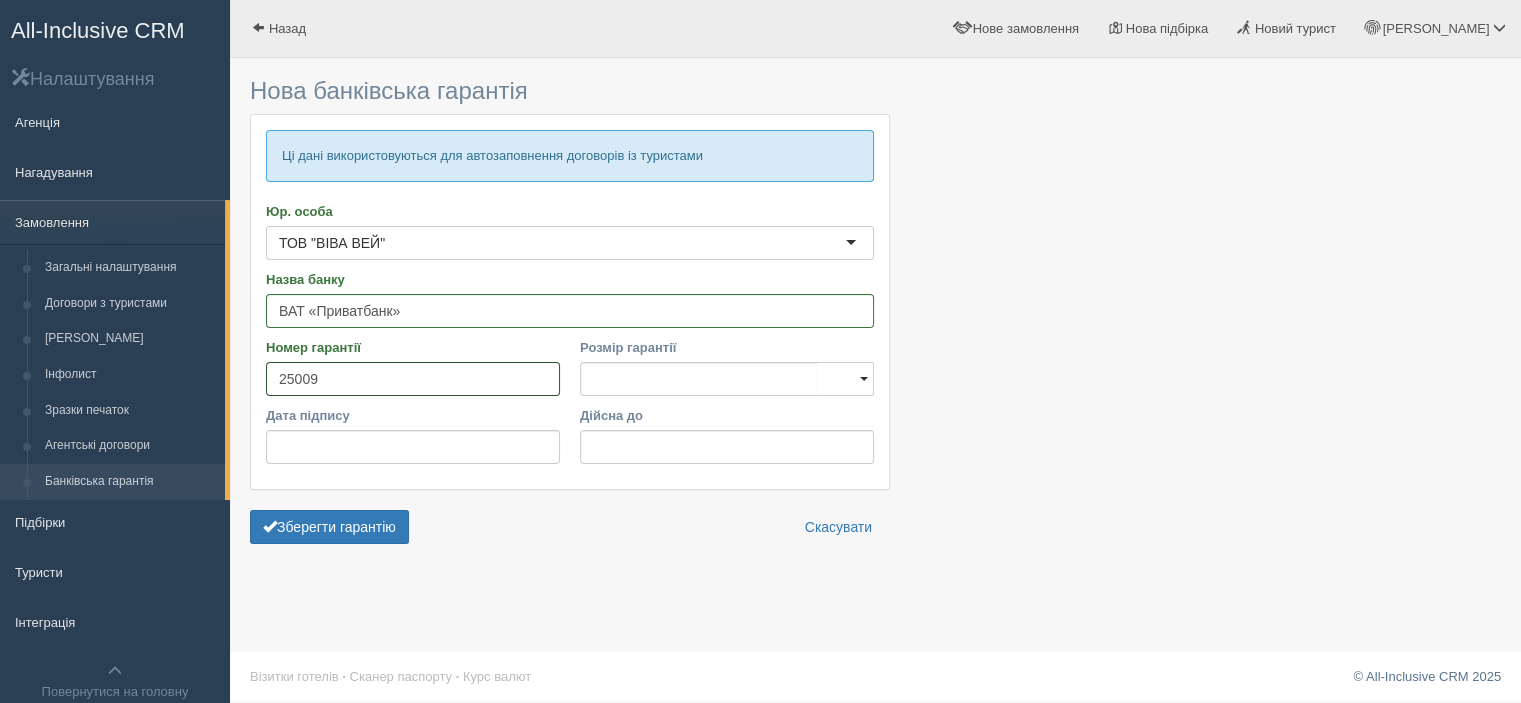 type on "25009" 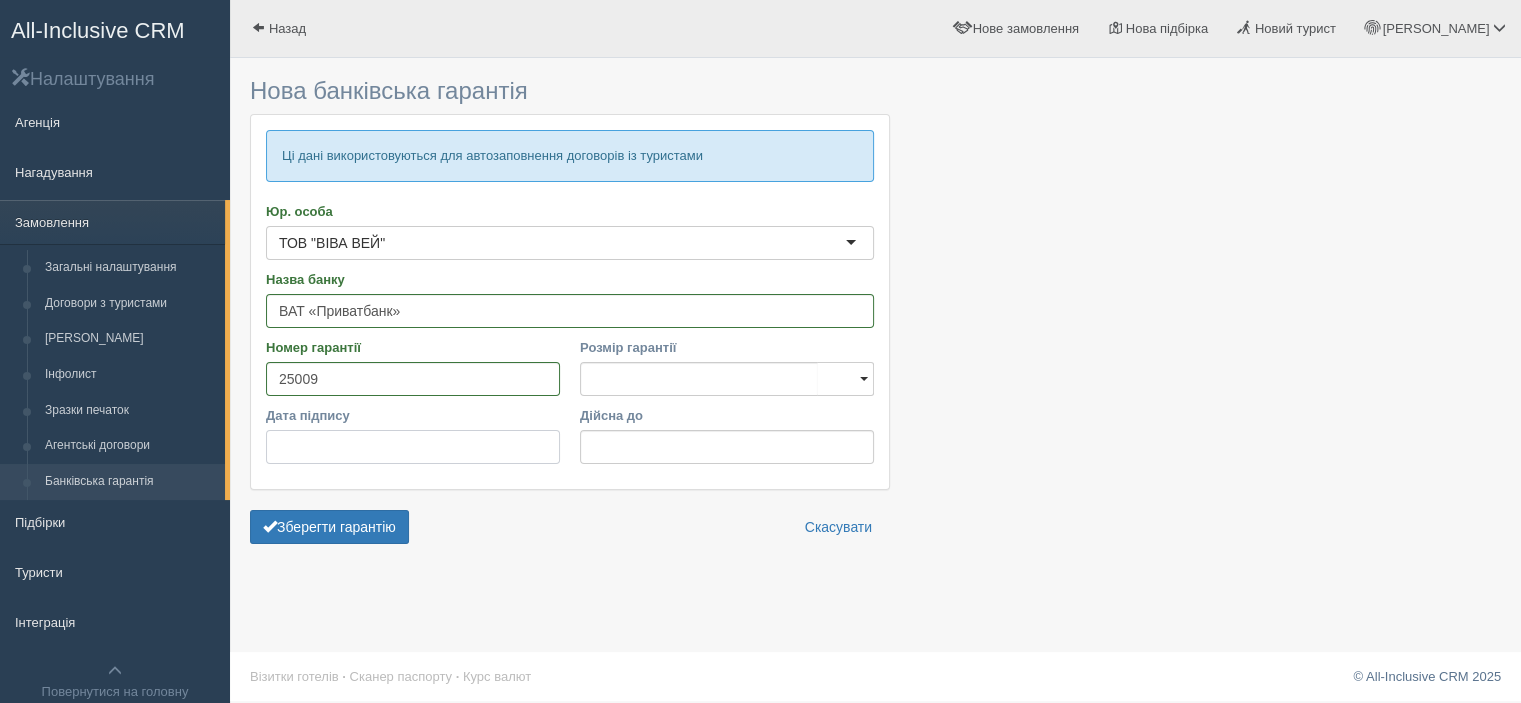 click on "Дата підпису" at bounding box center (413, 447) 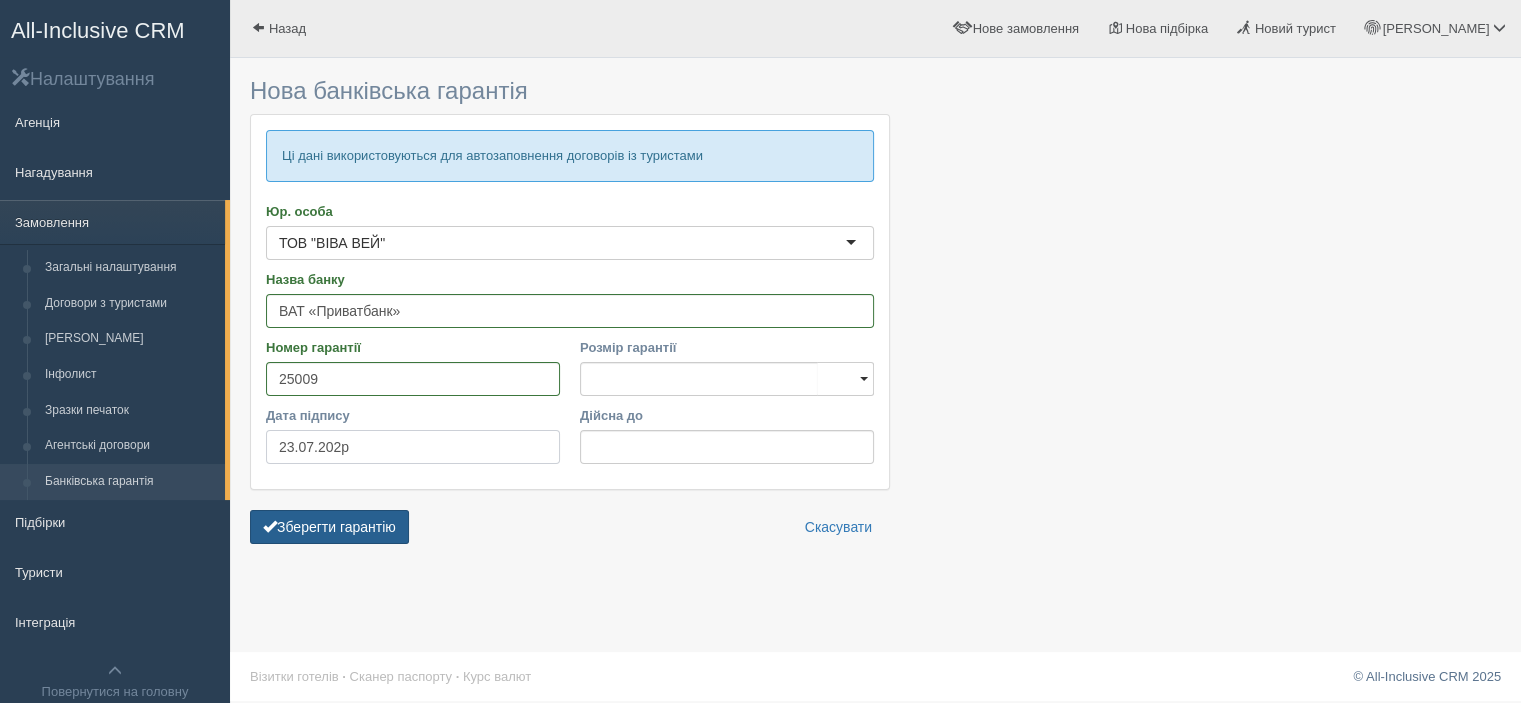 type on "23.07.2021" 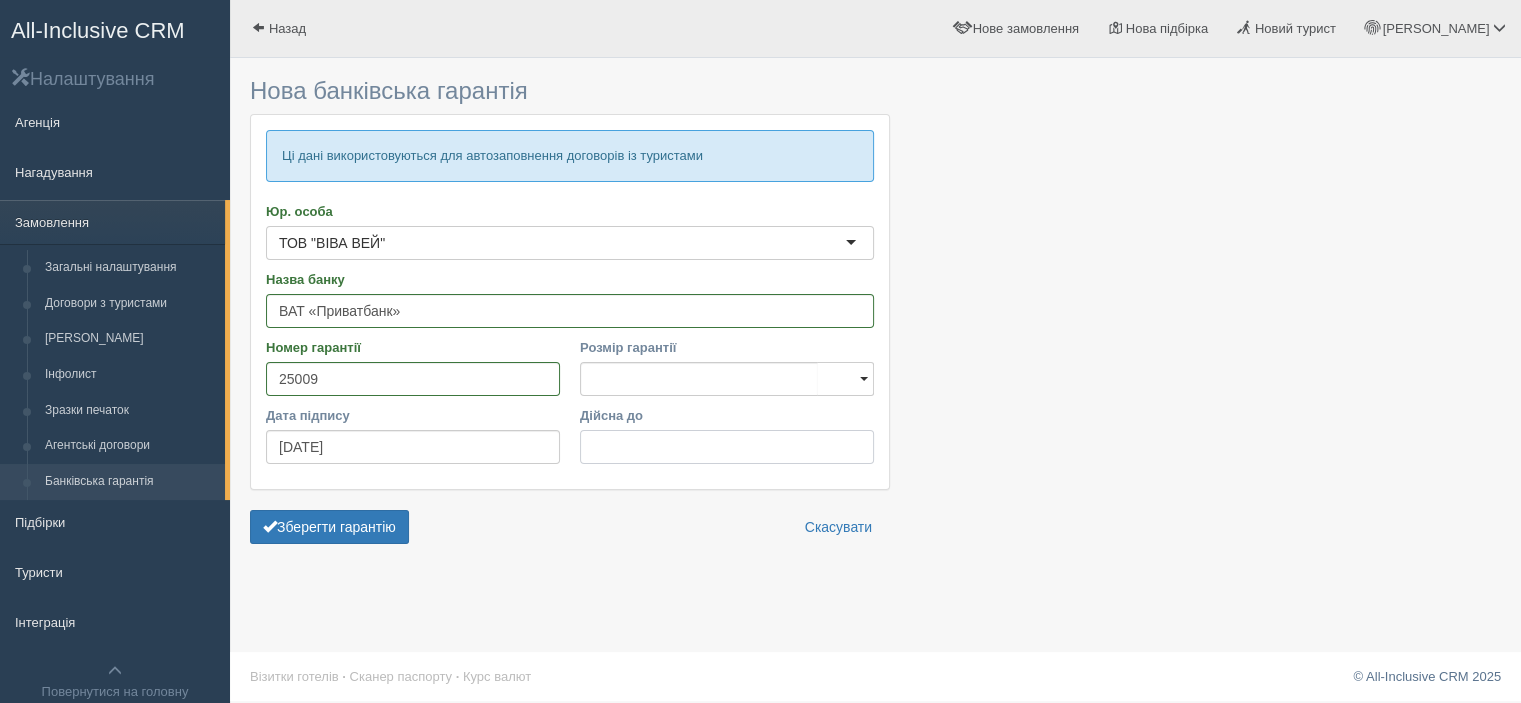 click on "Дійсна до" at bounding box center (727, 447) 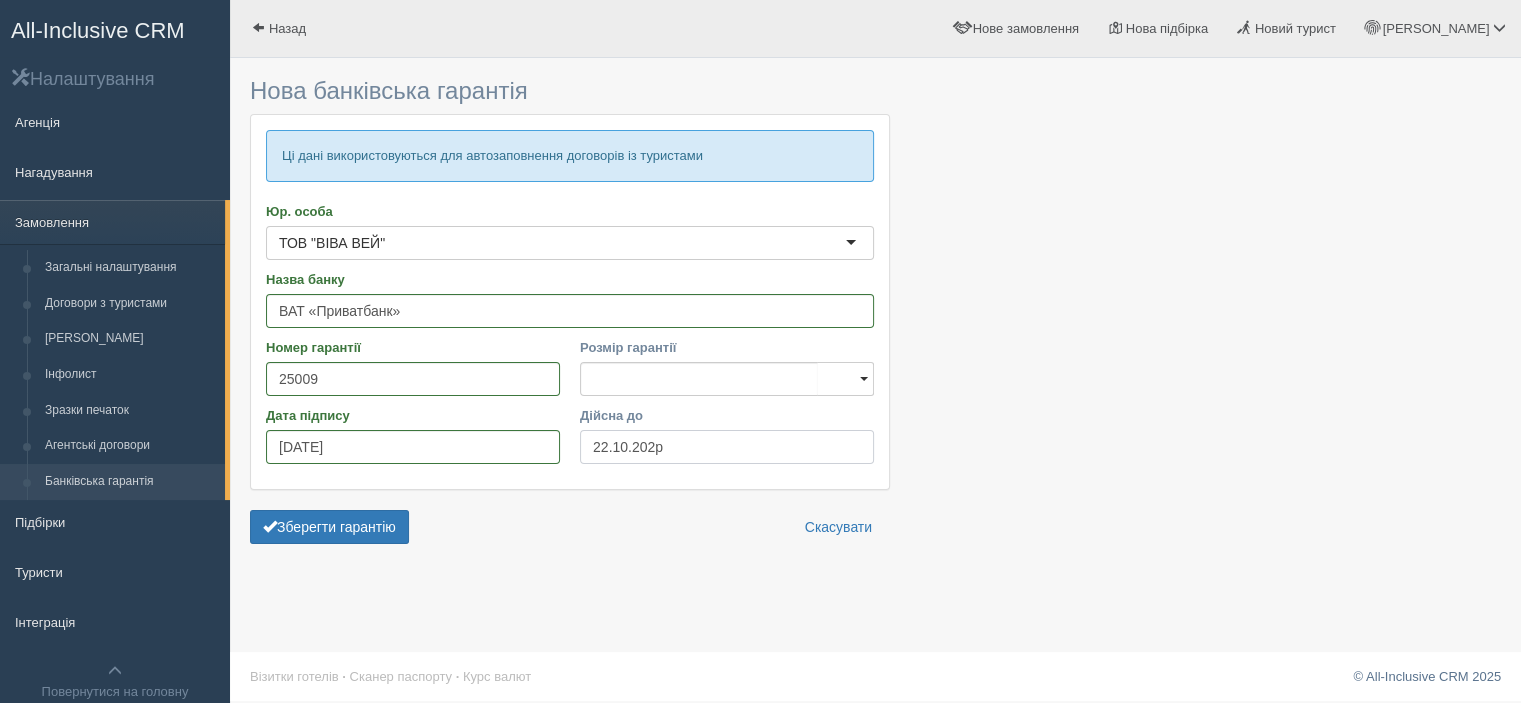 type on "22.10.2026" 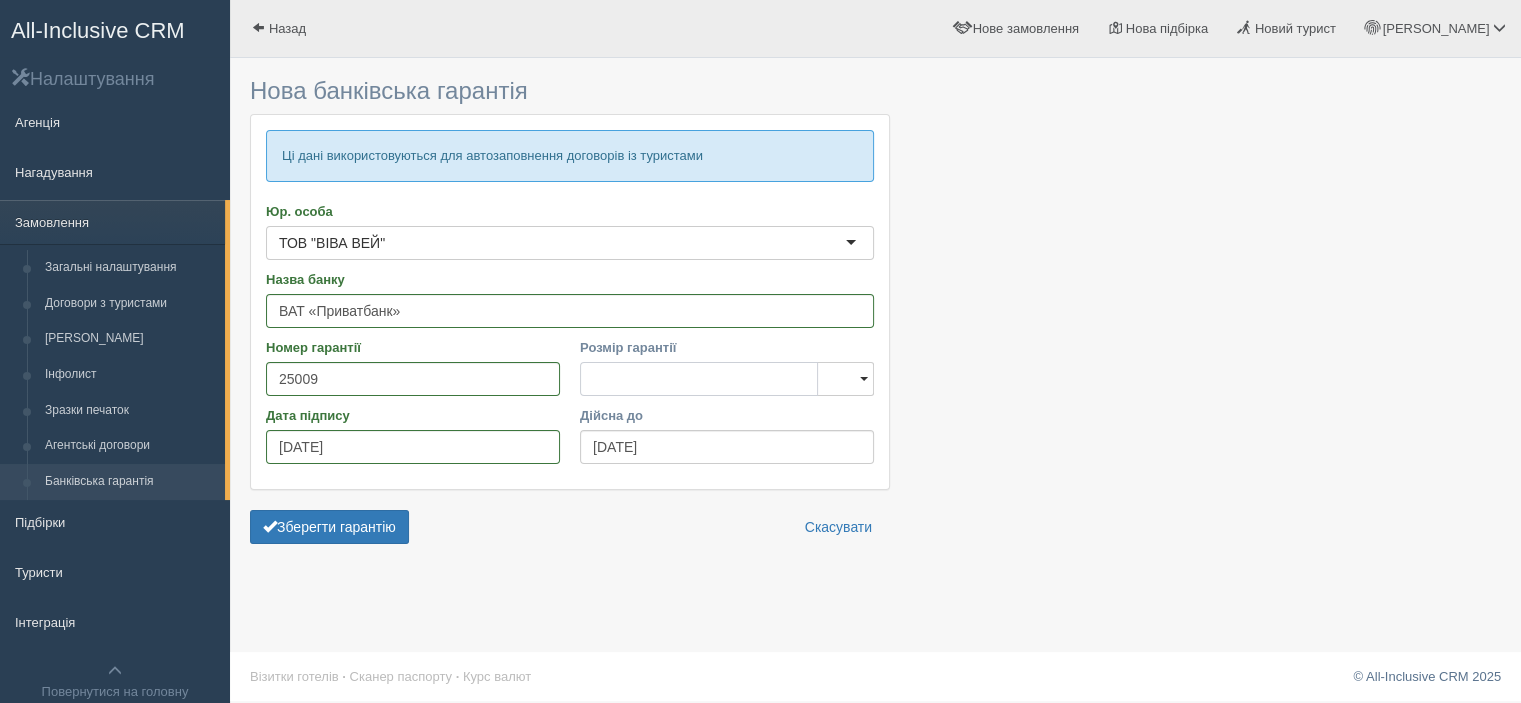 click on "Розмір гарантії" at bounding box center (699, 379) 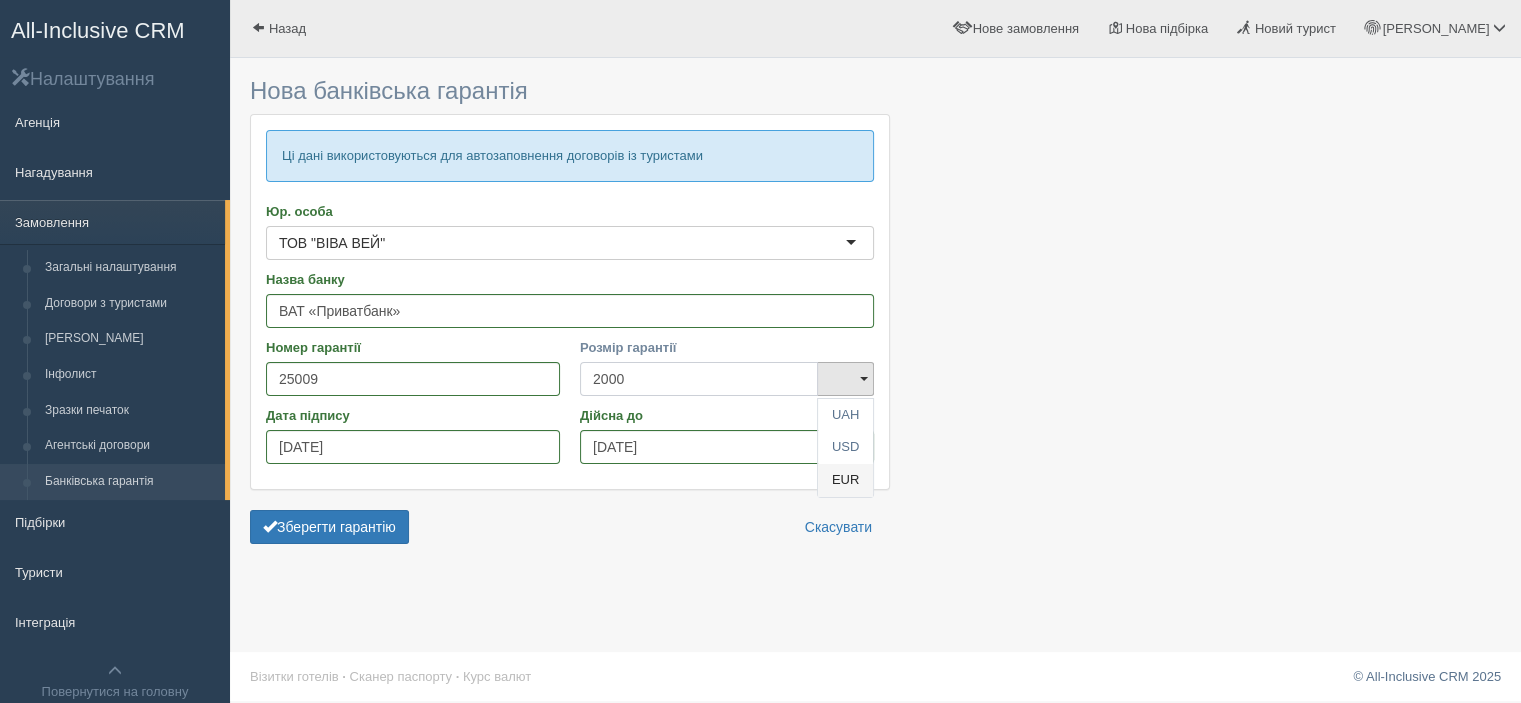 type on "2000" 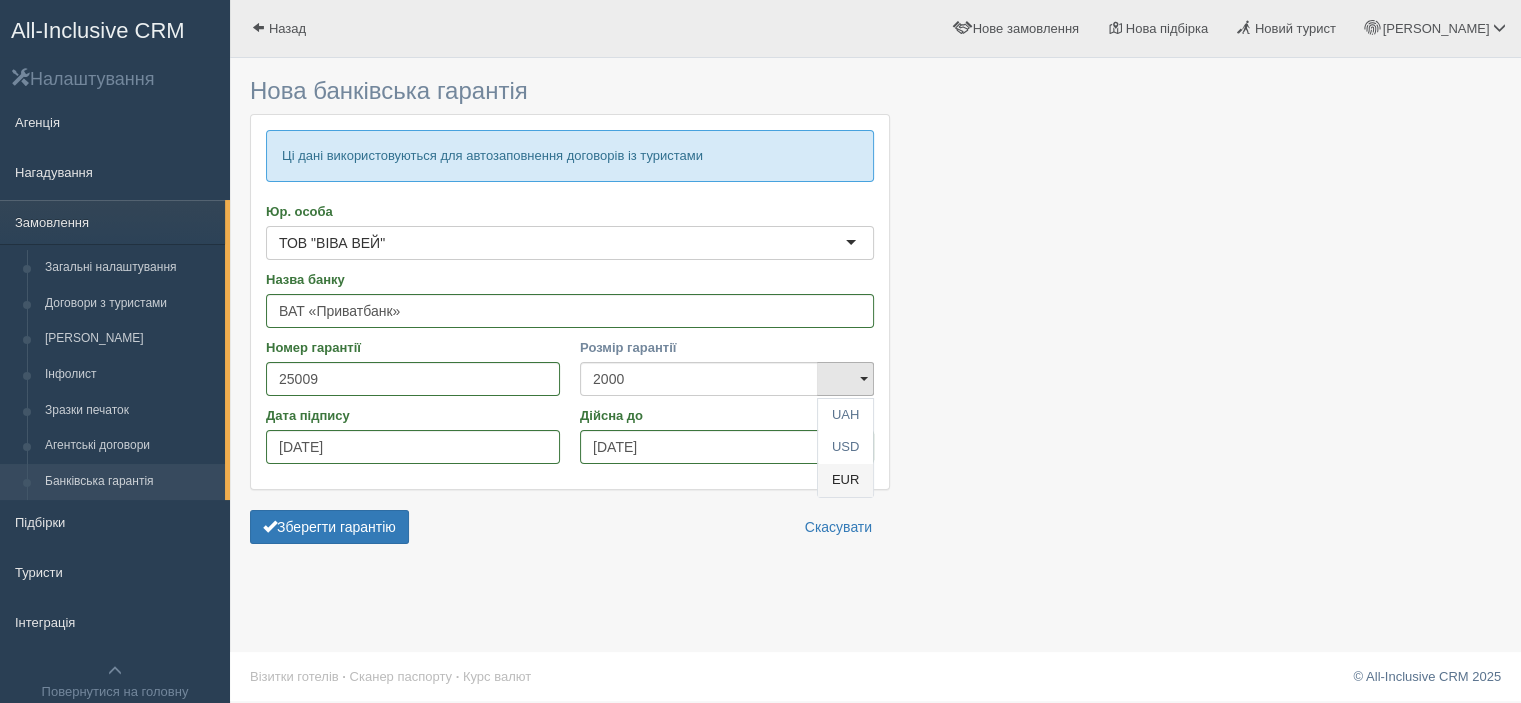 click on "EUR" at bounding box center (845, 480) 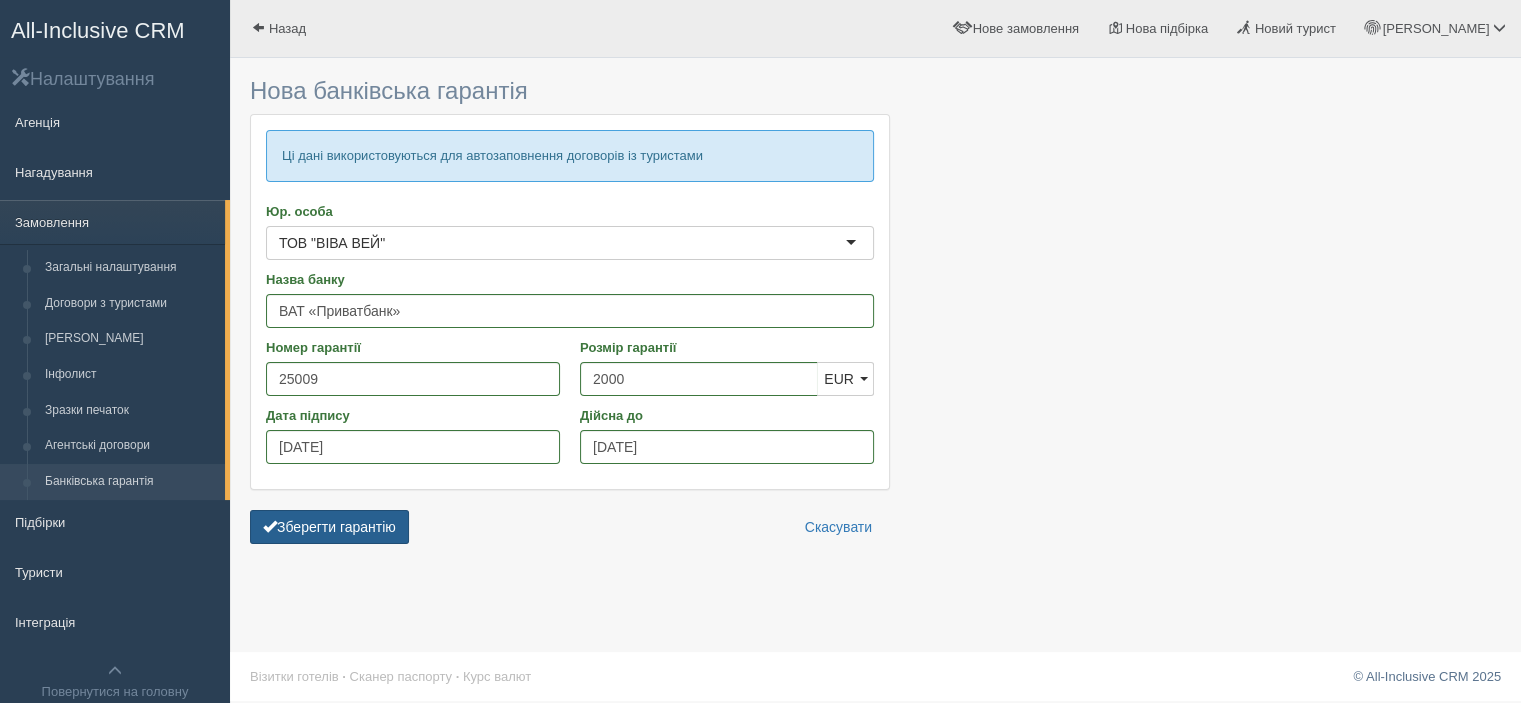 click on "Зберегти гарантію" at bounding box center [329, 527] 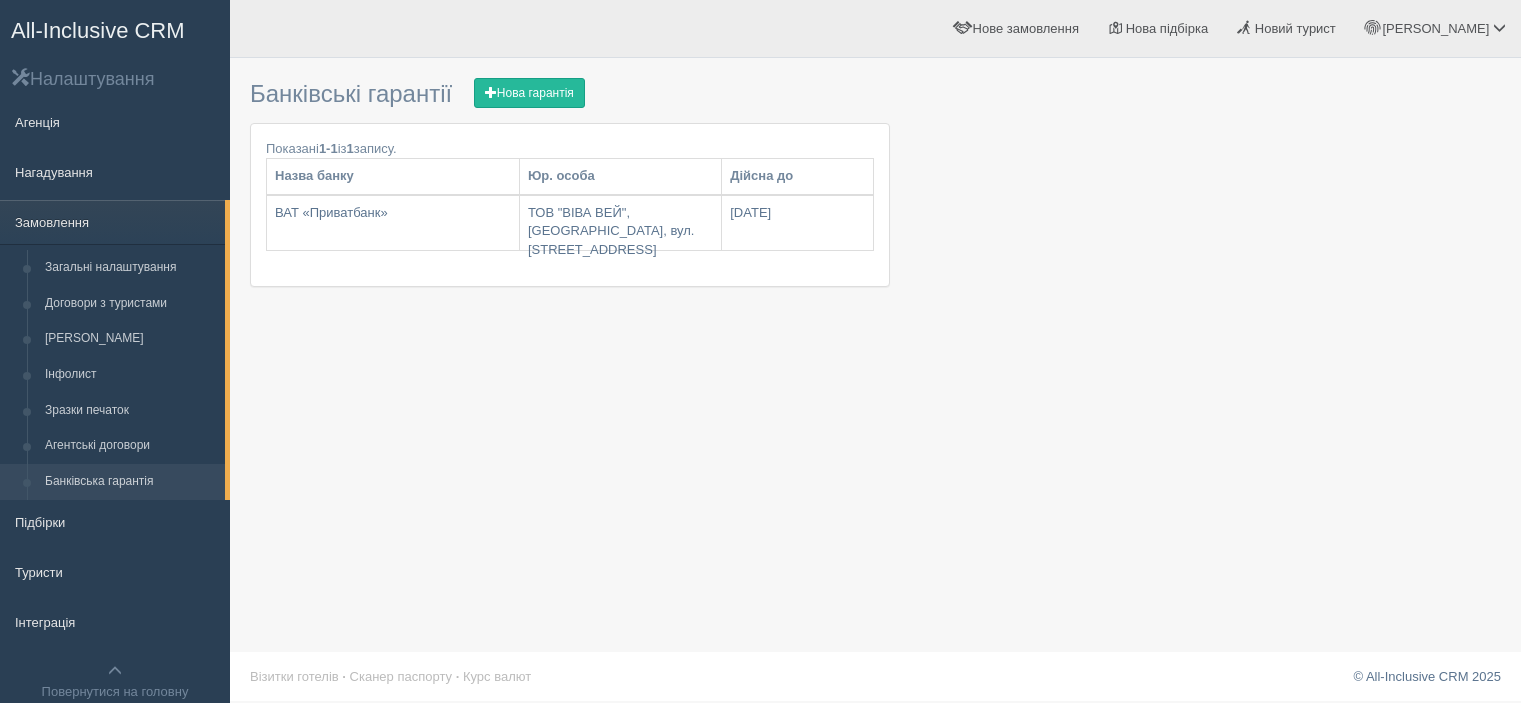 scroll, scrollTop: 0, scrollLeft: 0, axis: both 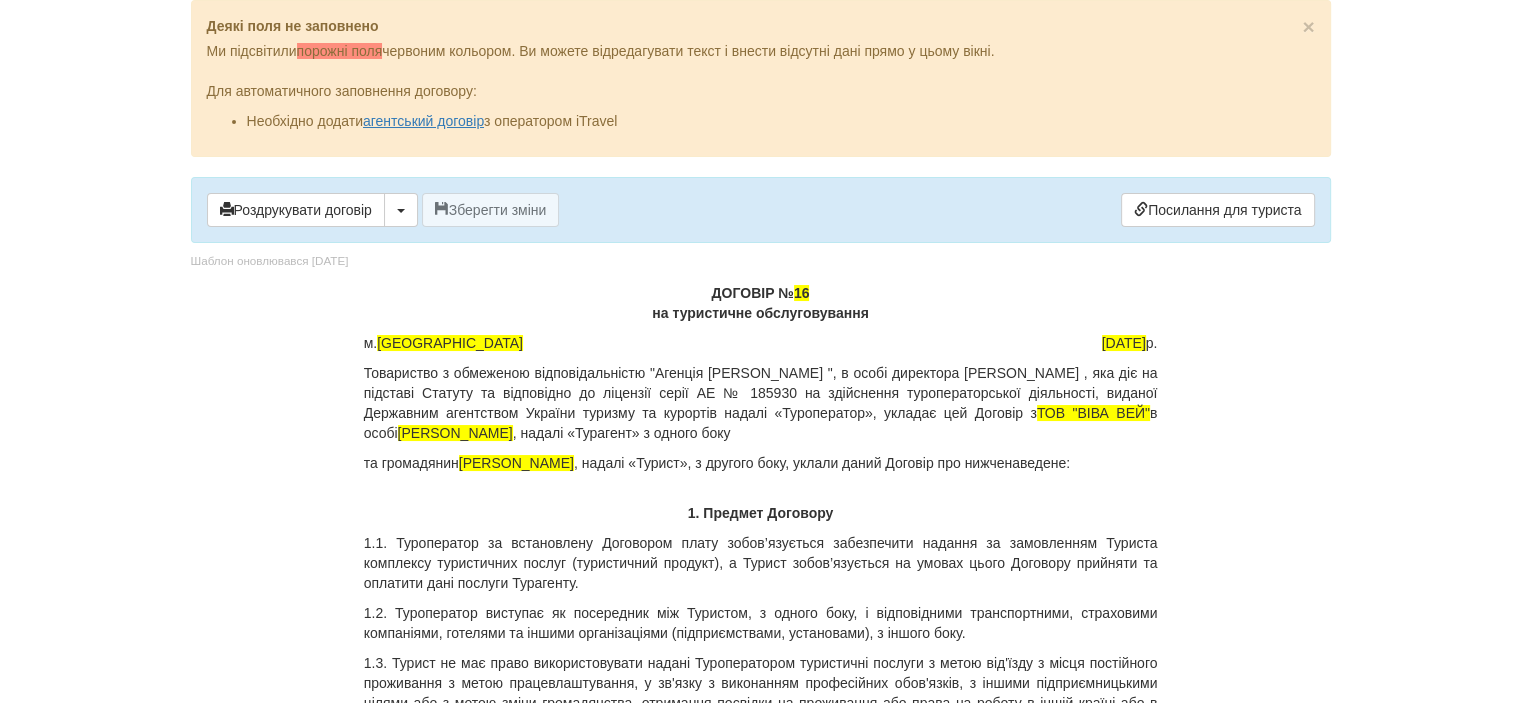 click on "ДОГОВІР №  16
на туристичне обслуговування" at bounding box center (761, 303) 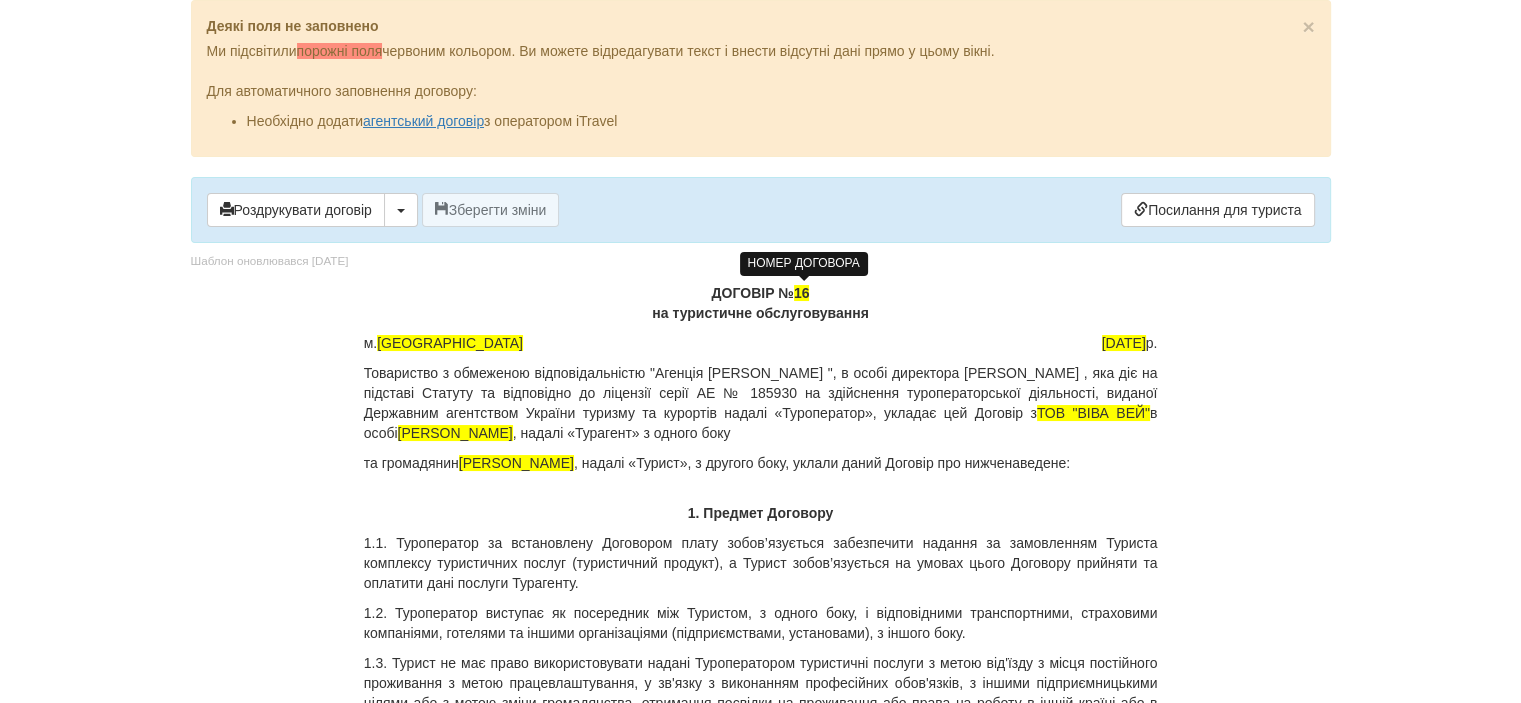 drag, startPoint x: 792, startPoint y: 290, endPoint x: 808, endPoint y: 291, distance: 16.03122 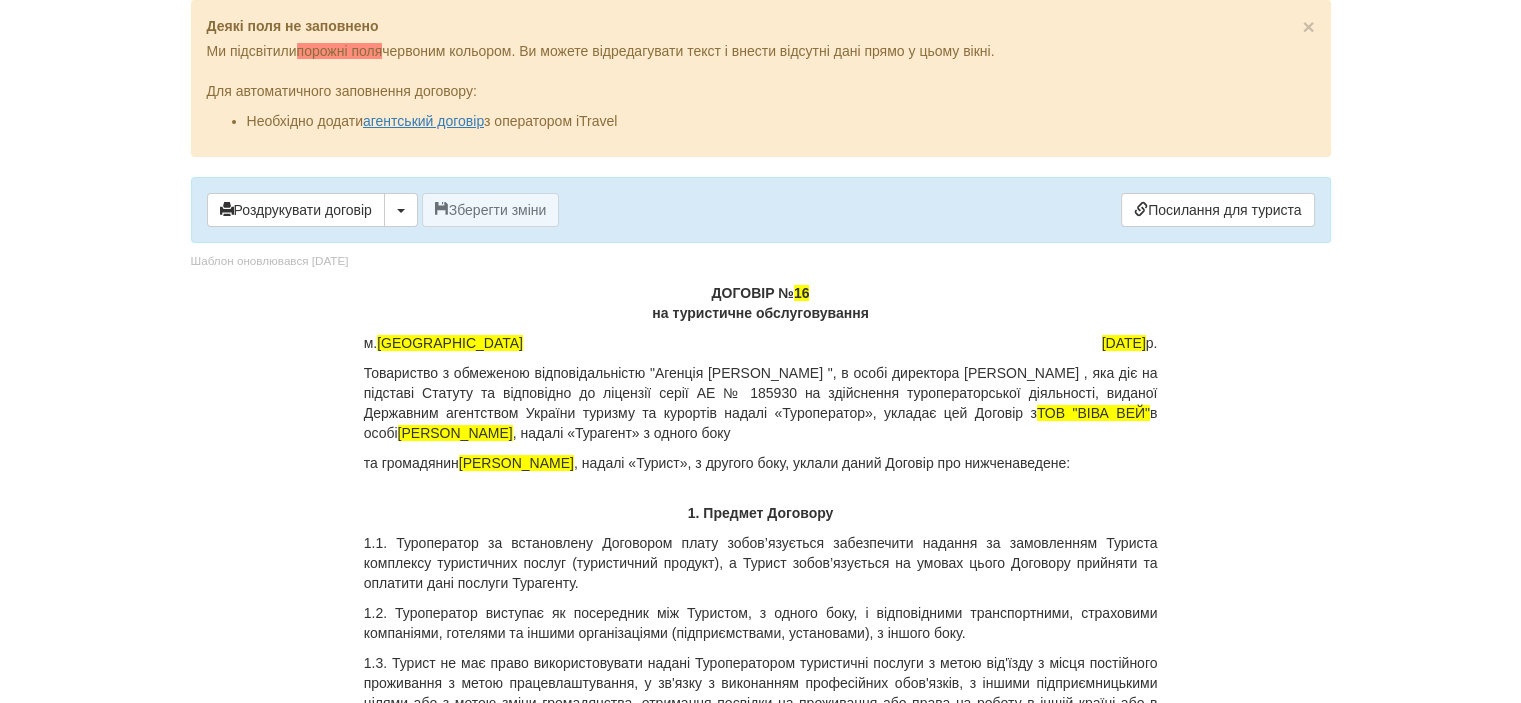 click on "ДОГОВІР №  16
на туристичне обслуговування" at bounding box center [761, 303] 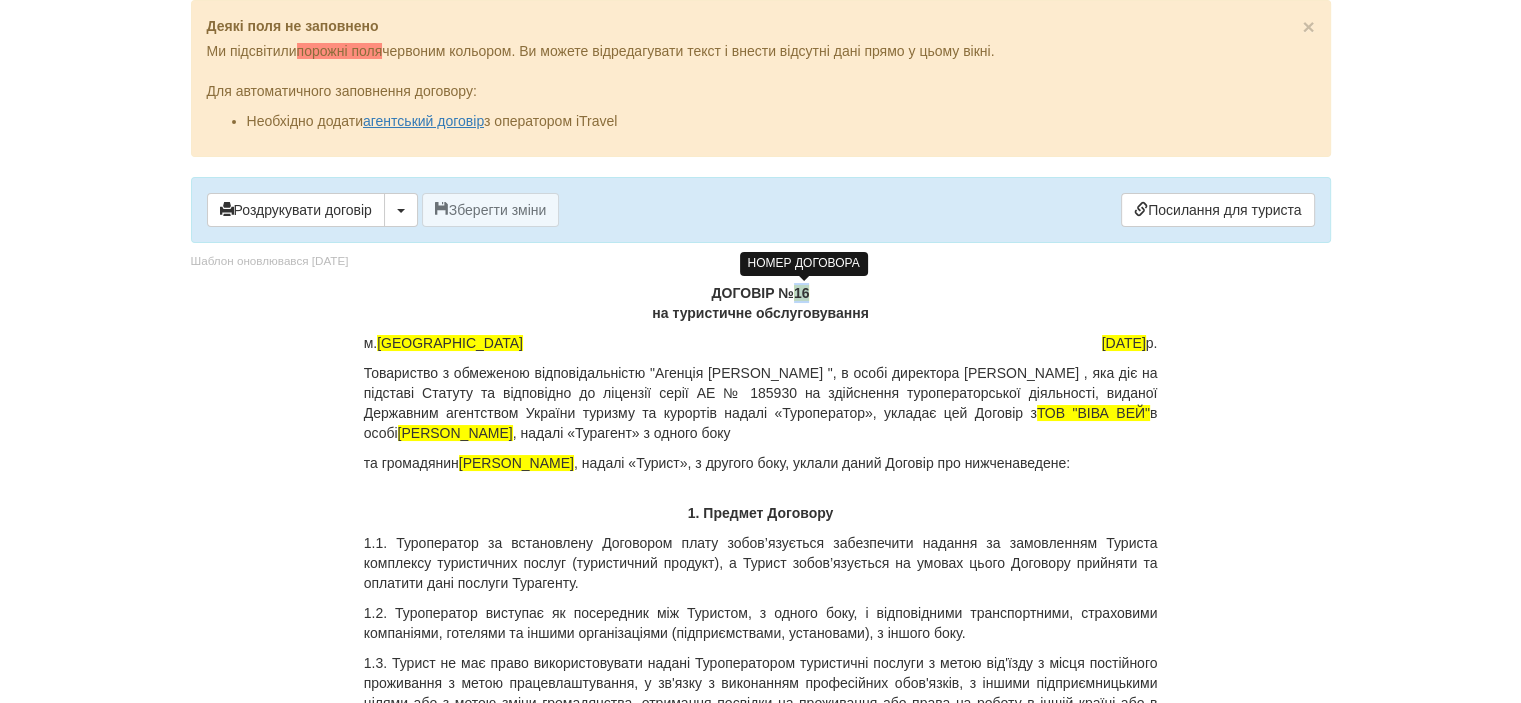 drag, startPoint x: 813, startPoint y: 290, endPoint x: 798, endPoint y: 289, distance: 15.033297 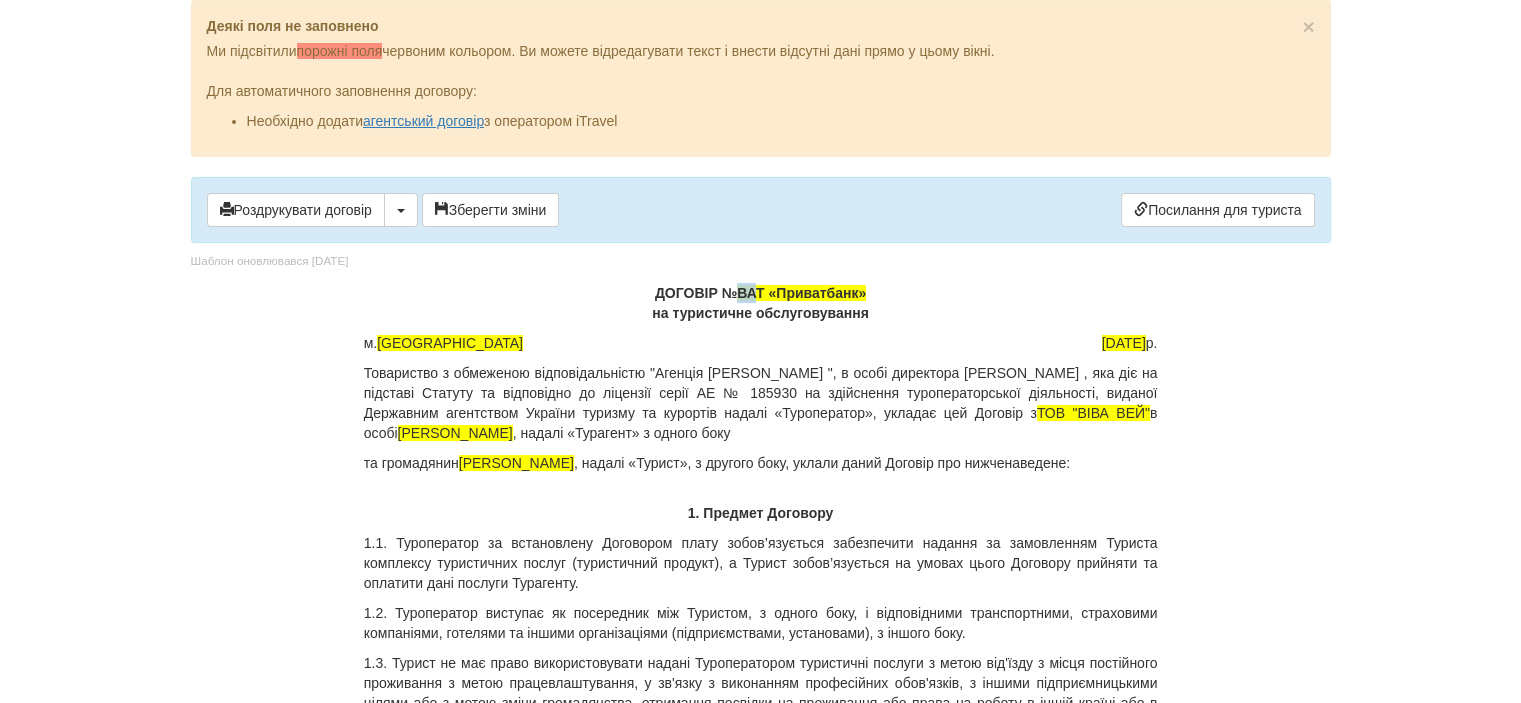 type 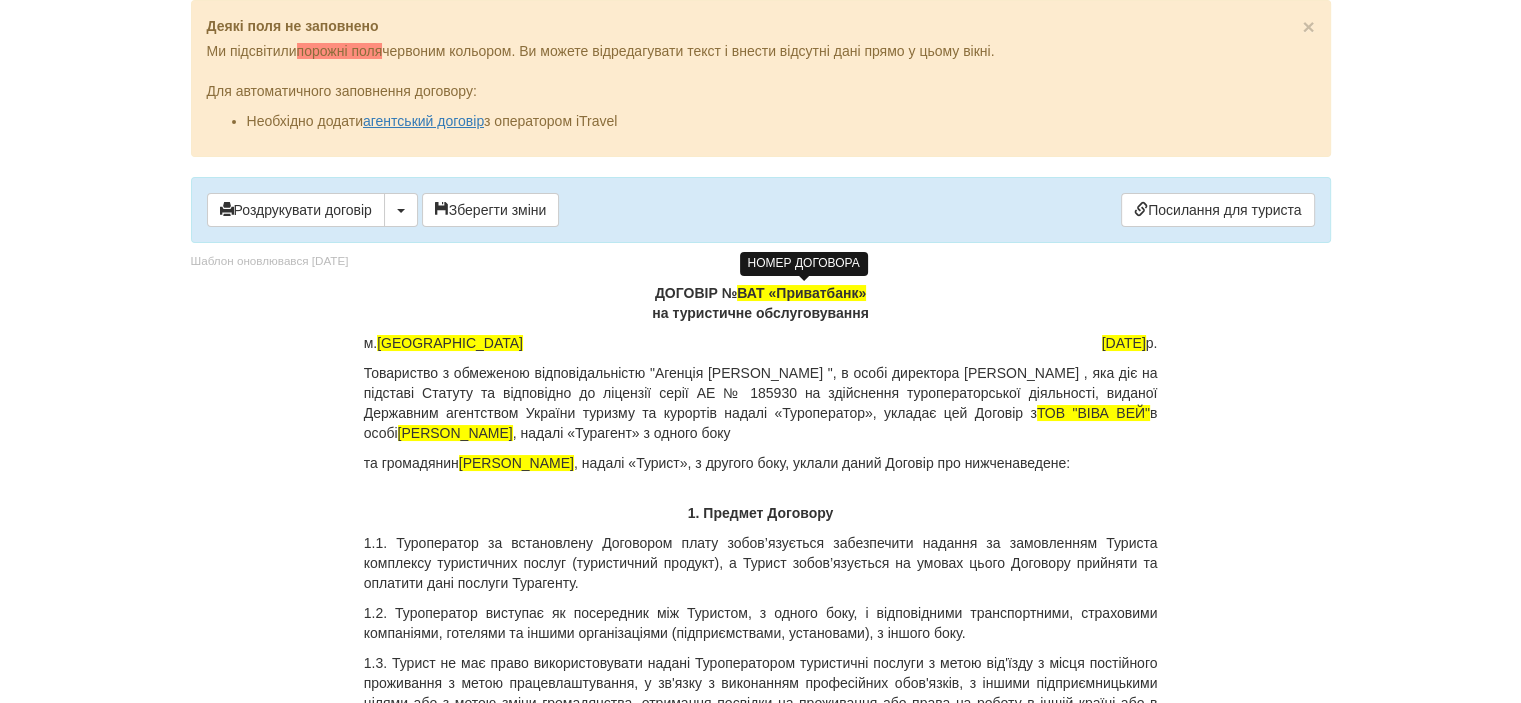drag, startPoint x: 741, startPoint y: 291, endPoint x: 867, endPoint y: 295, distance: 126.06348 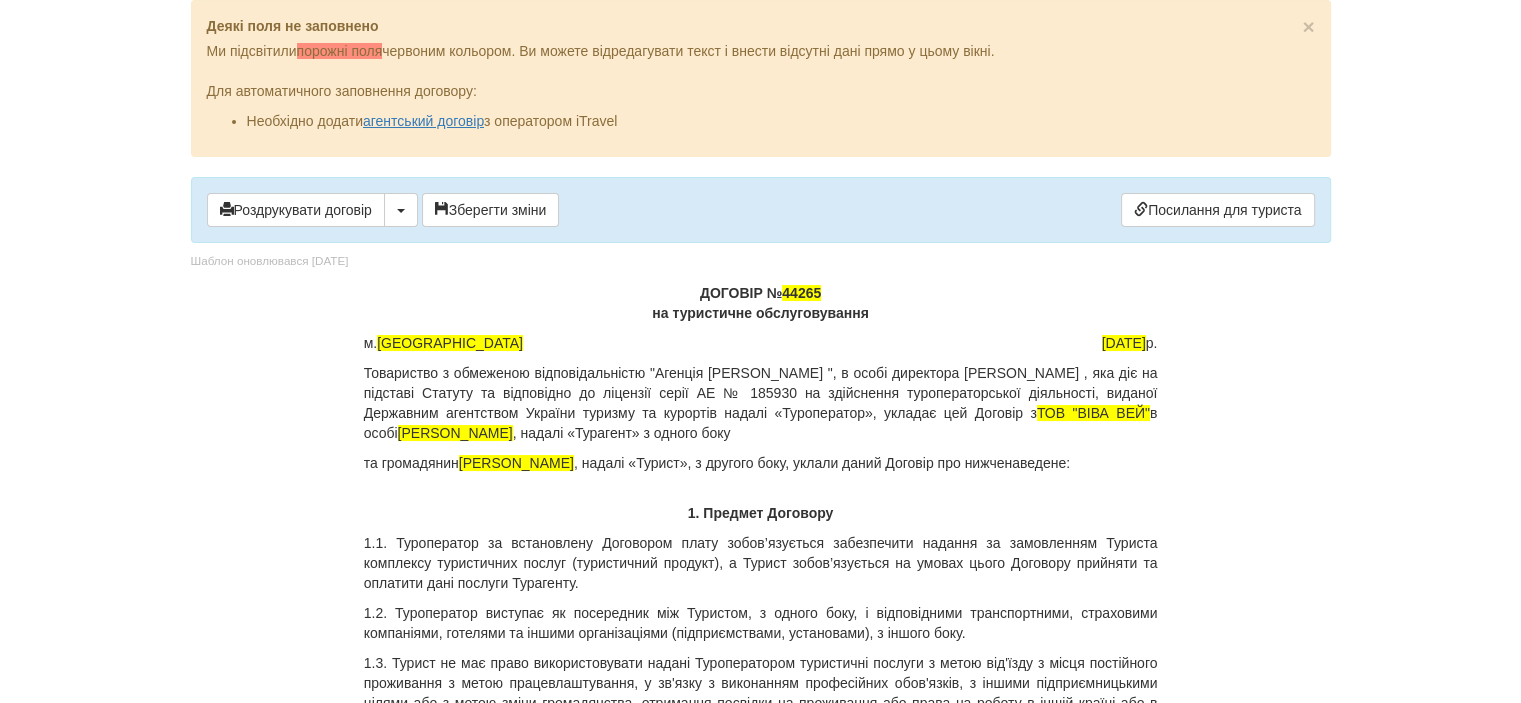 click on "ДОГОВІР №                                        44265
на туристичне обслуговування
м.  [GEOGRAPHIC_DATA]
[DEMOGRAPHIC_DATA]
Товариство з обмеженою відповідальністю "Агенція [PERSON_NAME] ", в особі директора [PERSON_NAME] , яка діє на підставі Статуту та відповідно до ліцензії серії АЕ №  185930 на здійснення туроператорської діяльності, виданої Державним агентством України туризму та курортів надалі «Туроператор»,  укладає цей Договір з
ТОВ "[PERSON_NAME]"  в особі  [PERSON_NAME] , надалі «Турагент» з одного боку
та громадянин  [GEOGRAPHIC_DATA][PERSON_NAME]" at bounding box center (761, 8369) 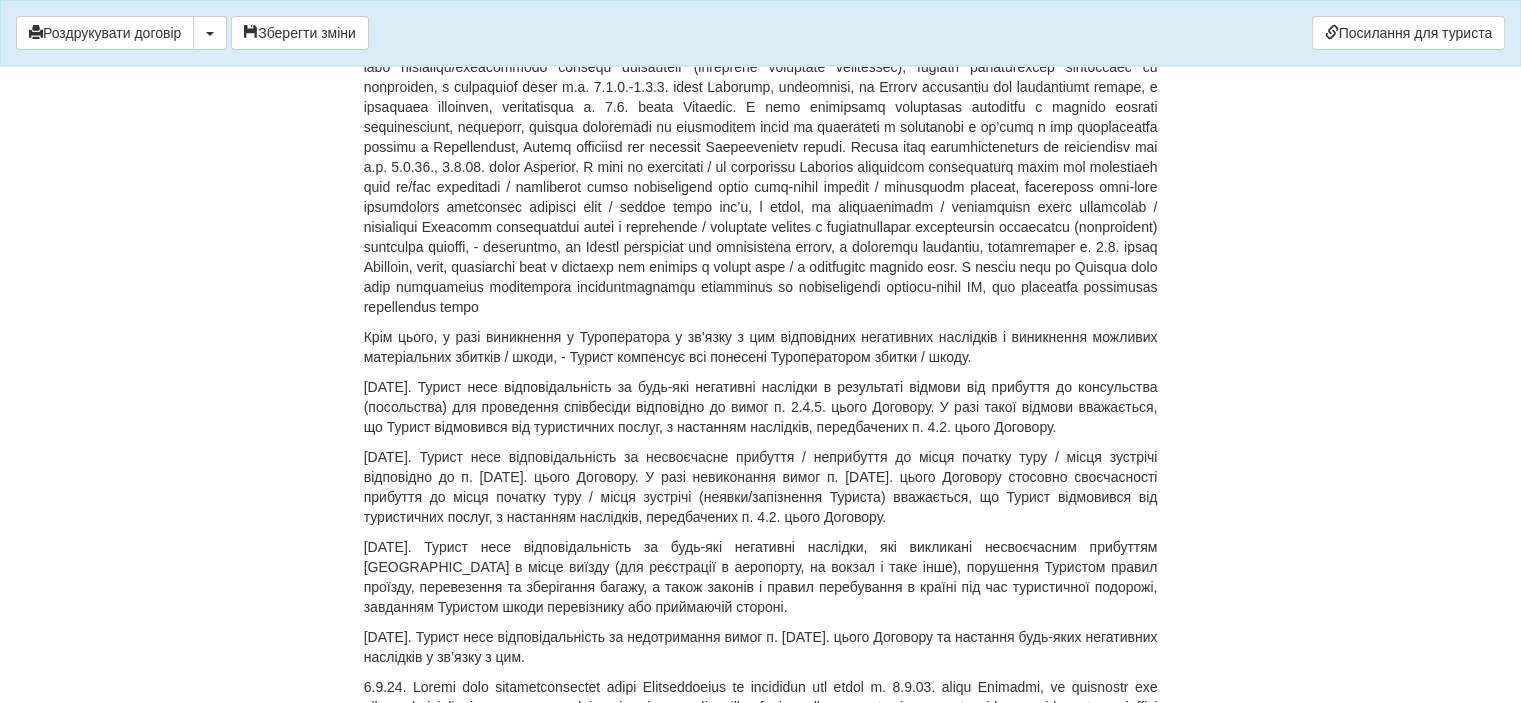 scroll, scrollTop: 7900, scrollLeft: 0, axis: vertical 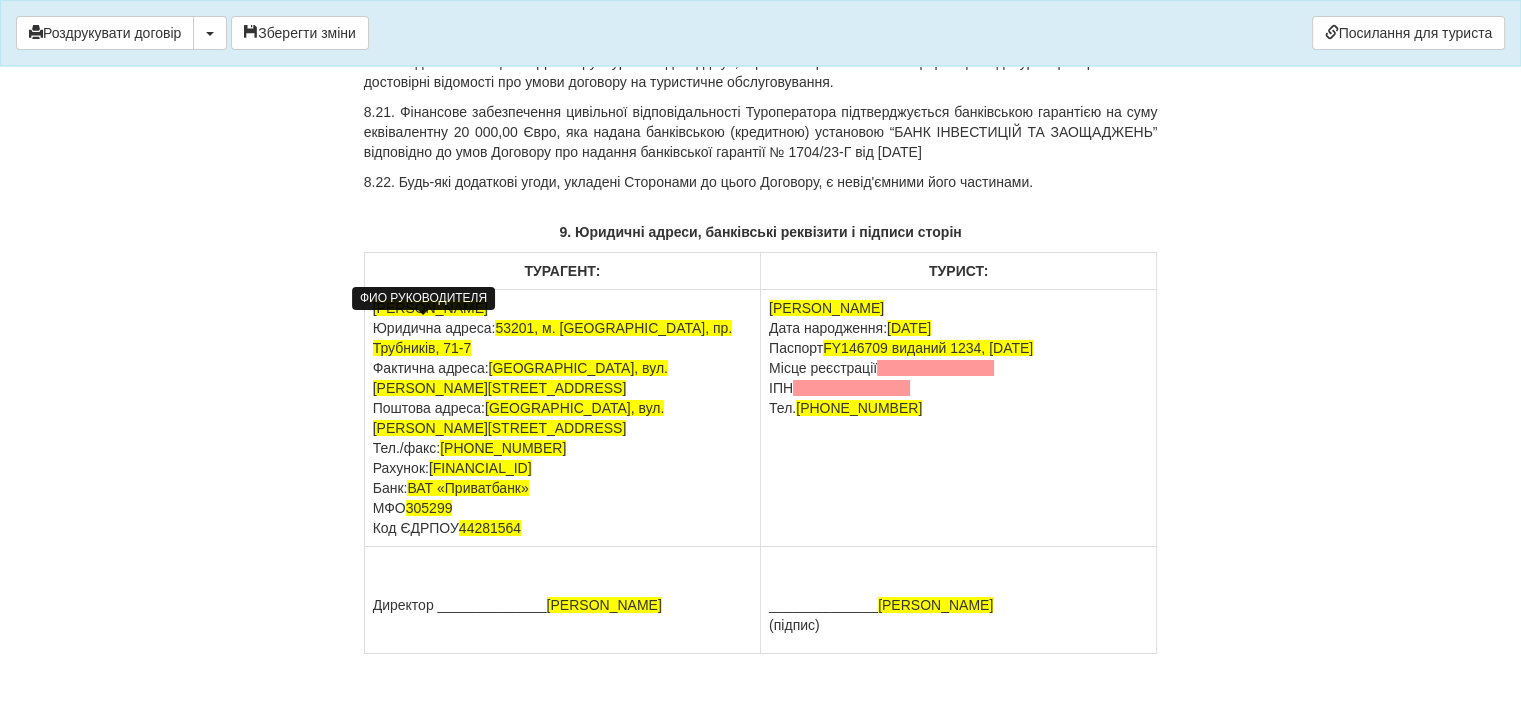 drag, startPoint x: 474, startPoint y: 323, endPoint x: 372, endPoint y: 323, distance: 102 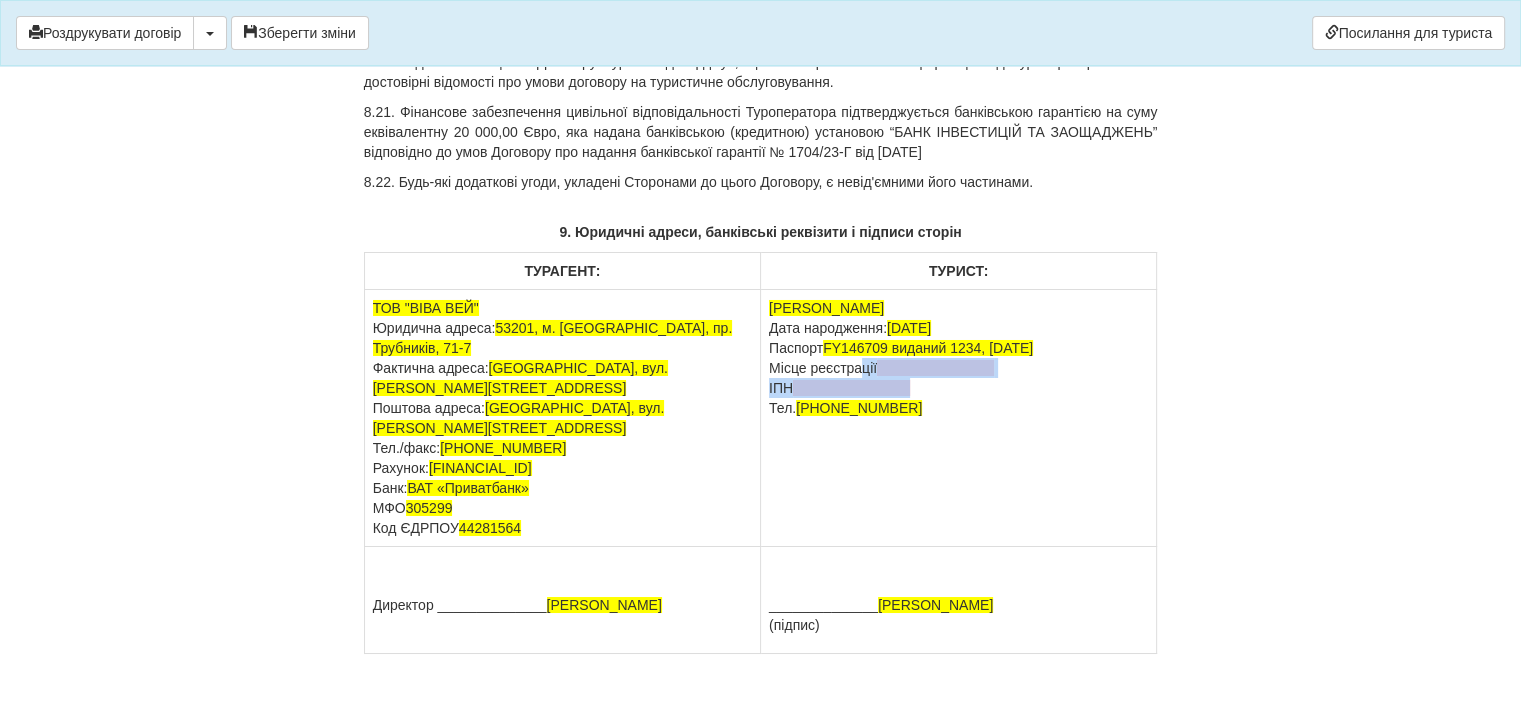 drag, startPoint x: 772, startPoint y: 386, endPoint x: 921, endPoint y: 407, distance: 150.4726 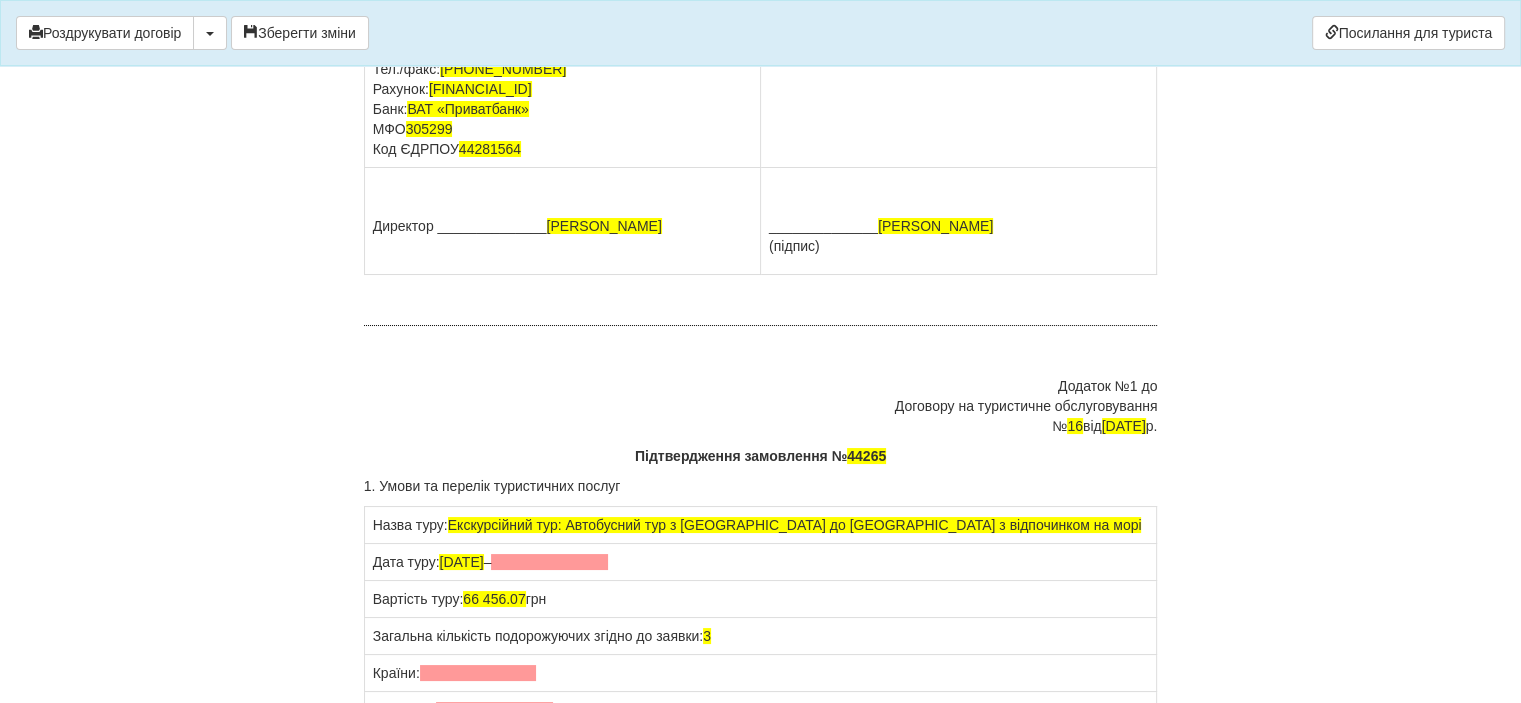 scroll, scrollTop: 15200, scrollLeft: 0, axis: vertical 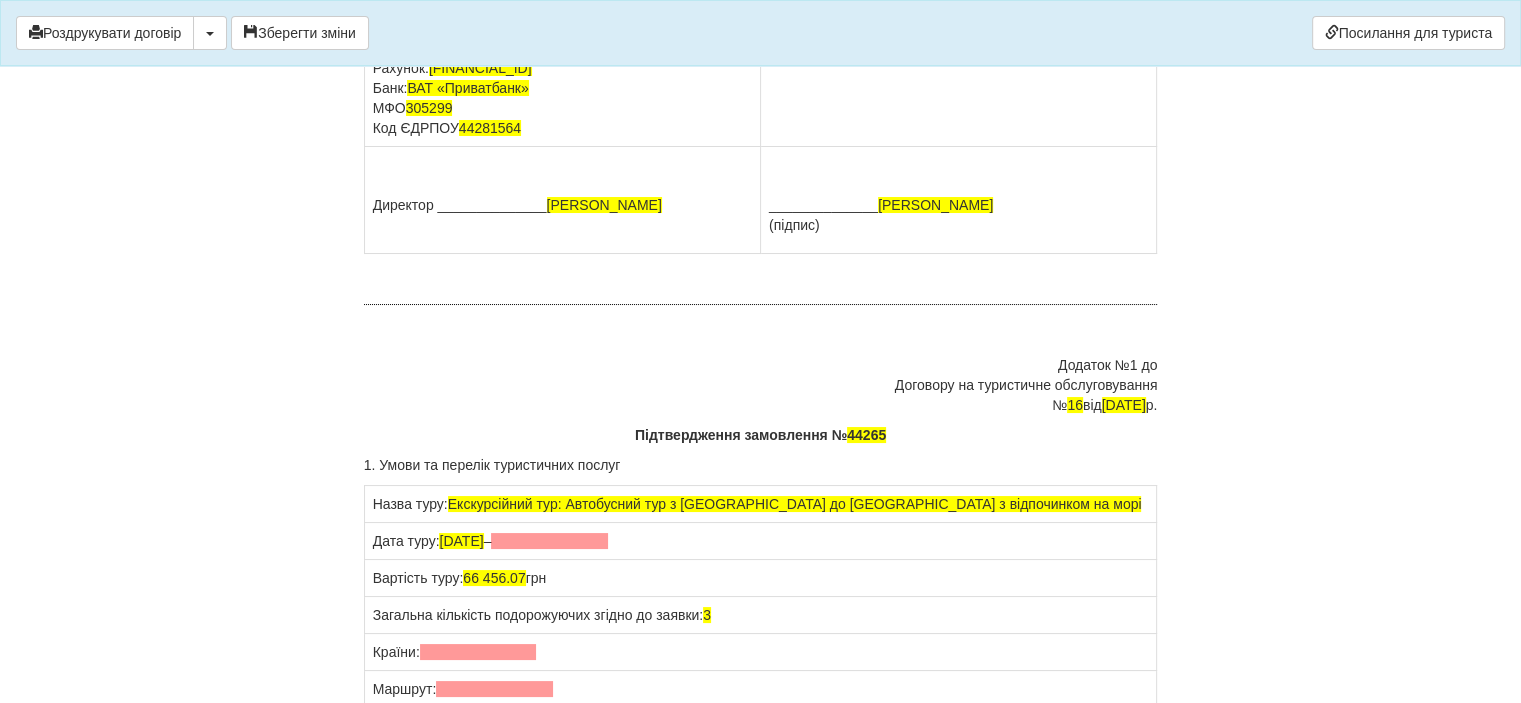 click on "Додаток №1 до
Договору на туристичне обслуговування
№  16  від  [DATE]" at bounding box center (761, 385) 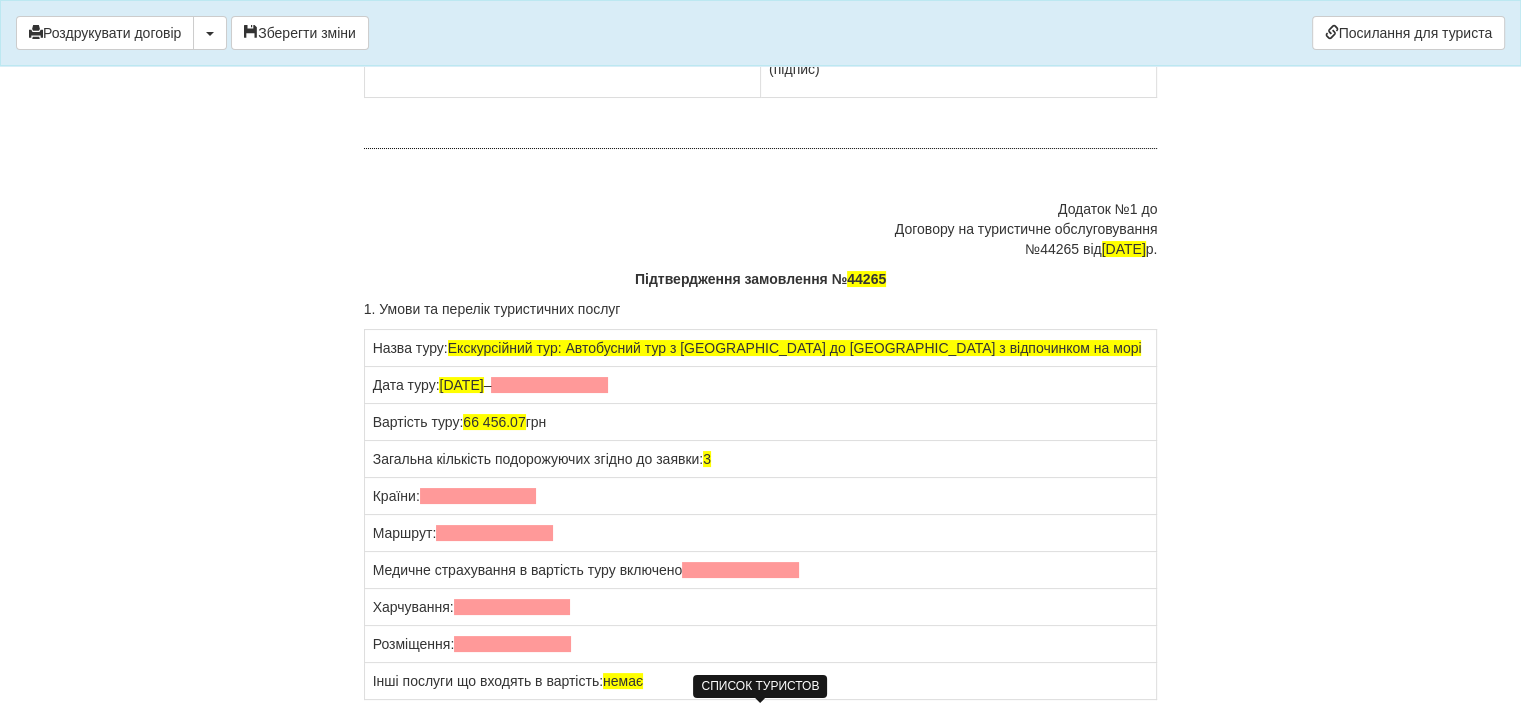 scroll, scrollTop: 15321, scrollLeft: 0, axis: vertical 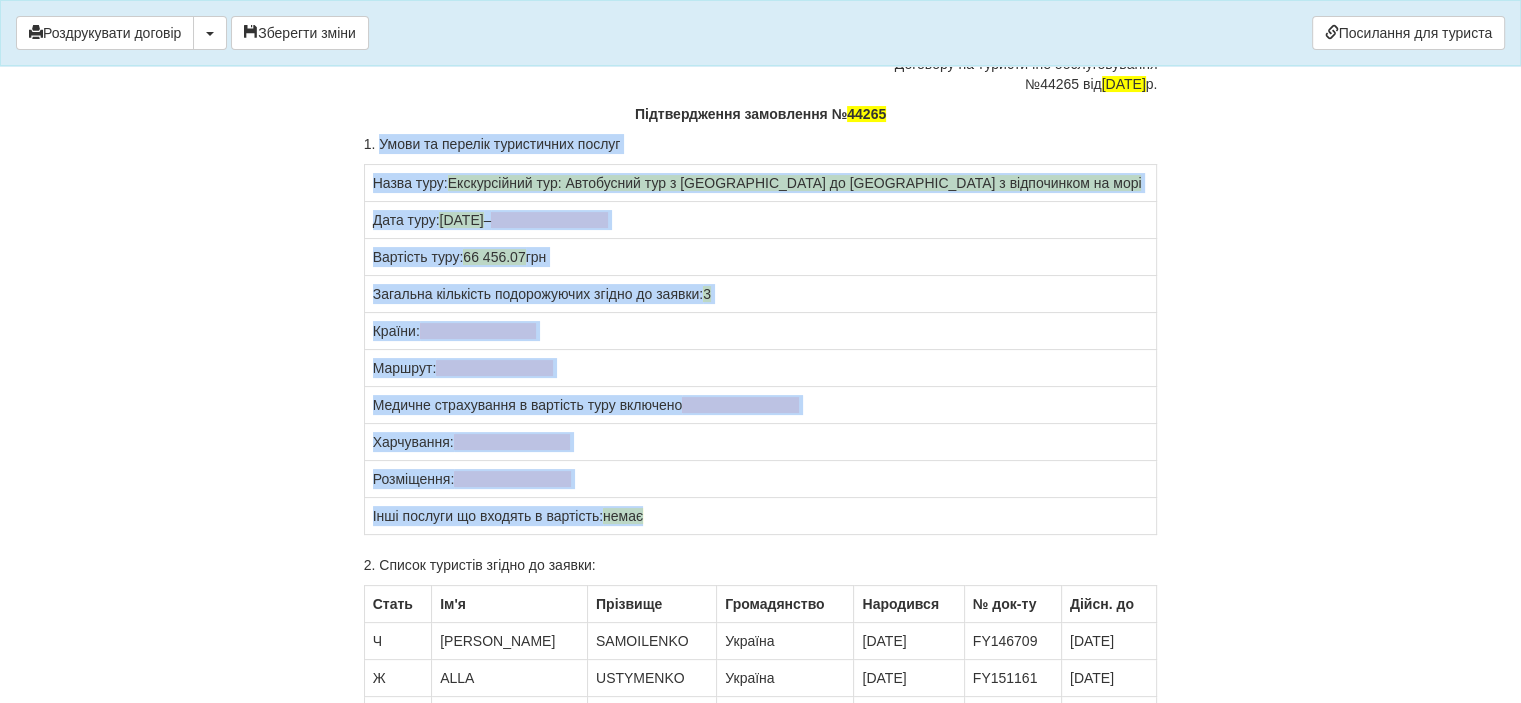 drag, startPoint x: 379, startPoint y: 298, endPoint x: 676, endPoint y: 486, distance: 351.50107 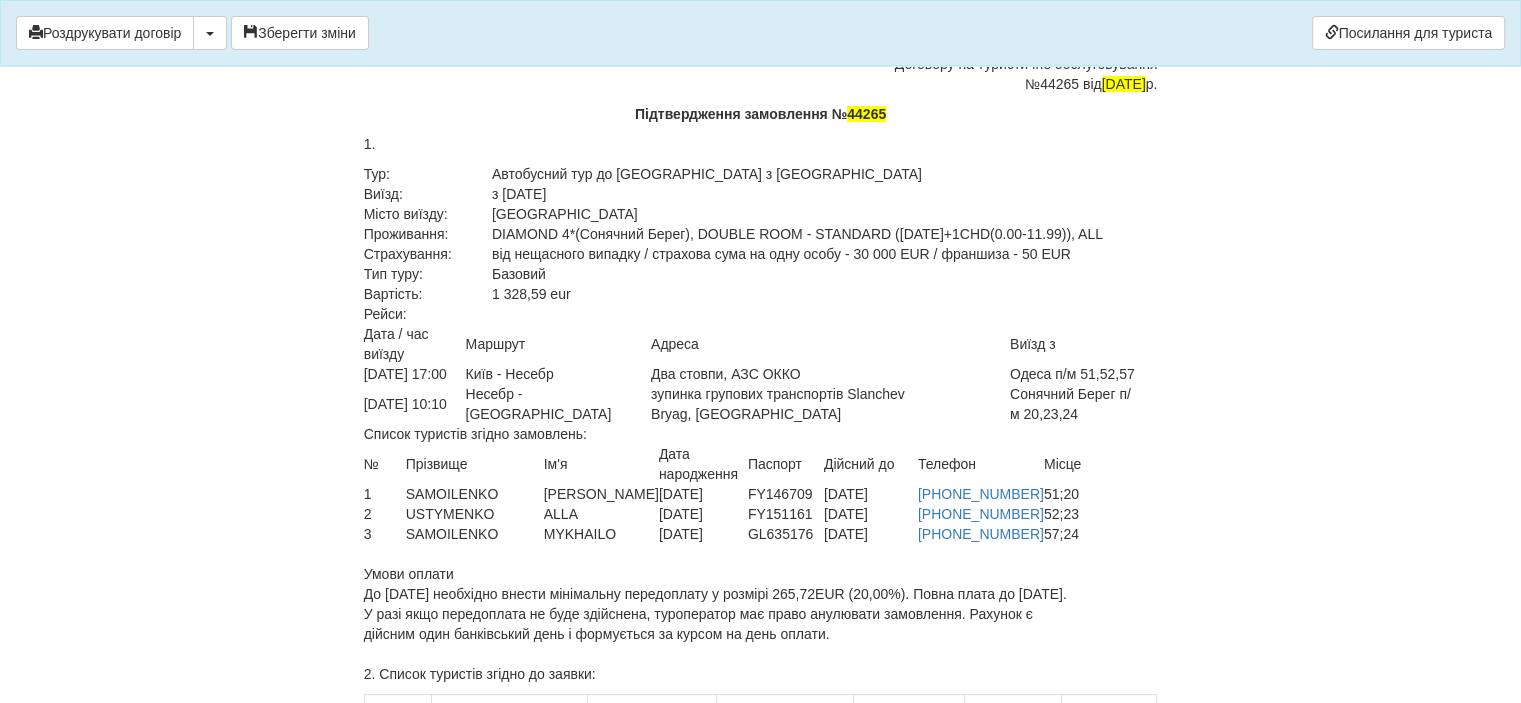 scroll, scrollTop: 15421, scrollLeft: 0, axis: vertical 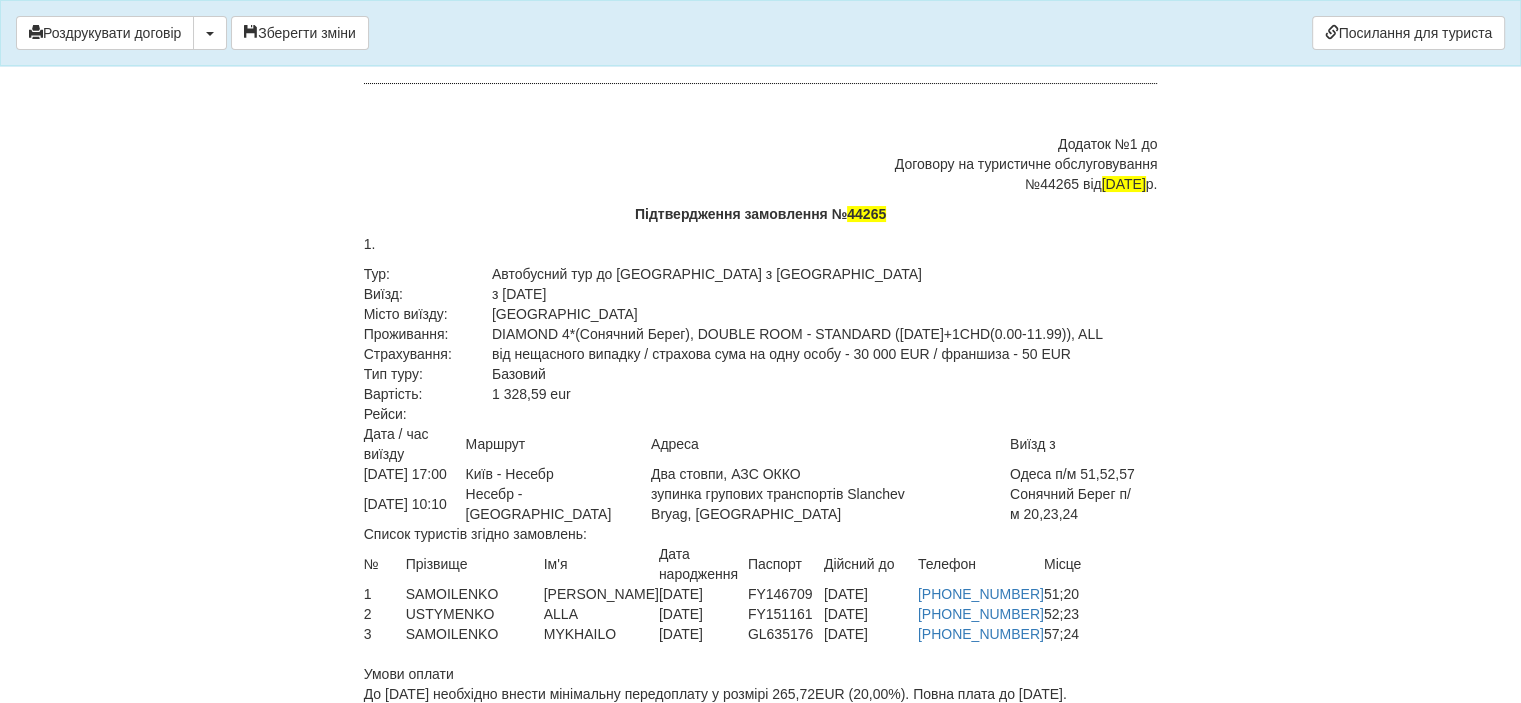 click on "1." at bounding box center [761, 244] 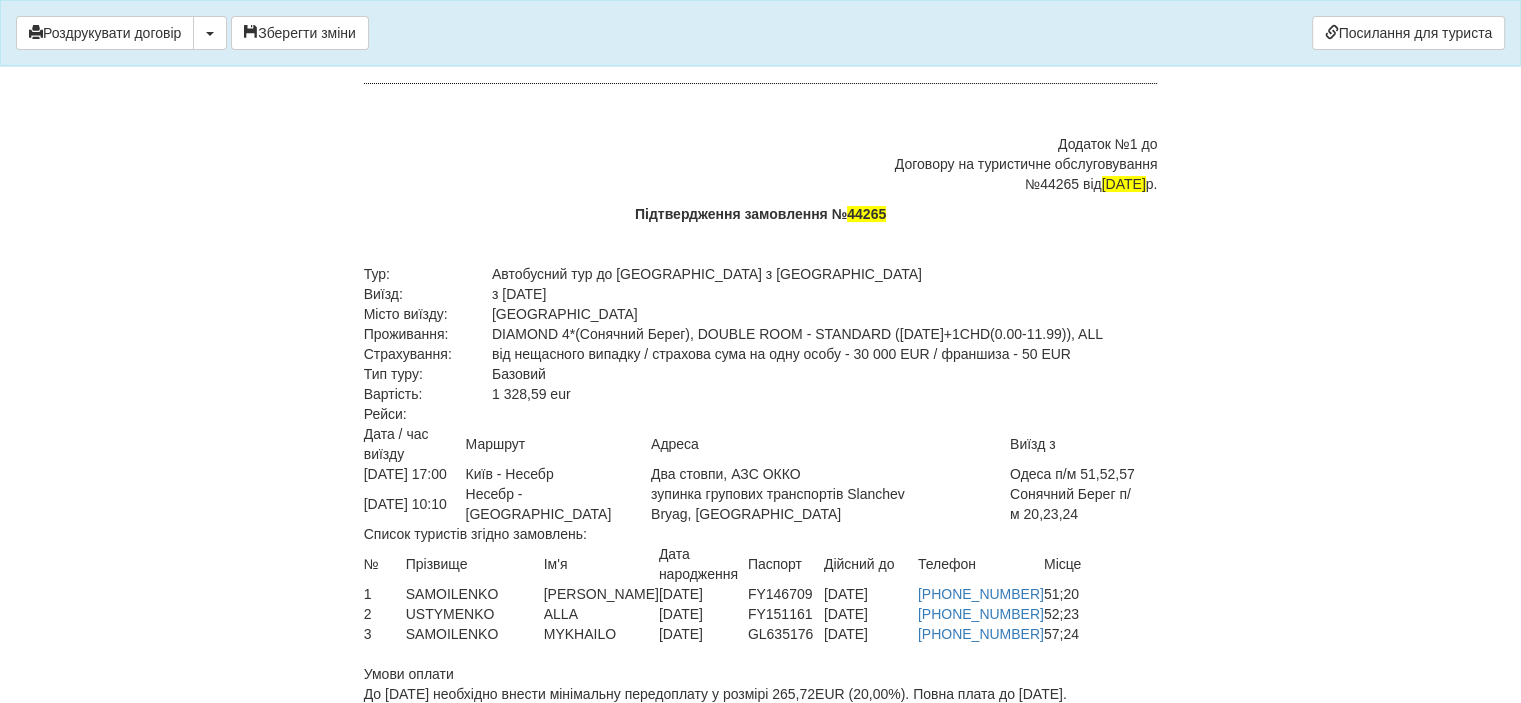 click on "Автобусний тур до [GEOGRAPHIC_DATA] з [GEOGRAPHIC_DATA]" at bounding box center [824, 274] 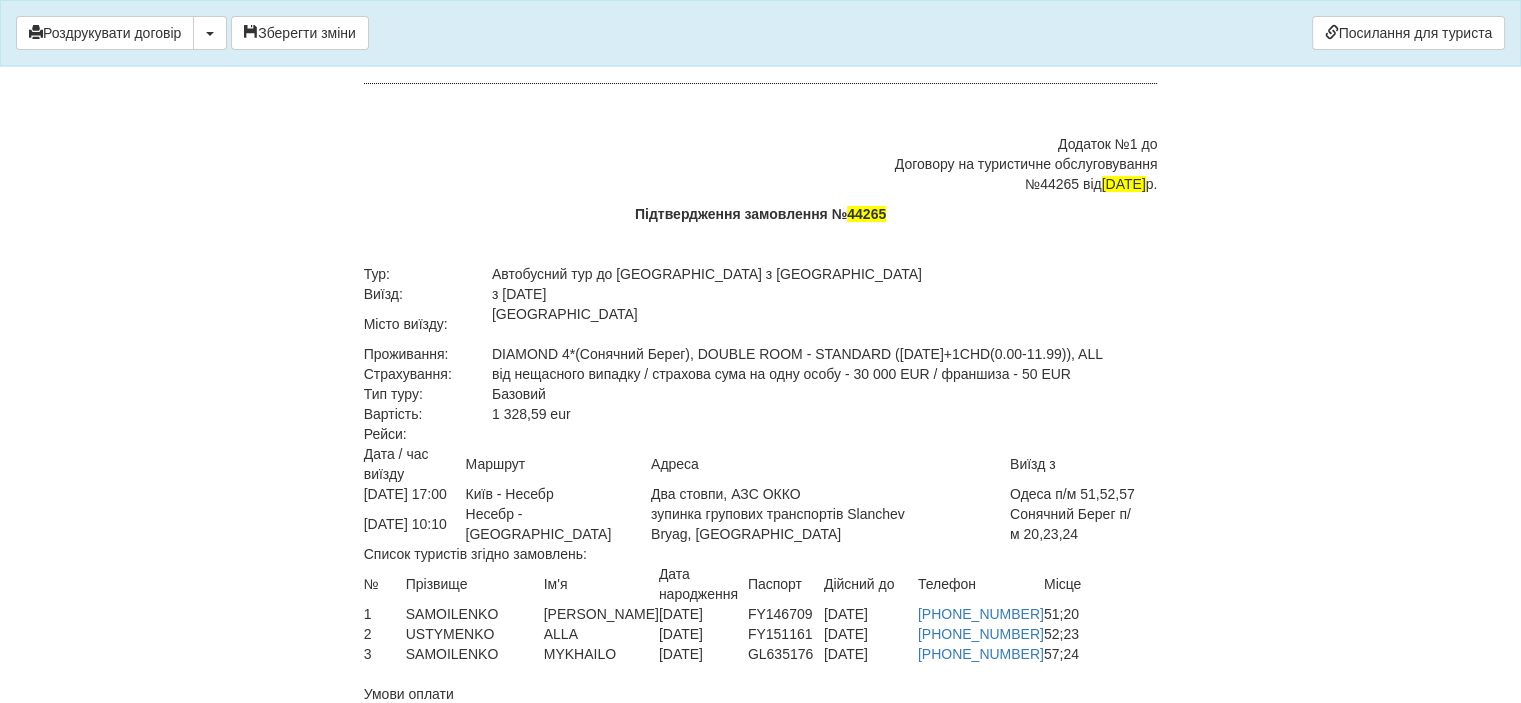 click on "Автобусний тур до [GEOGRAPHIC_DATA] з [GEOGRAPHIC_DATA]" at bounding box center (824, 274) 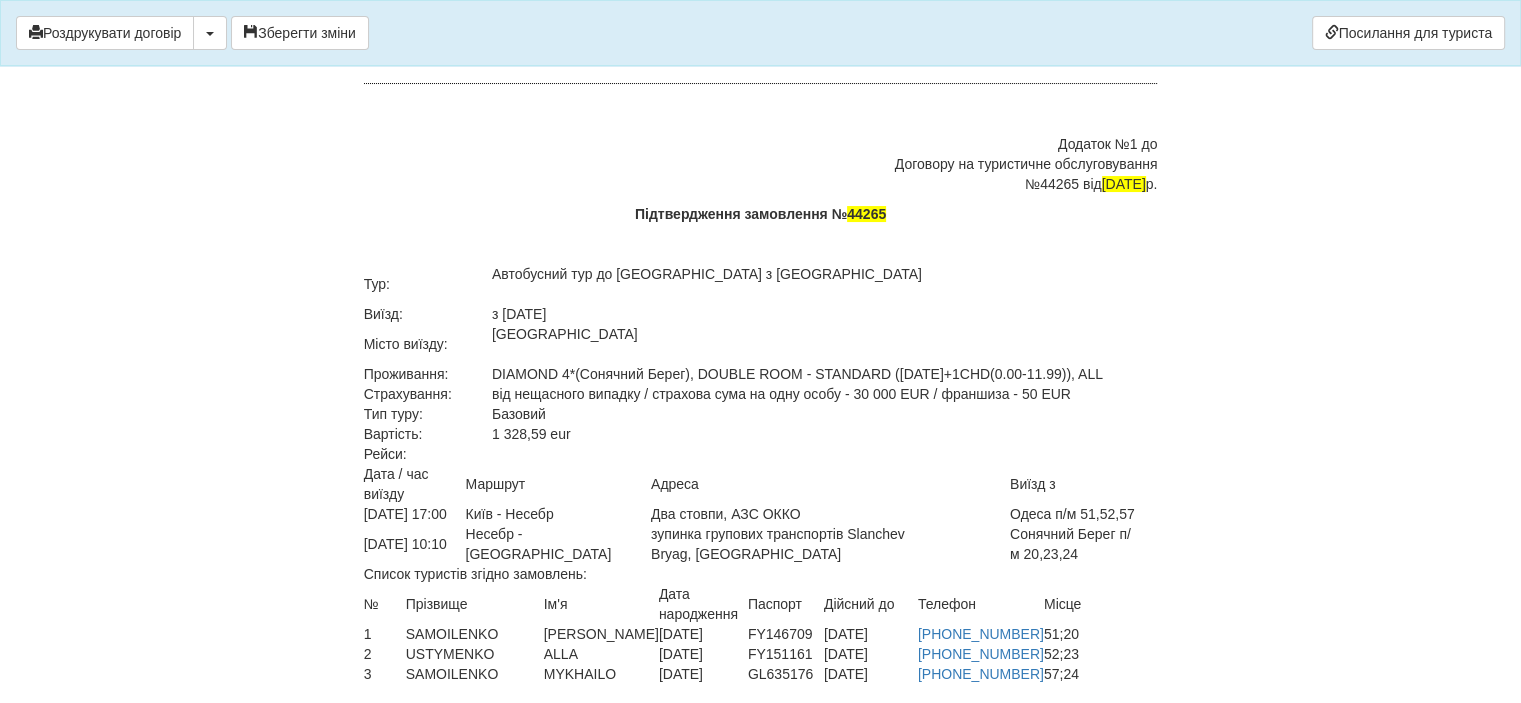click on "DIAMOND 4*(Сонячний Берег), DOUBLE ROOM - STANDARD ([DATE]+1CHD(0.00-11.99)), ALL" at bounding box center [824, 374] 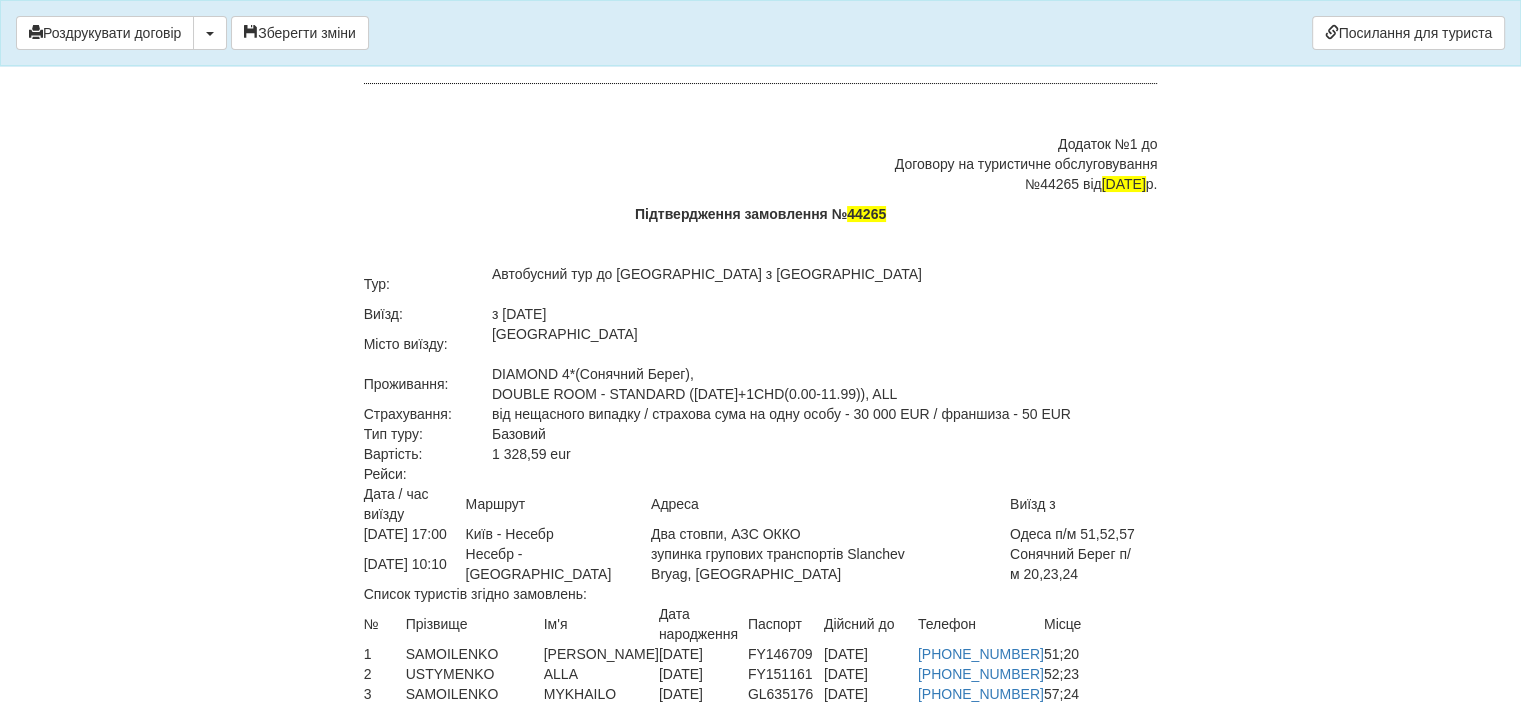 drag, startPoint x: 906, startPoint y: 346, endPoint x: 912, endPoint y: 356, distance: 11.661903 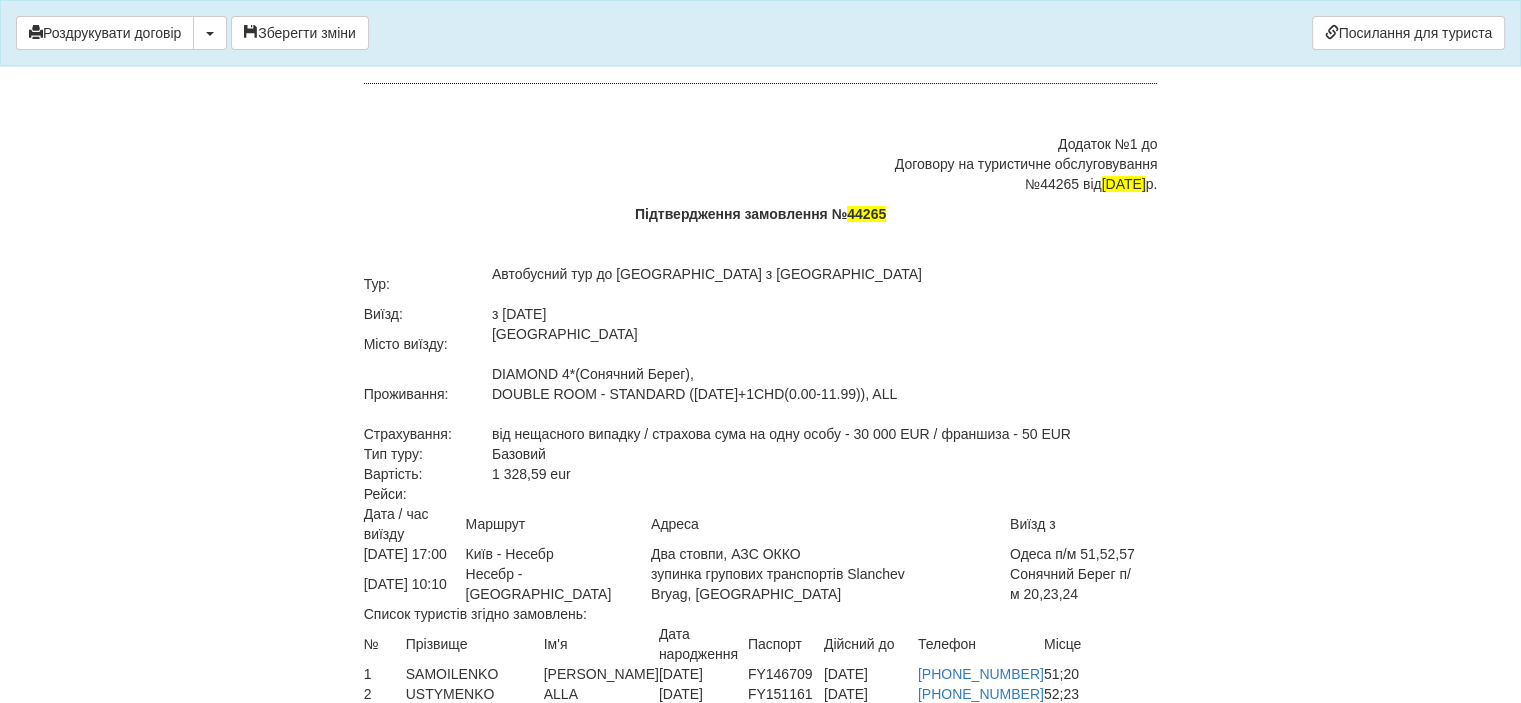 click on "Рейси:" at bounding box center (421, 494) 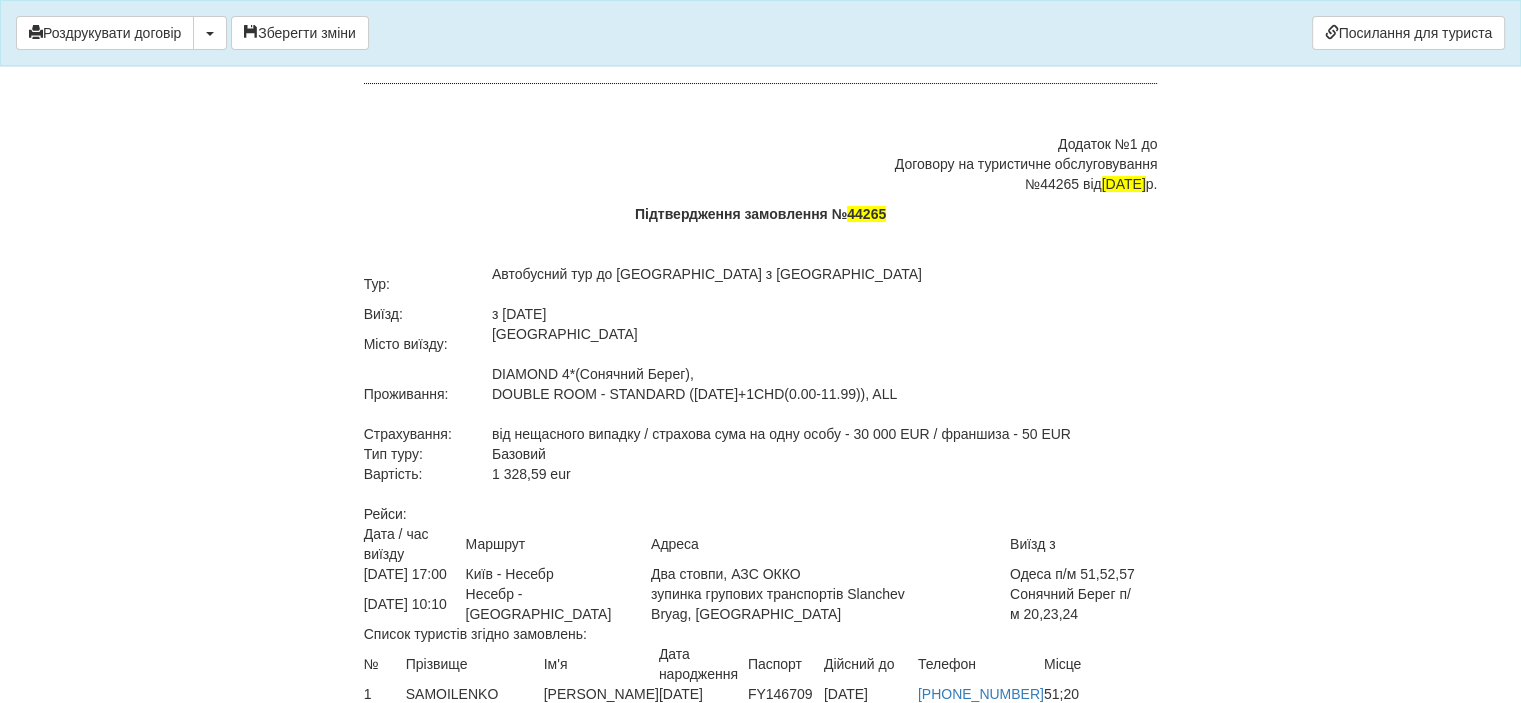 drag, startPoint x: 366, startPoint y: 430, endPoint x: 459, endPoint y: 490, distance: 110.6752 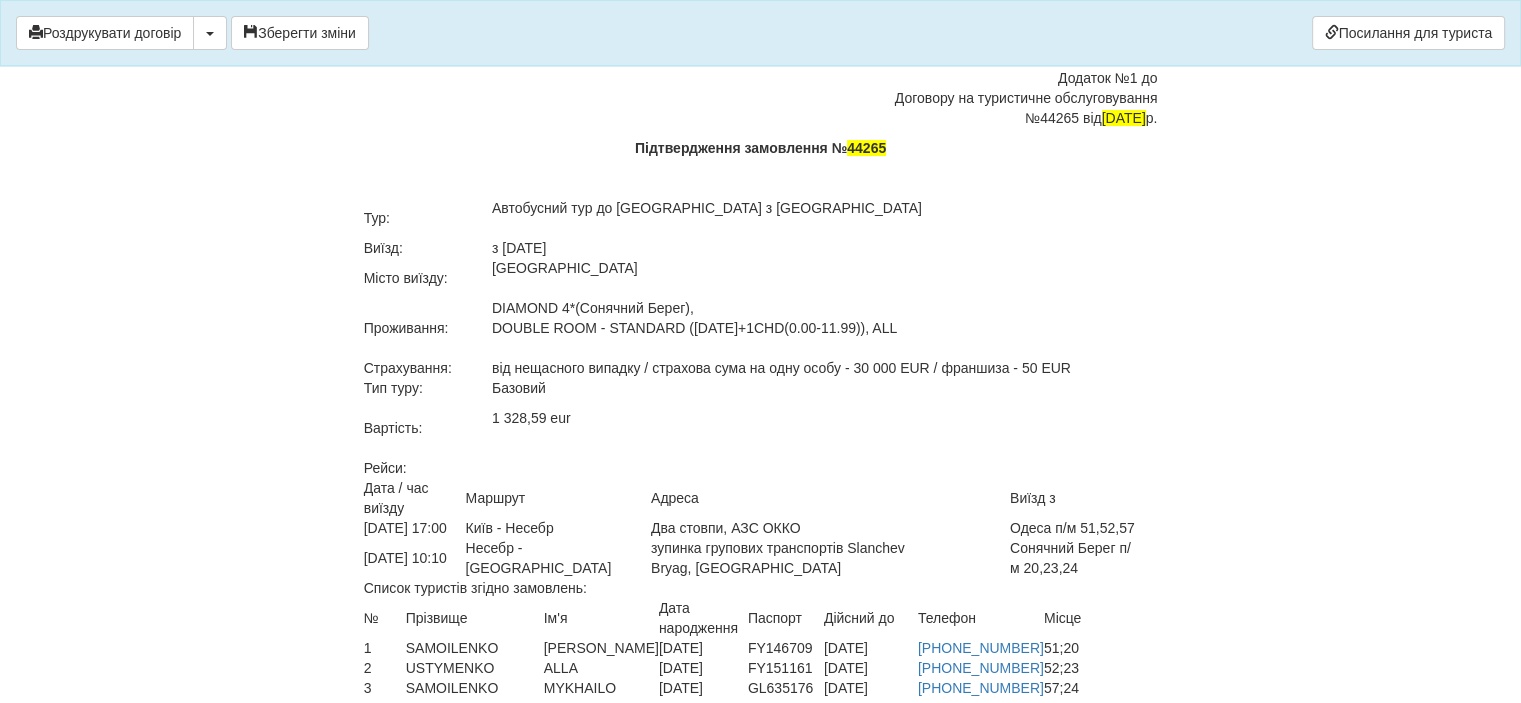 scroll, scrollTop: 15521, scrollLeft: 0, axis: vertical 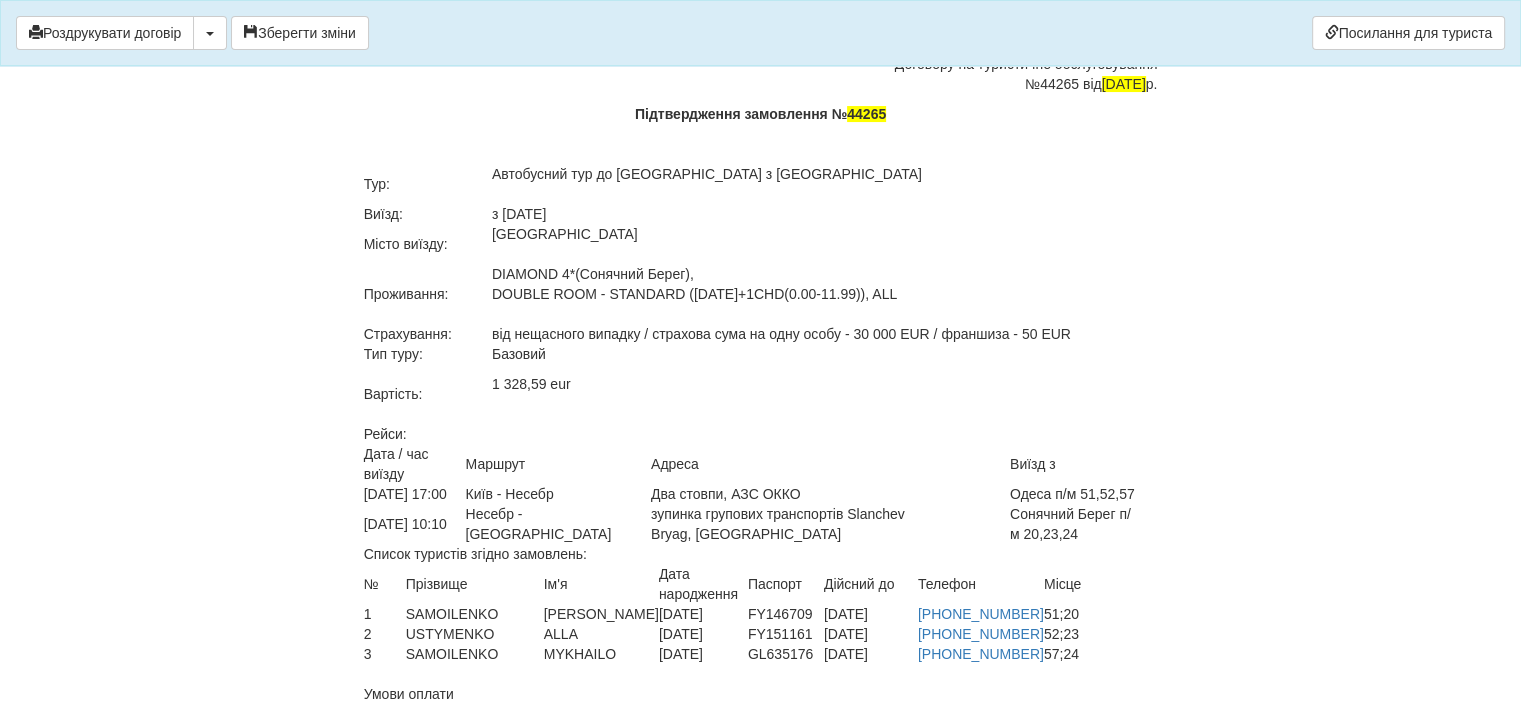 click on "Одеса п/м 51,52,57" at bounding box center [1083, 494] 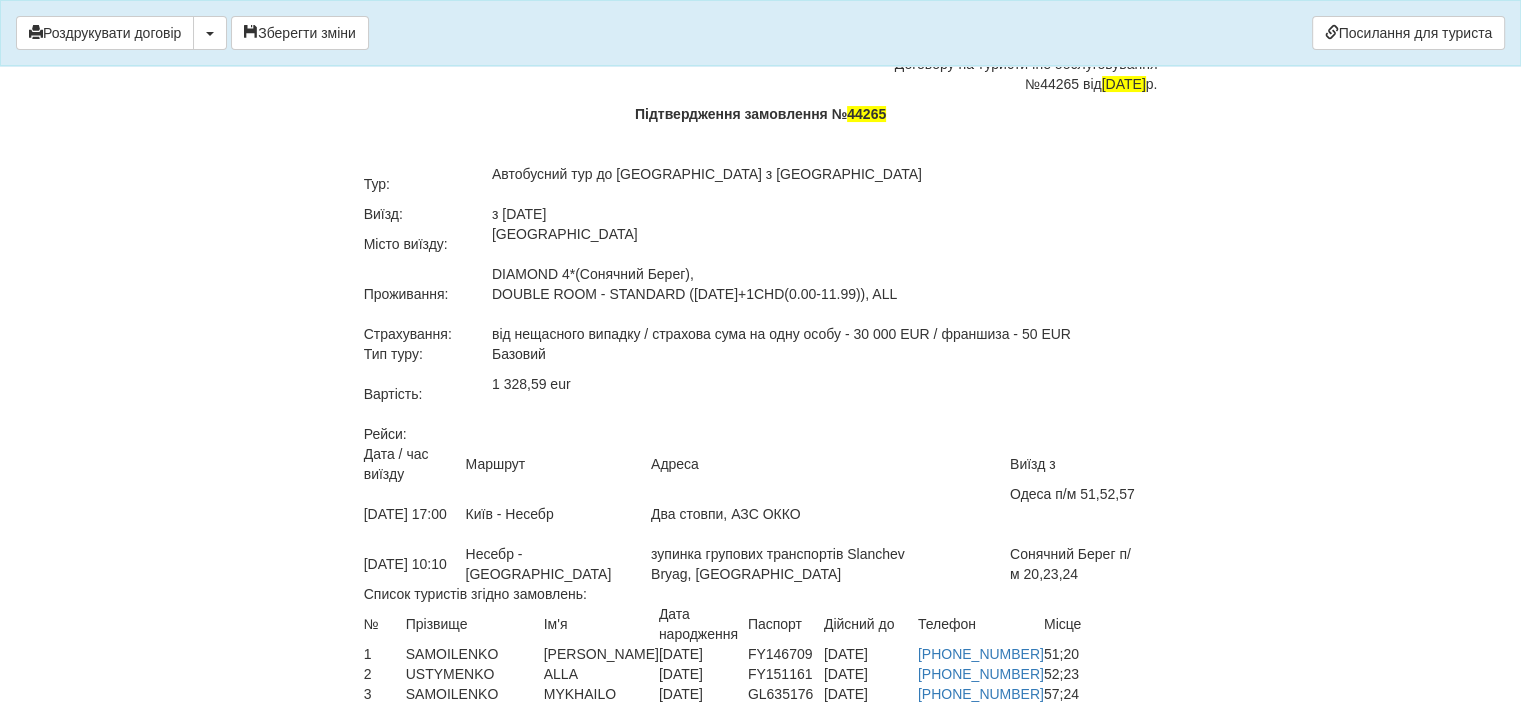 click on "Список туристів згідно замовлень:" at bounding box center (760, 594) 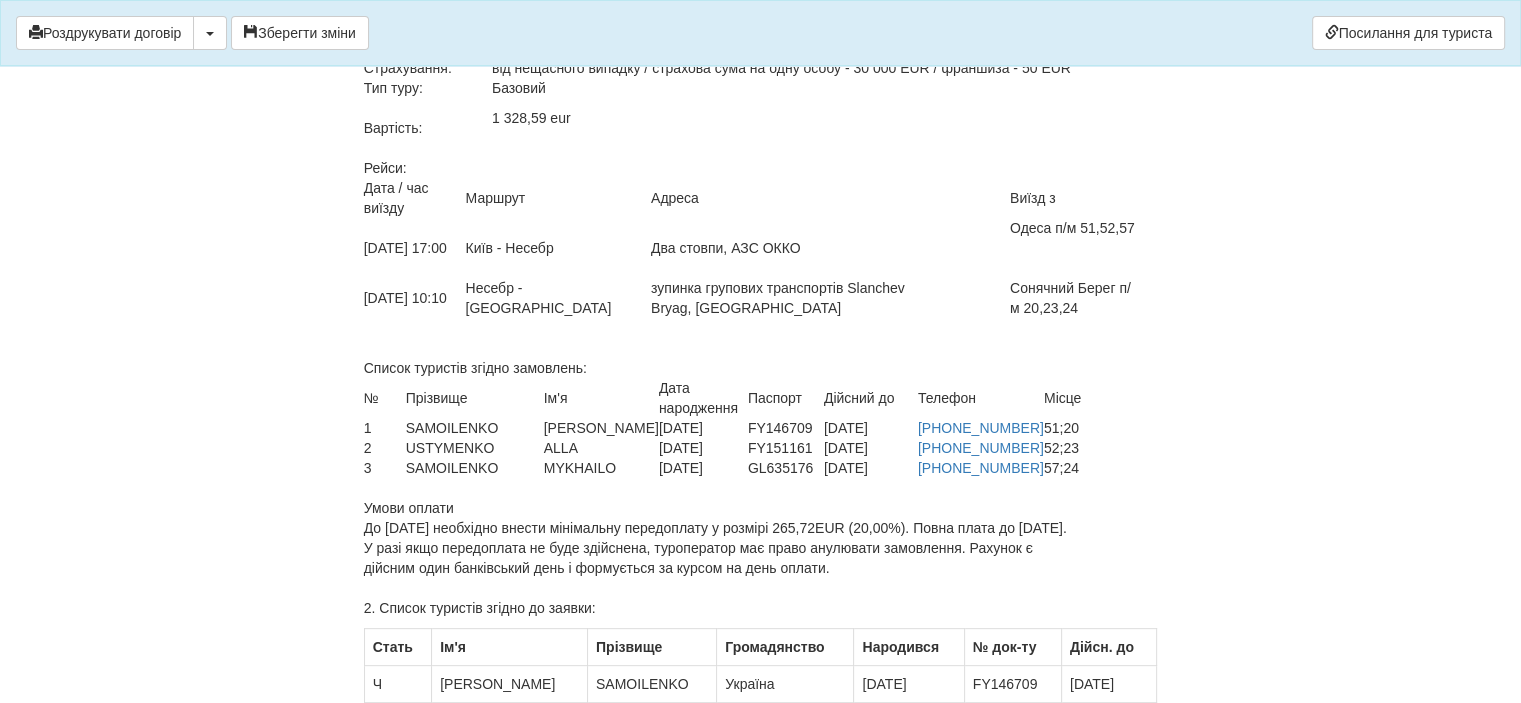scroll, scrollTop: 15821, scrollLeft: 0, axis: vertical 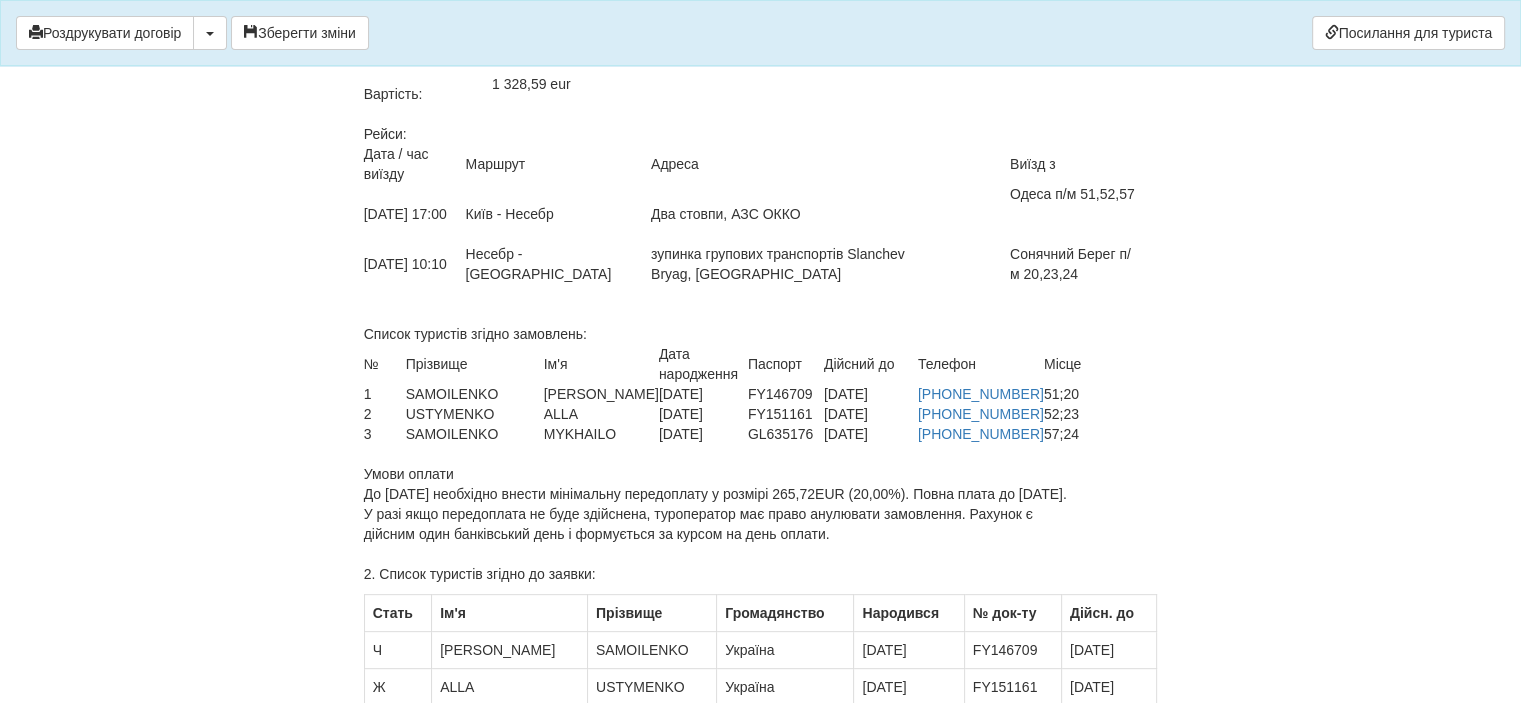 click on "До [DATE] необхідно внести мінімальну передоплату у розмірі 265,72EUR (20,00%). Повна плата до [DATE]. У разі якщо передоплата не буде здійснена, туроператор має право анулювати замовлення. Рахунок є дійсним один банківський день і формується за курсом на день оплати." at bounding box center [721, 514] 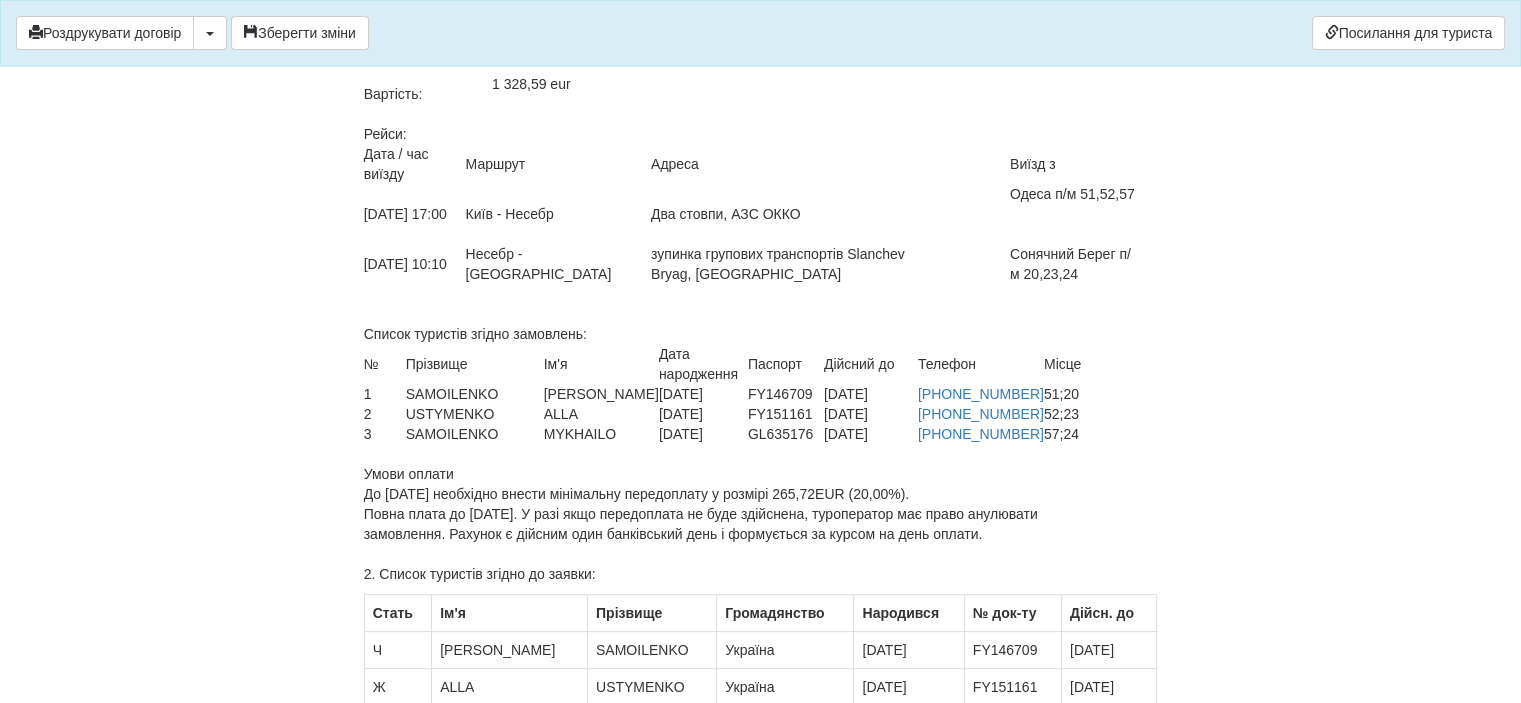 click on "До [DATE] необхідно внести мінімальну передоплату у розмірі 265,72EUR (20,00%).  Повна плата до [DATE]. У разі якщо передоплата не буде здійснена, туроператор має право анулювати замовлення. Рахунок є дійсним один банківський день і формується за курсом на день оплати." at bounding box center [721, 514] 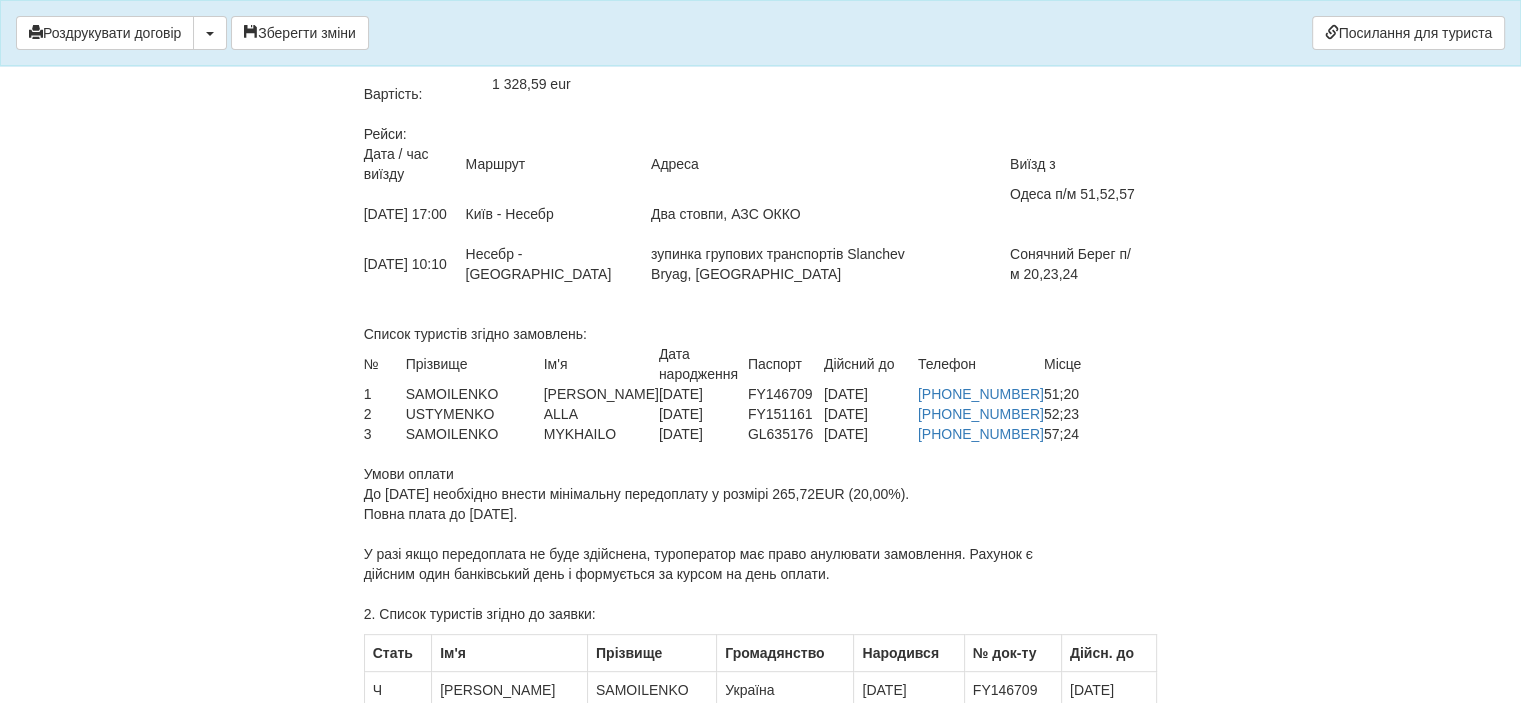 click on "До [DATE] необхідно внести мінімальну передоплату у розмірі 265,72EUR (20,00%).  Повна плата до [DATE].  У разі якщо передоплата не буде здійснена, туроператор має право анулювати замовлення. Рахунок є дійсним один банківський день і формується за курсом на день оплати." at bounding box center [721, 534] 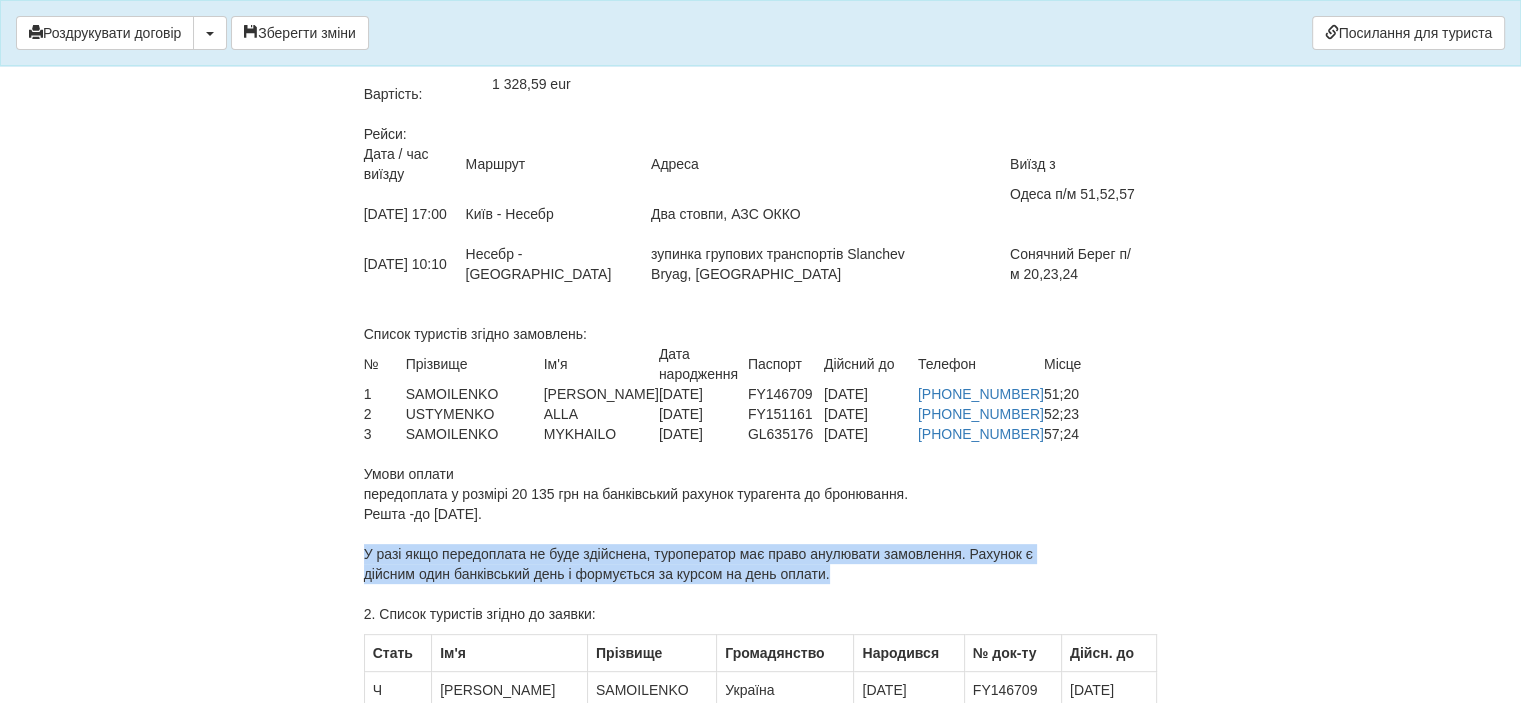 drag, startPoint x: 366, startPoint y: 505, endPoint x: 852, endPoint y: 534, distance: 486.86447 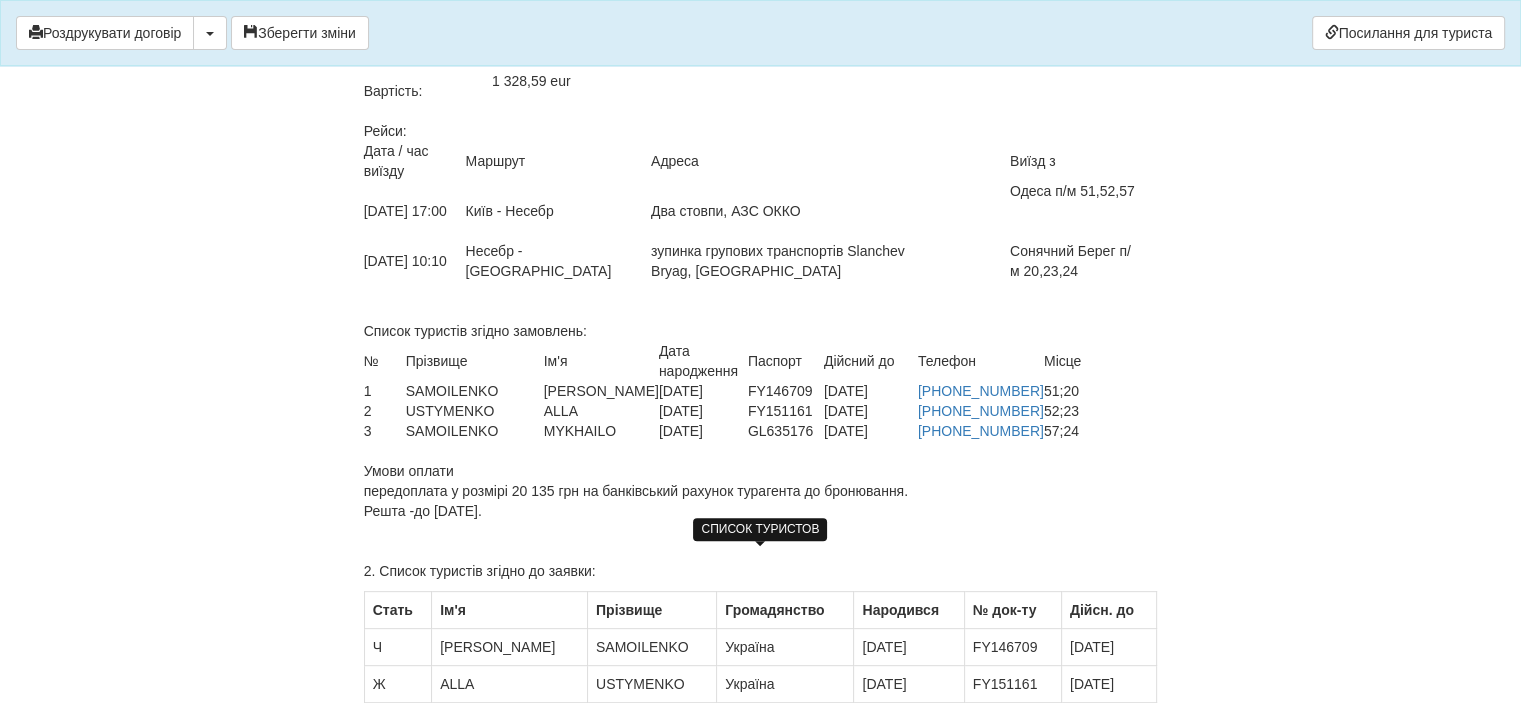 scroll, scrollTop: 15821, scrollLeft: 0, axis: vertical 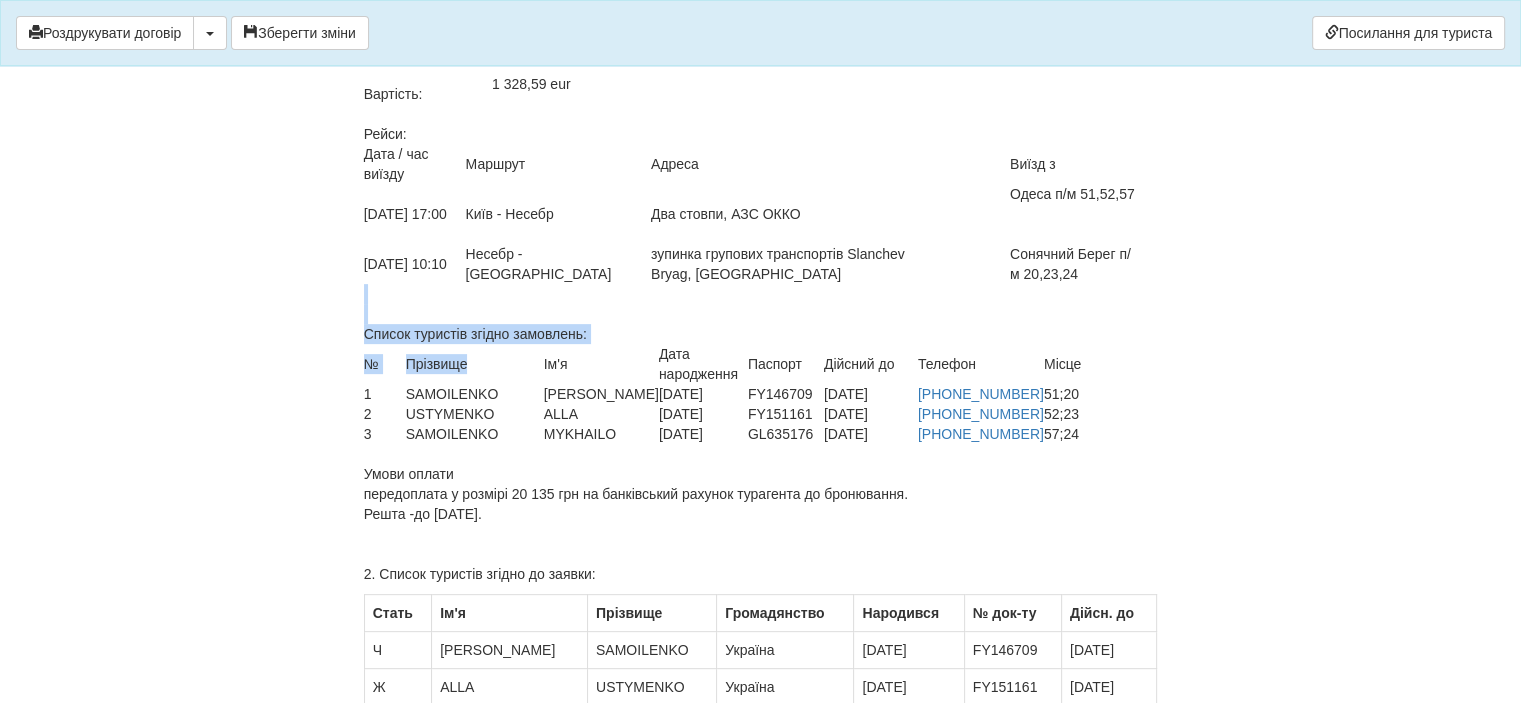 drag, startPoint x: 374, startPoint y: 267, endPoint x: 464, endPoint y: 335, distance: 112.80071 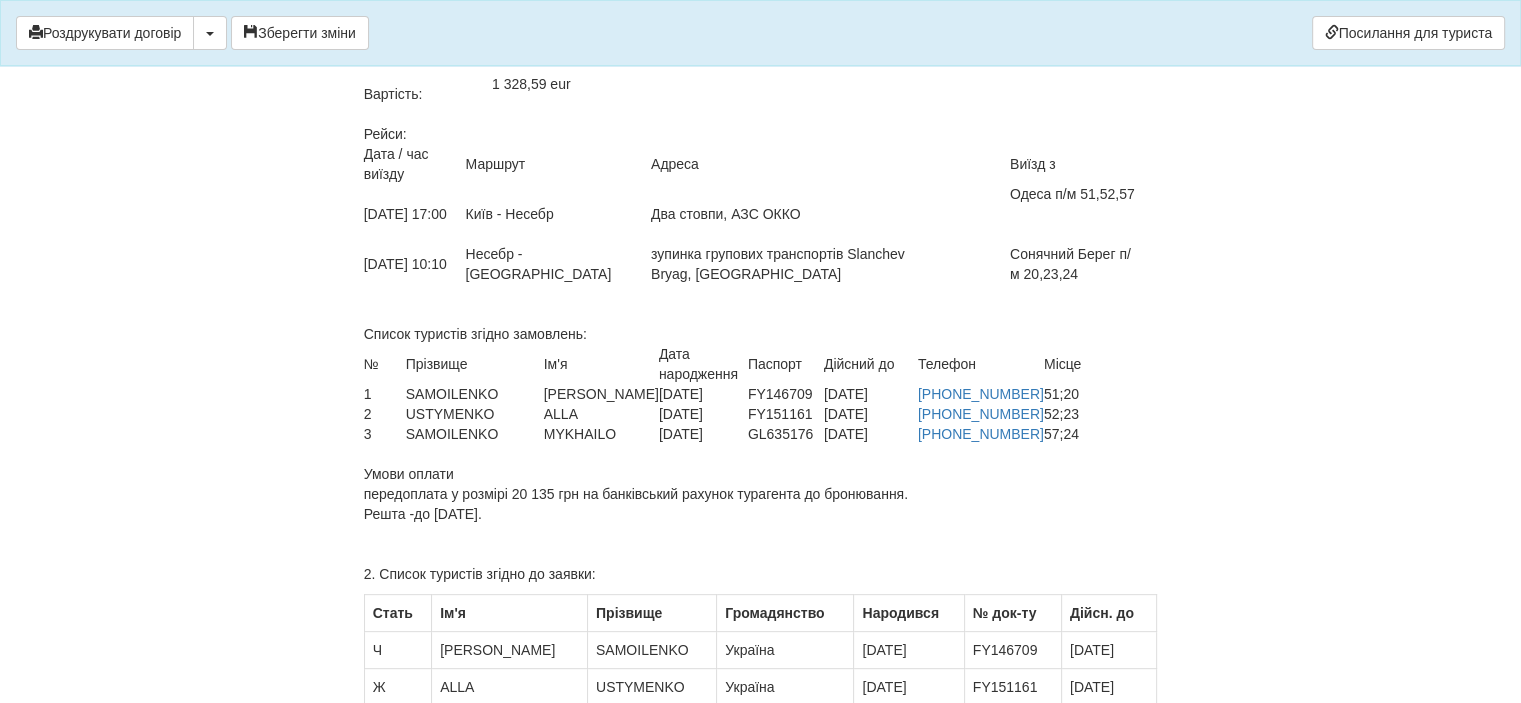 click on "Умови оплати" at bounding box center [721, 474] 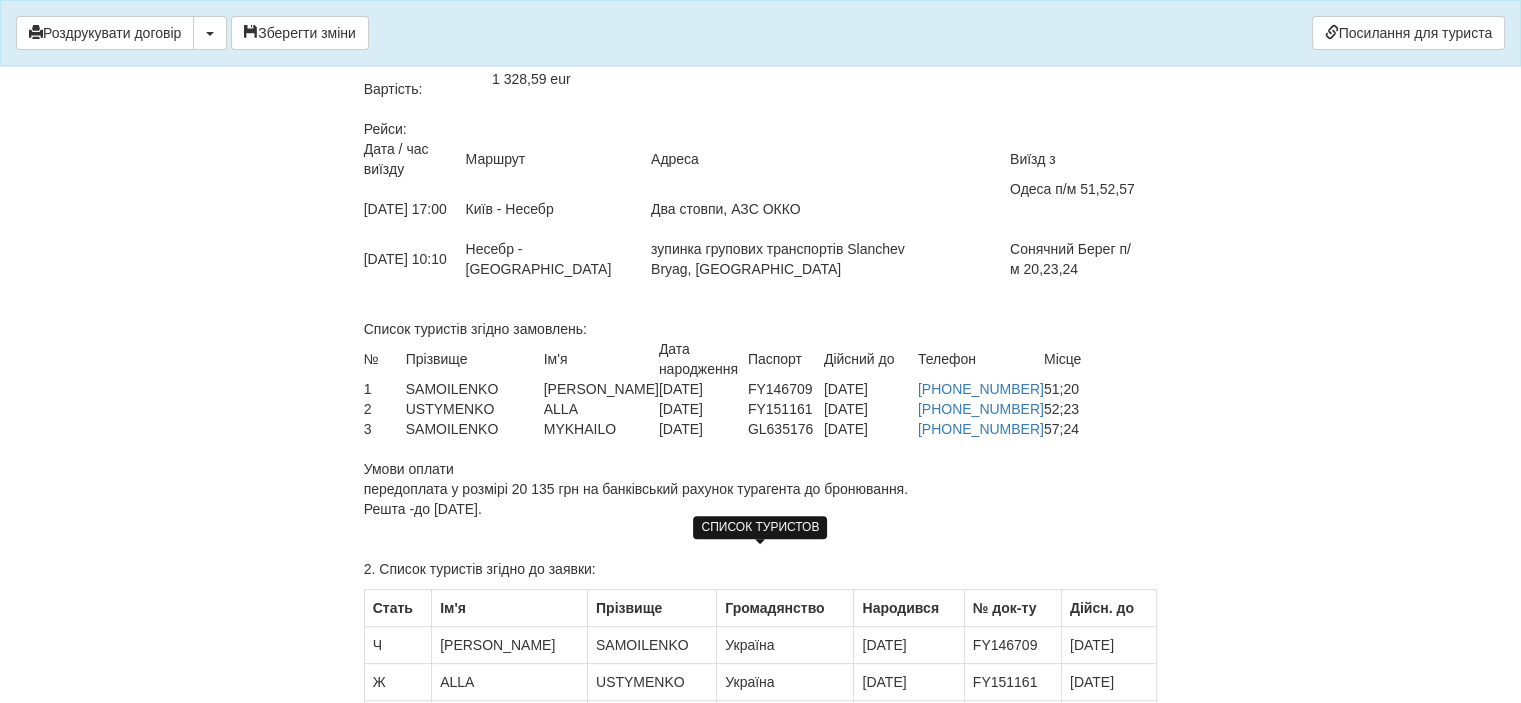 scroll, scrollTop: 15821, scrollLeft: 0, axis: vertical 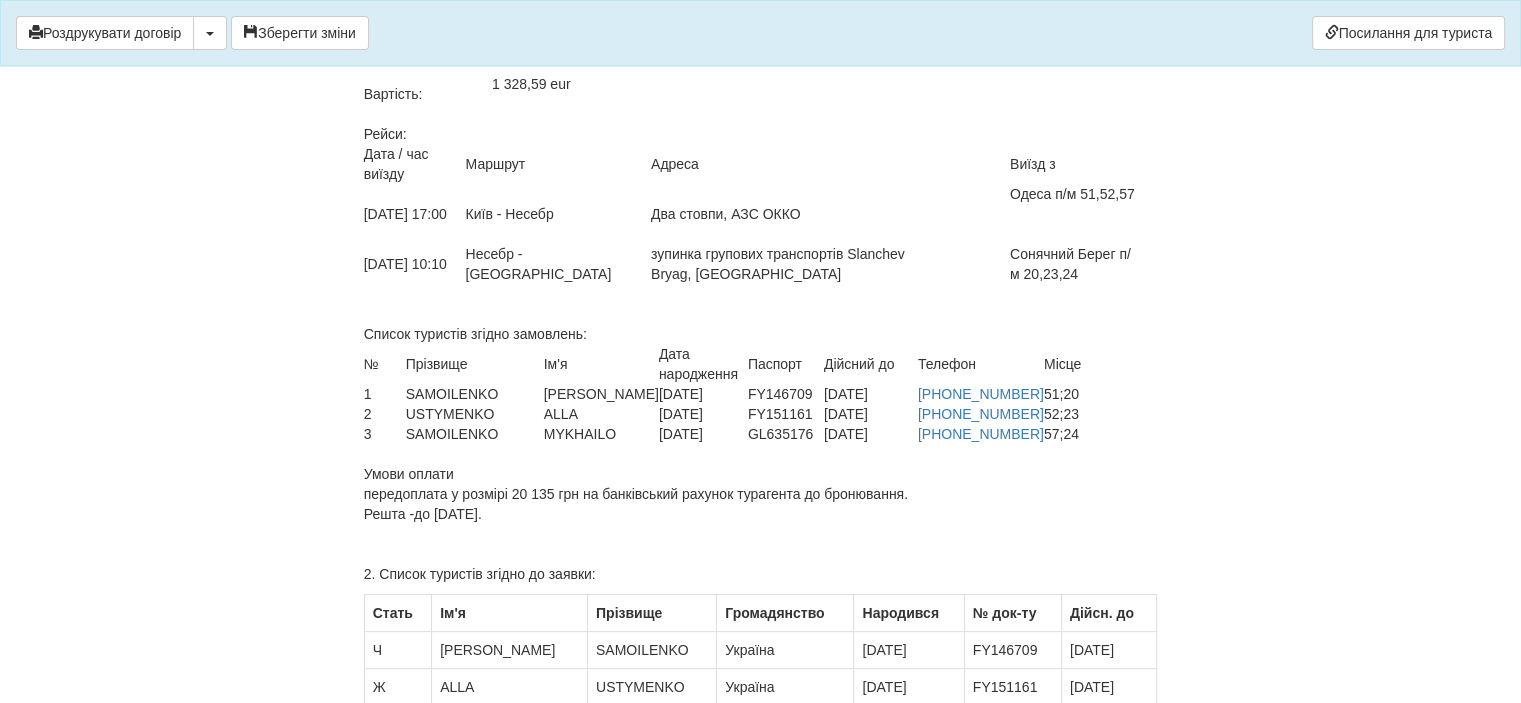 click on "Список туристів згідно замовлень:" at bounding box center (760, 314) 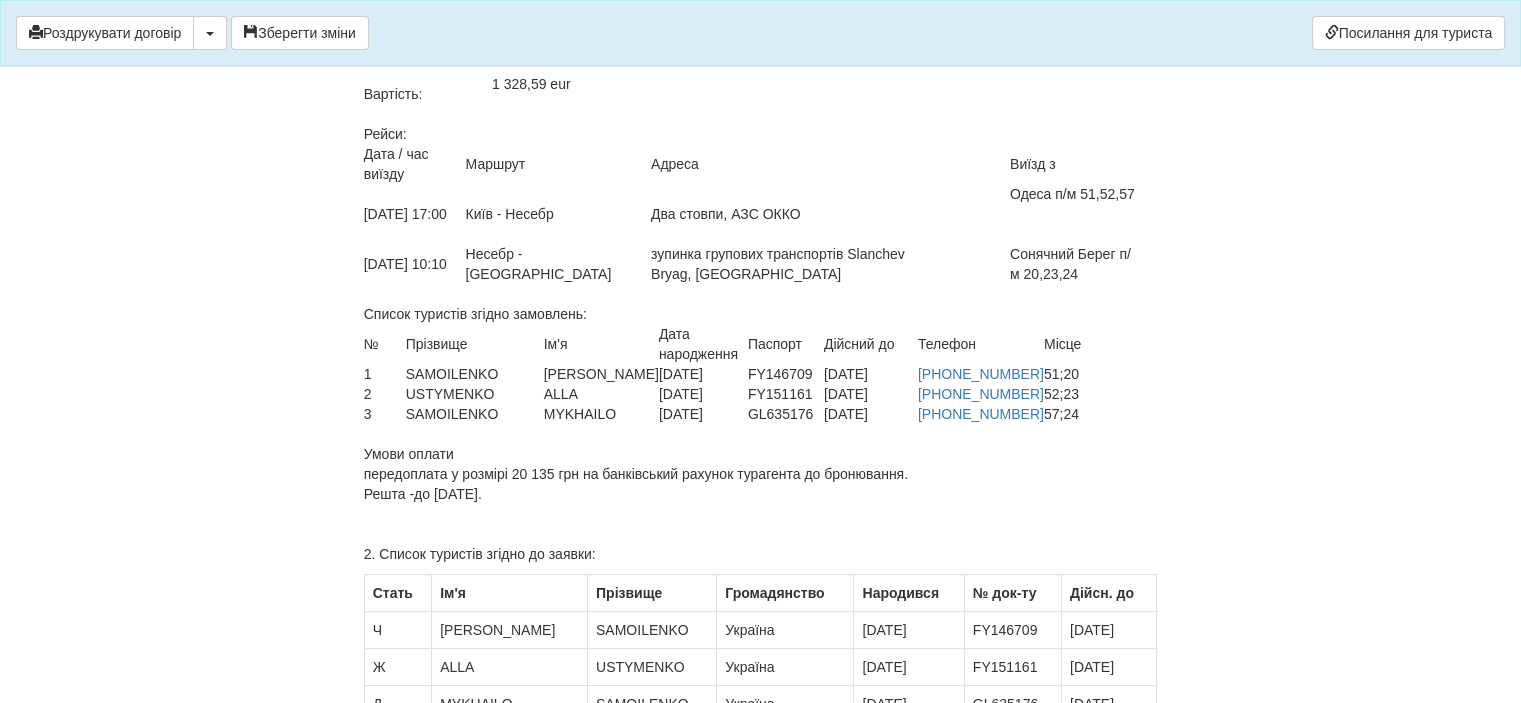 click on "передоплата у розмірі 20 135 грн на банківський рахунок турагента до бронювання.  Решта -  до [DATE]." at bounding box center [721, 494] 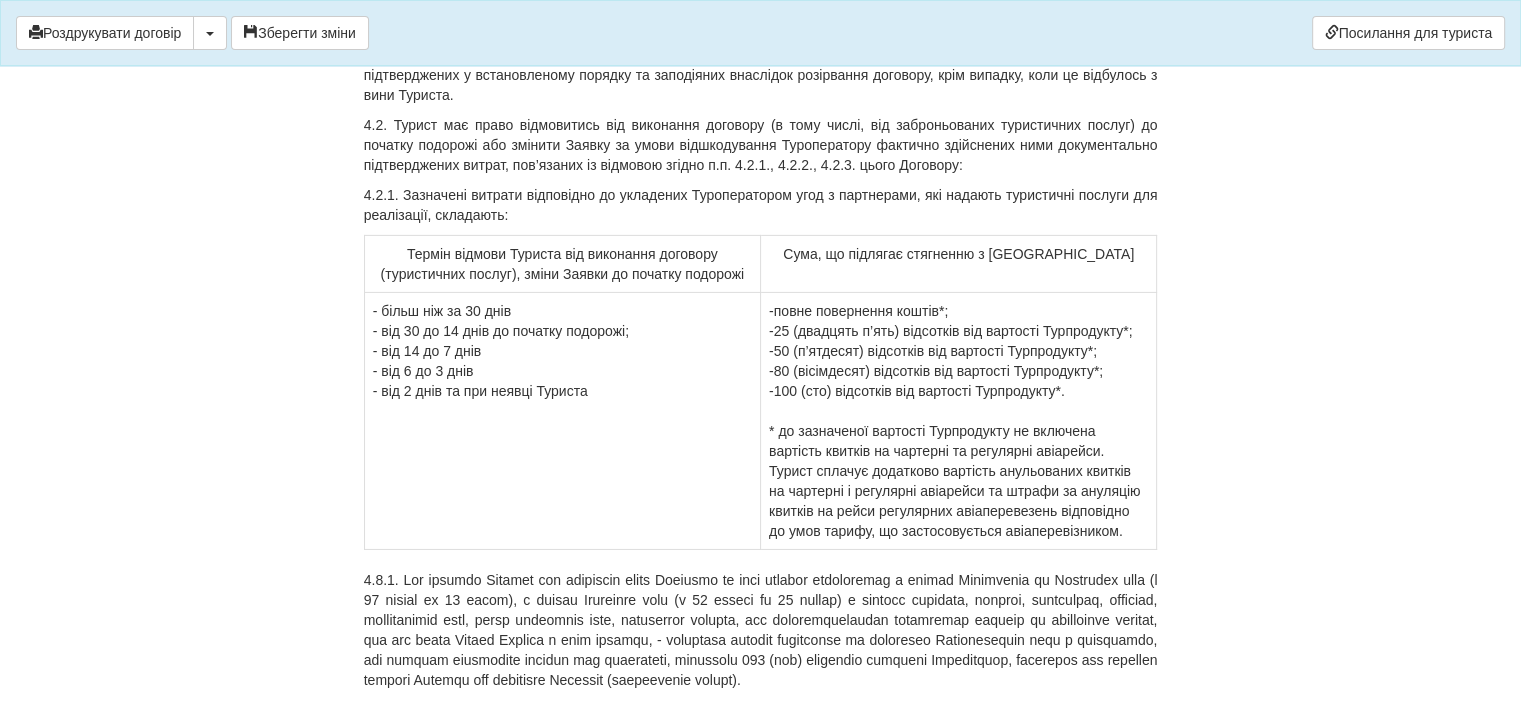 scroll, scrollTop: 7212, scrollLeft: 0, axis: vertical 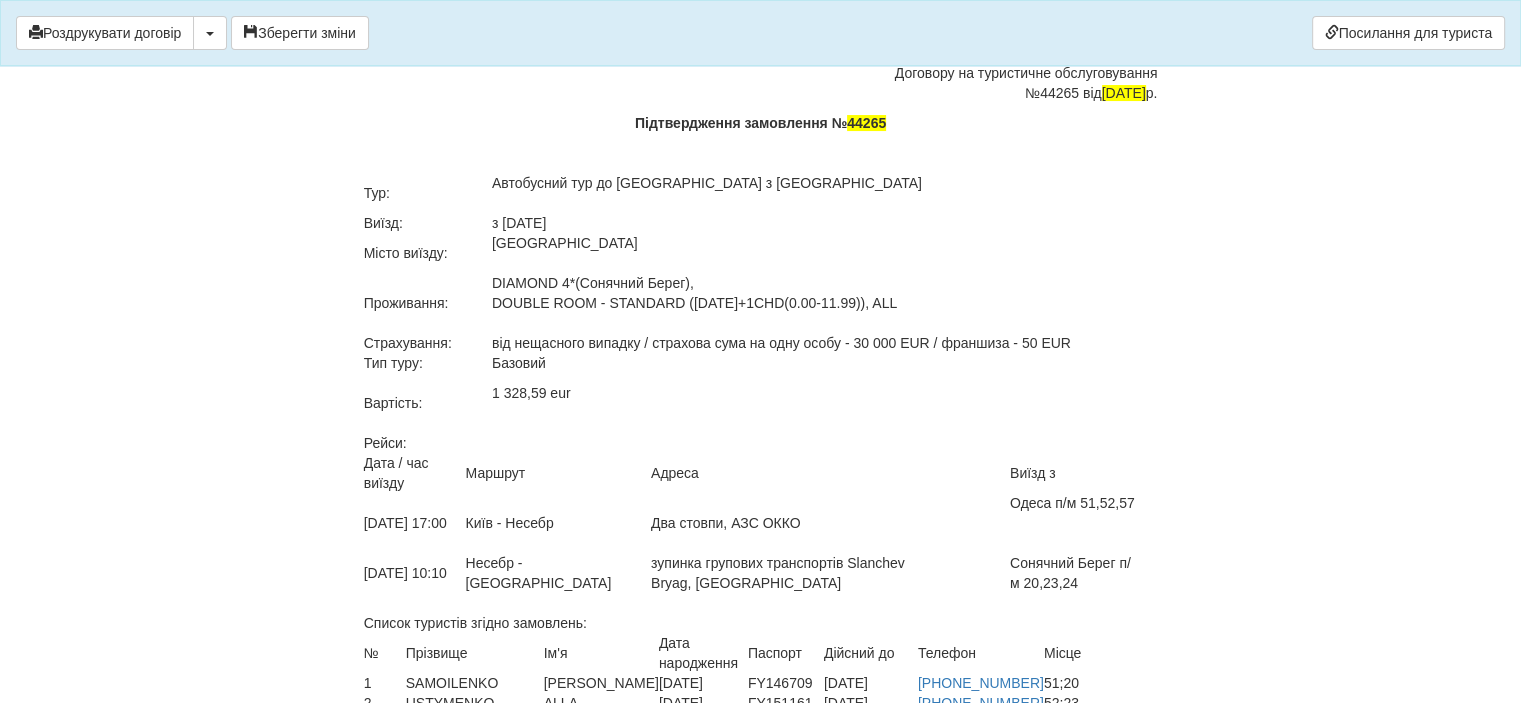 click on "1 328,59 eur" at bounding box center (824, 393) 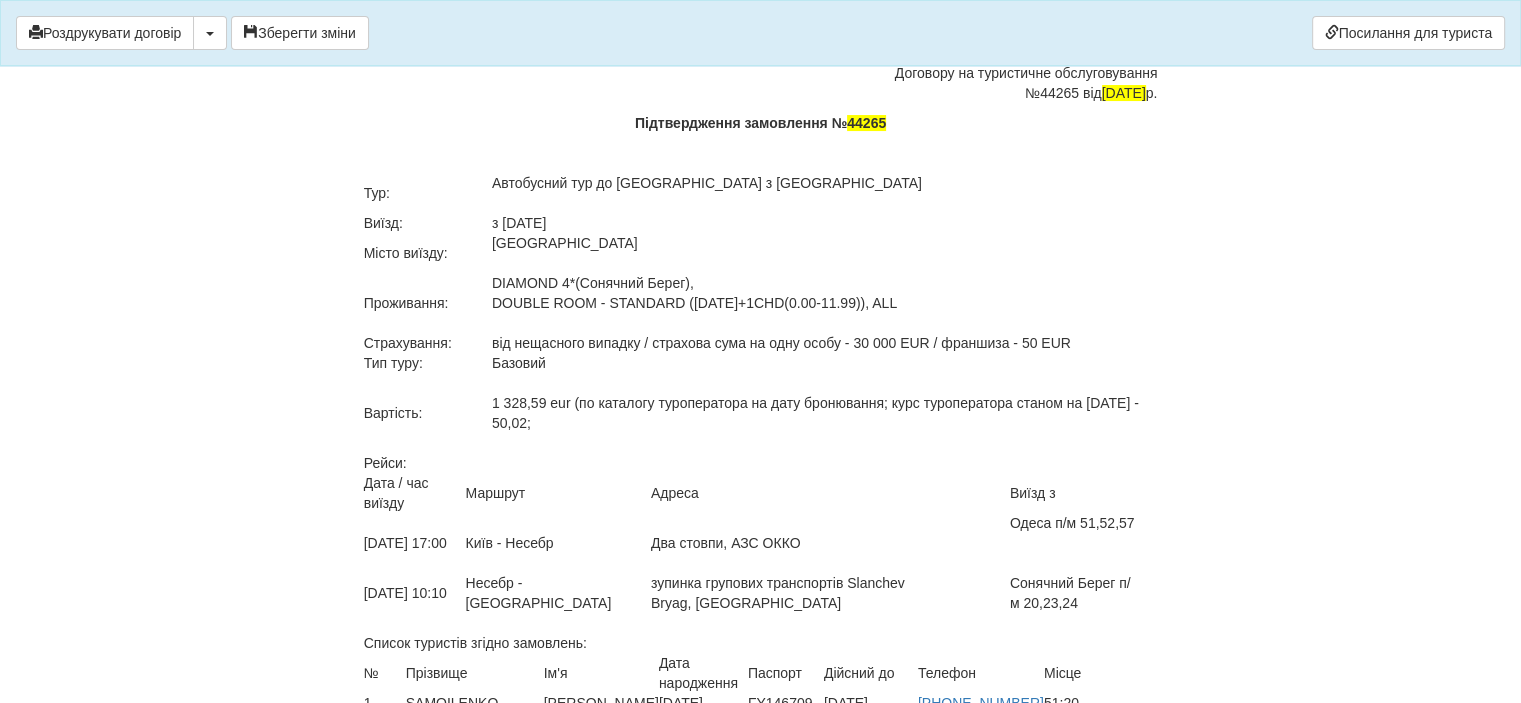 click on "1 328,59 eur (по каталогу туроператора на дату бронювання; курс туроператора станом на [DATE] -  50,02;" at bounding box center (824, 403) 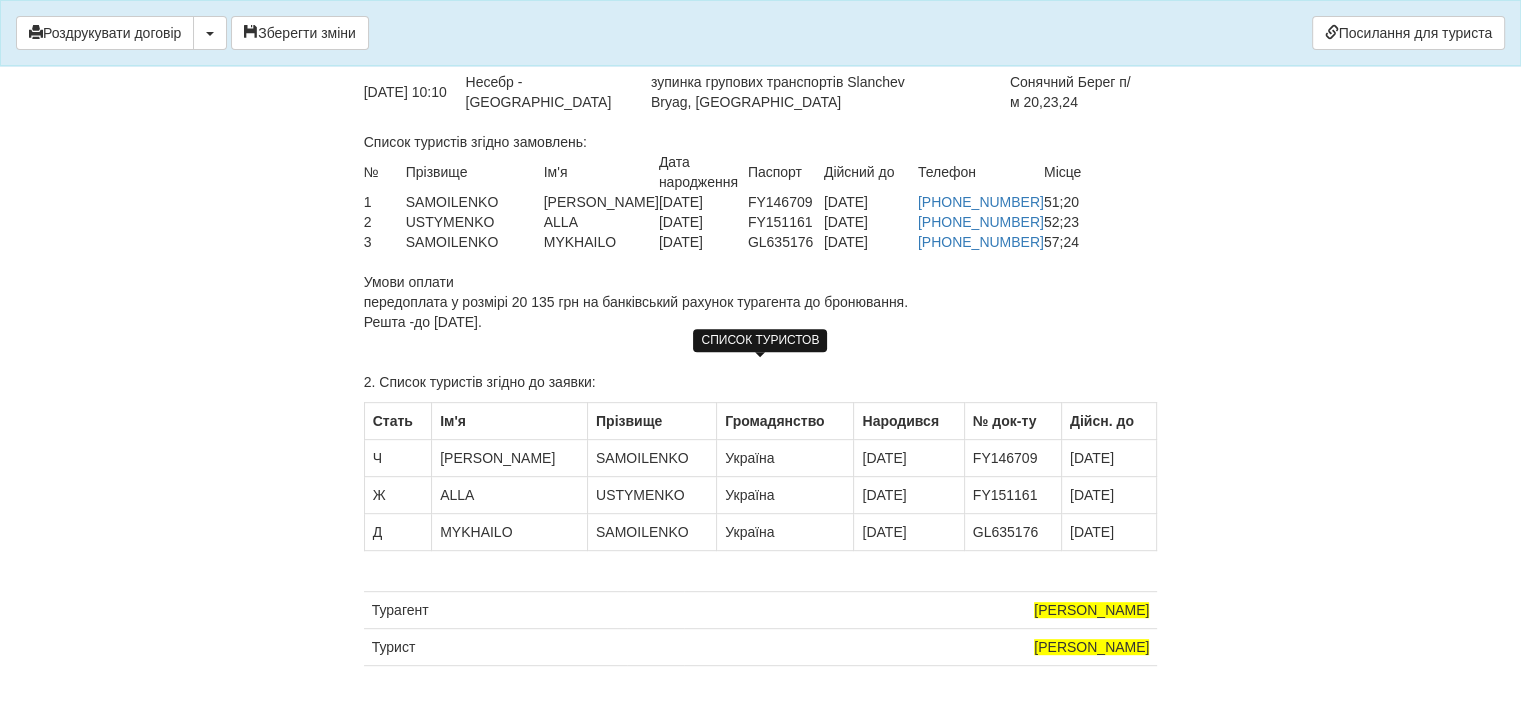 scroll, scrollTop: 16032, scrollLeft: 0, axis: vertical 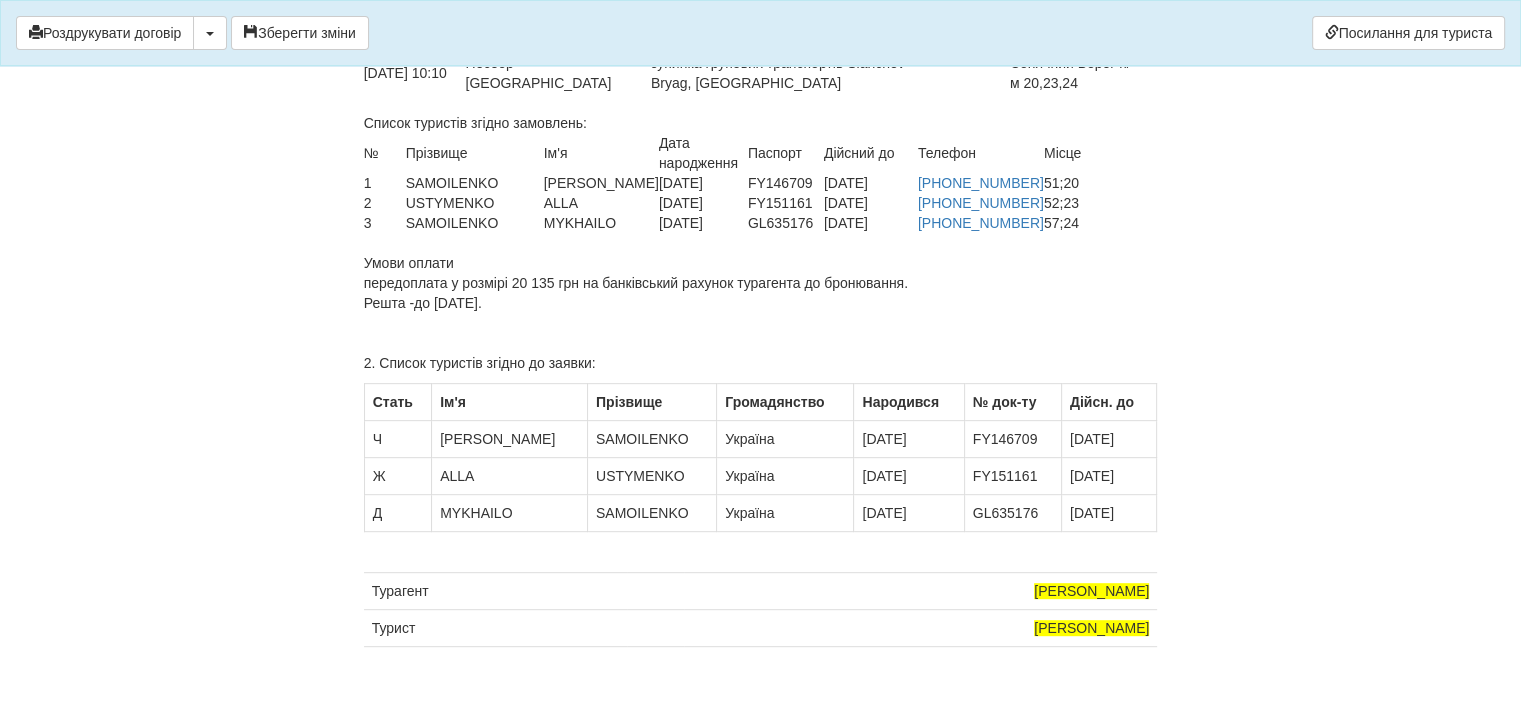 click on "передоплата у розмірі 20 135 грн на банківський рахунок турагента до бронювання.    Решта -  до [DATE]." at bounding box center (721, 303) 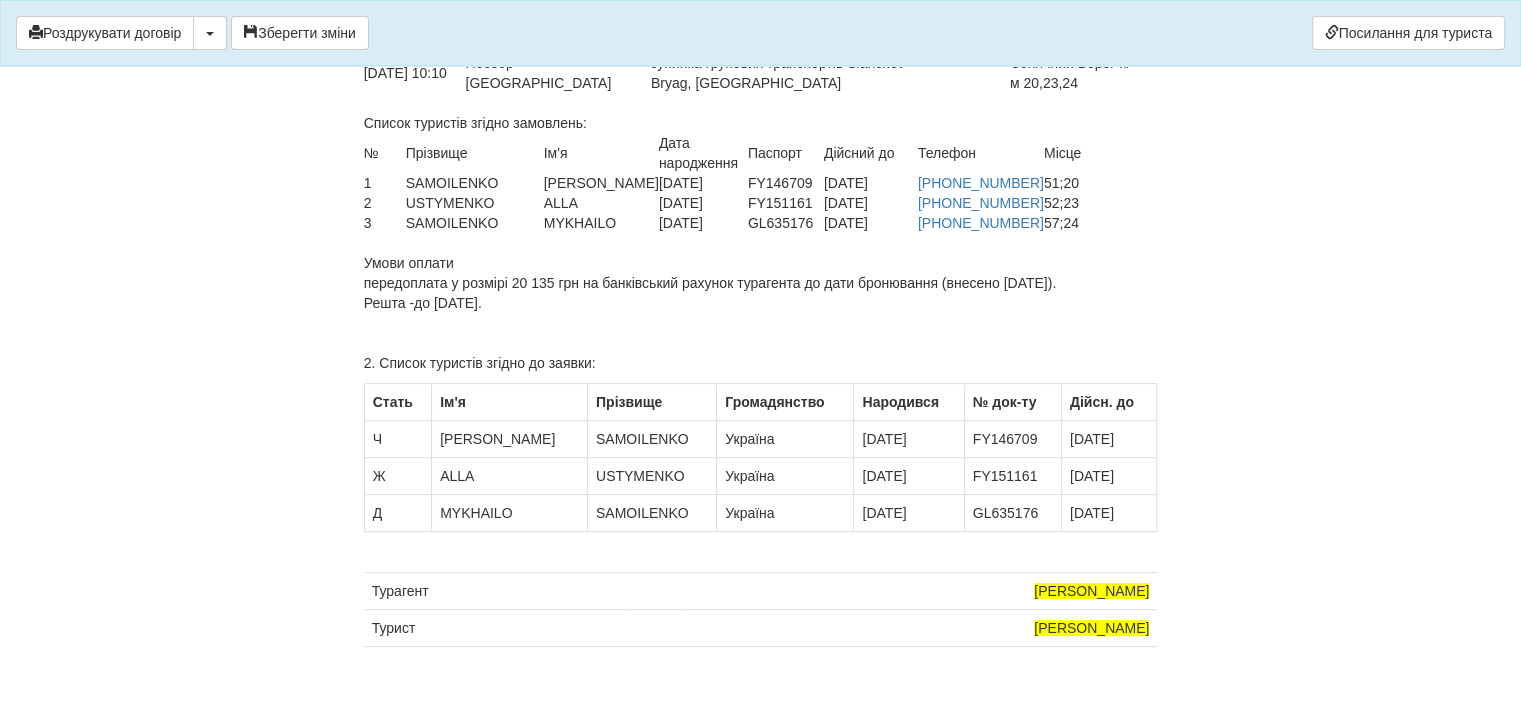 click on "передоплата у розмірі 20 135 грн на банківський рахунок турагента до дати бронювання (внесено [DATE]).    Решта -  до [DATE]." at bounding box center [721, 303] 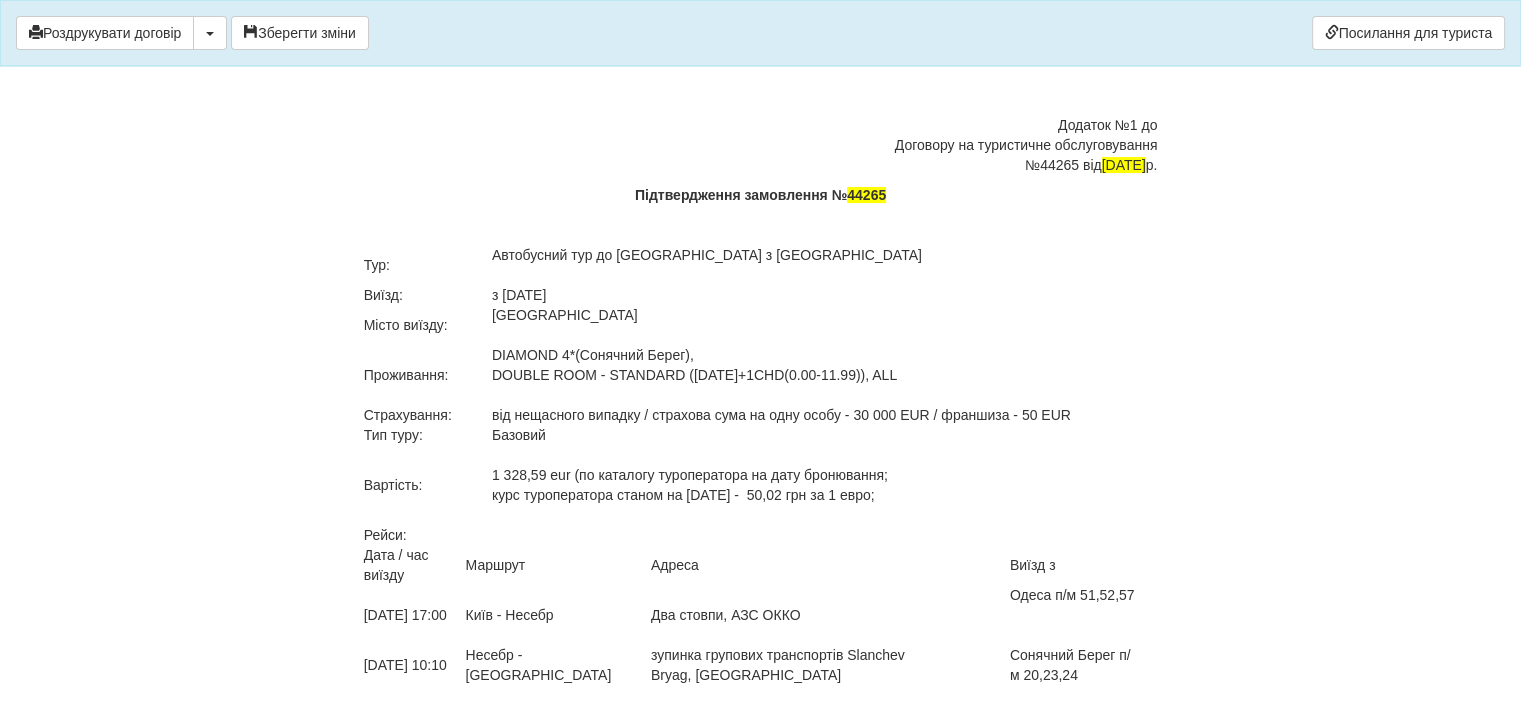 scroll, scrollTop: 15332, scrollLeft: 0, axis: vertical 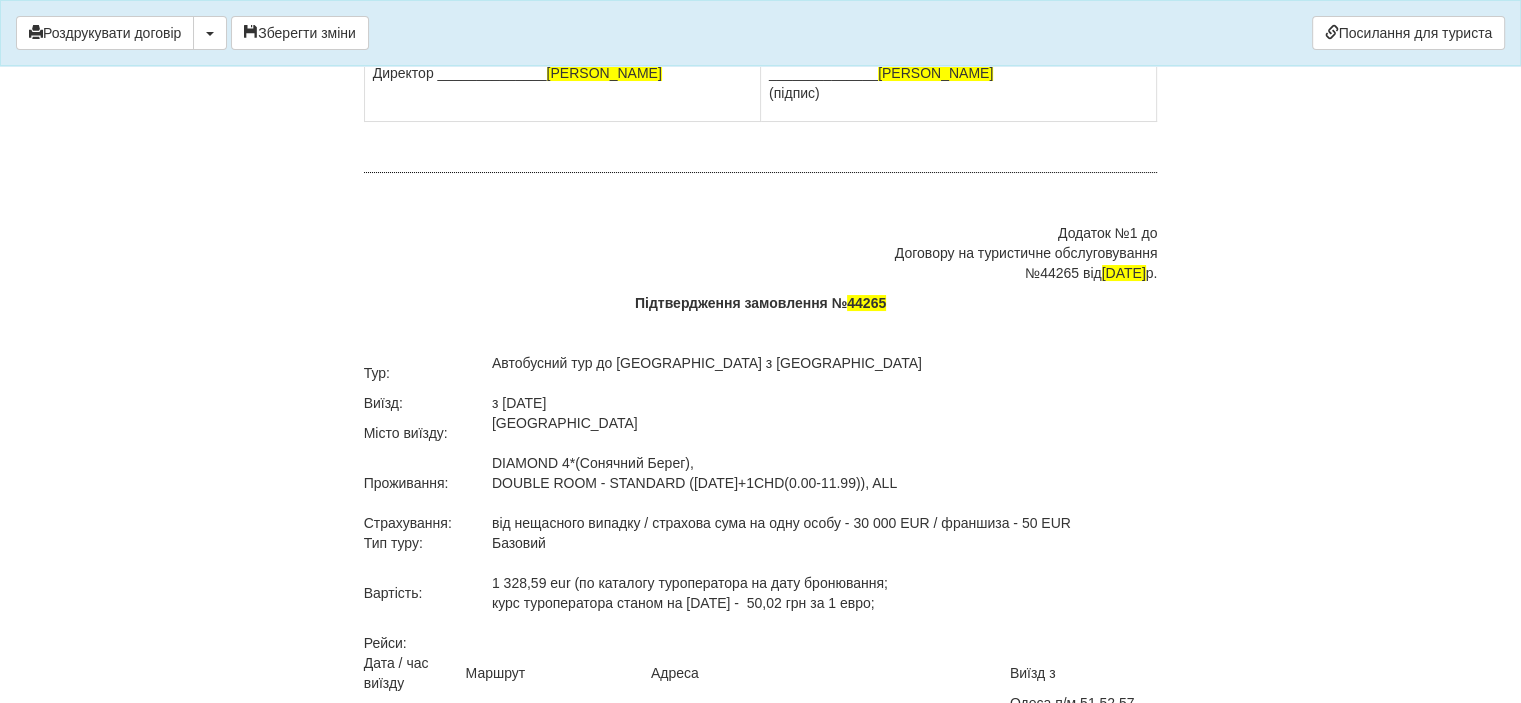 click on "DIAMOND 4*(Сонячний Берег),  DOUBLE ROOM - STANDARD ([DATE]+1CHD(0.00-11.99)), ALL" at bounding box center (824, 483) 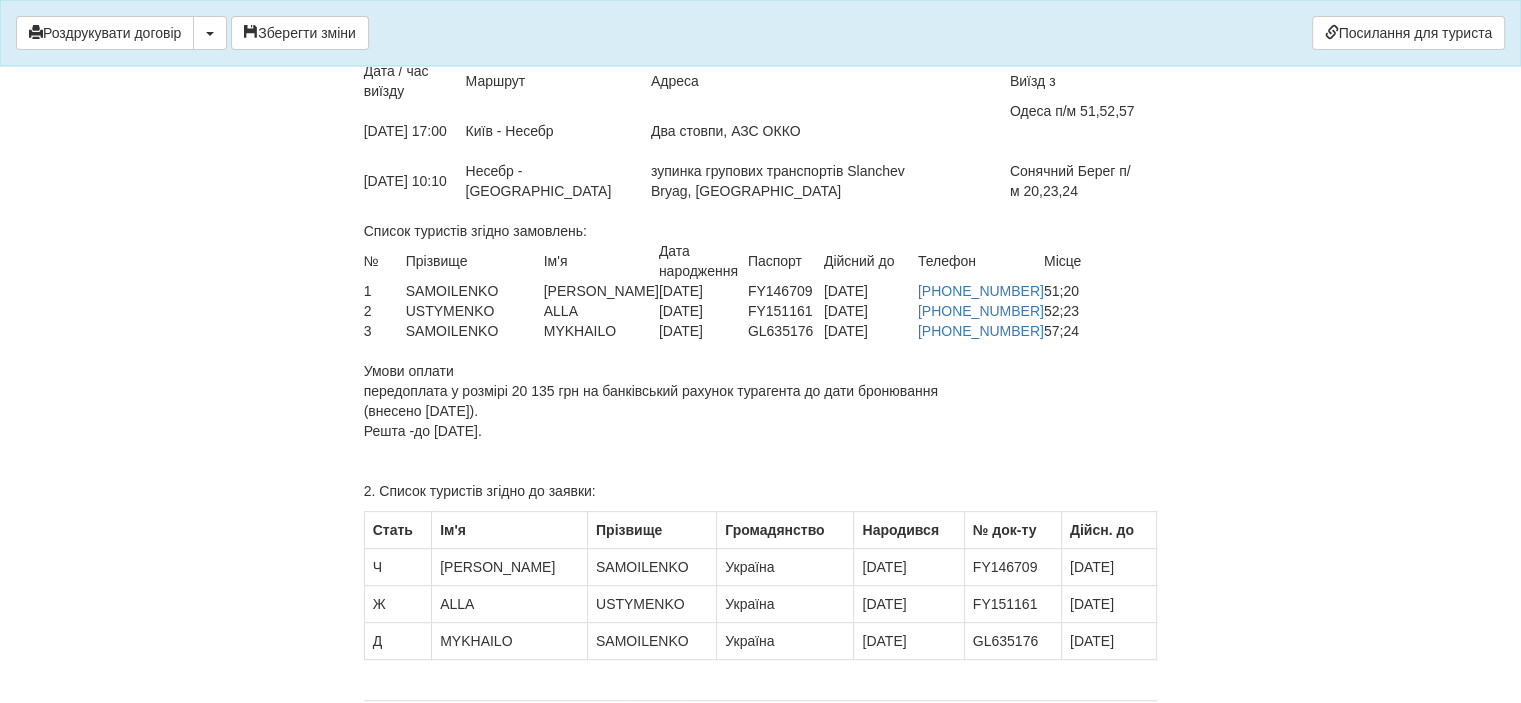 scroll, scrollTop: 15932, scrollLeft: 0, axis: vertical 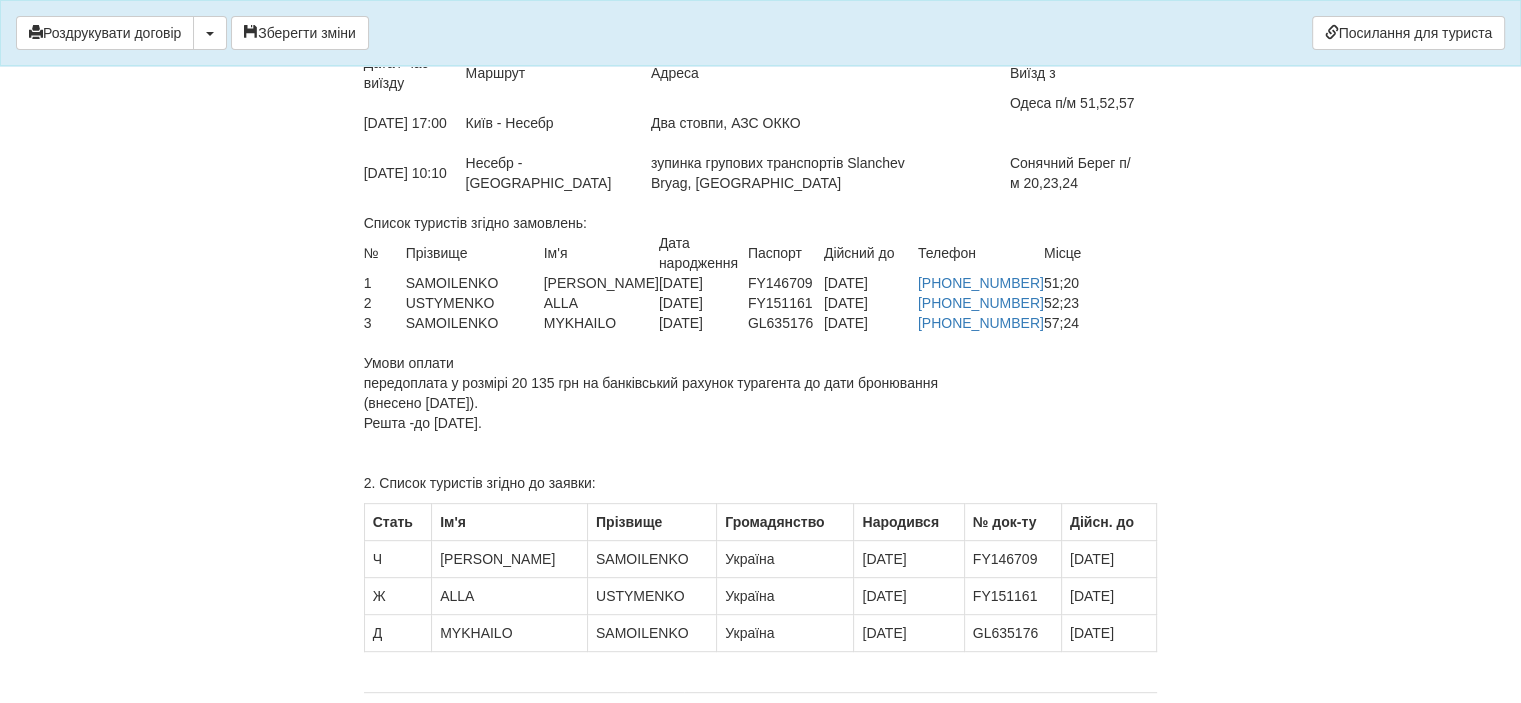 click on "передоплата у розмірі 20 135 грн на банківський рахунок турагента до дати бронювання    (внесено [DATE]).    Решта -  до [DATE]." at bounding box center [721, 413] 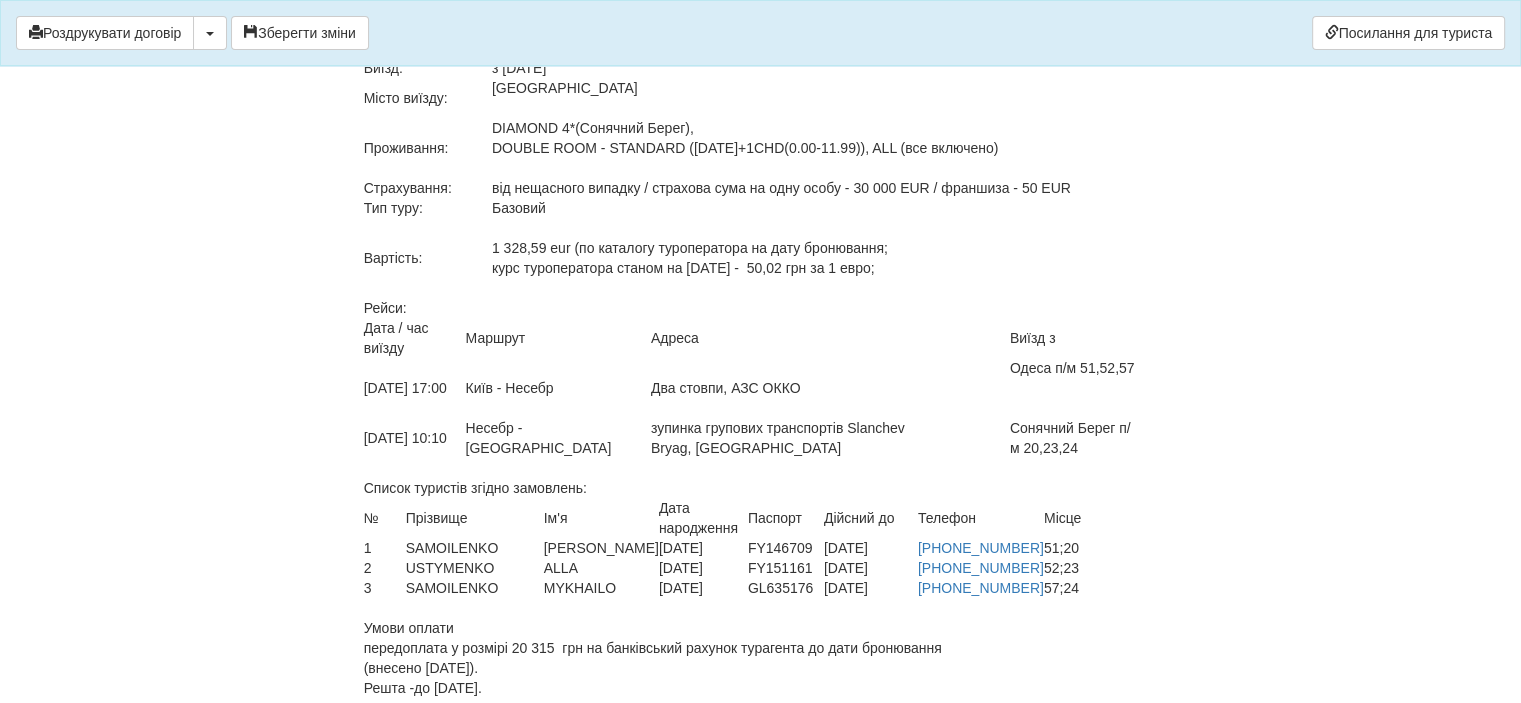 scroll, scrollTop: 15632, scrollLeft: 0, axis: vertical 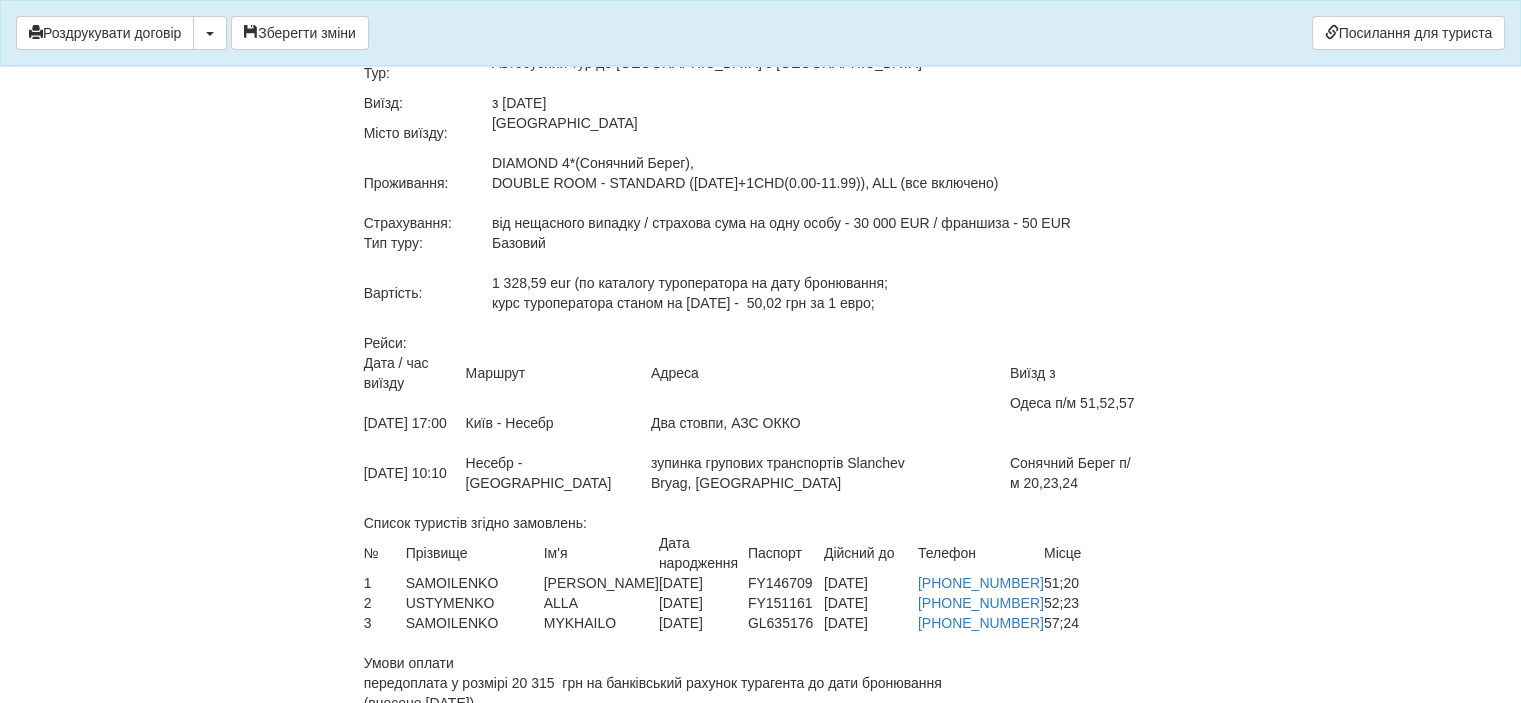 drag, startPoint x: 904, startPoint y: 260, endPoint x: 940, endPoint y: 293, distance: 48.83646 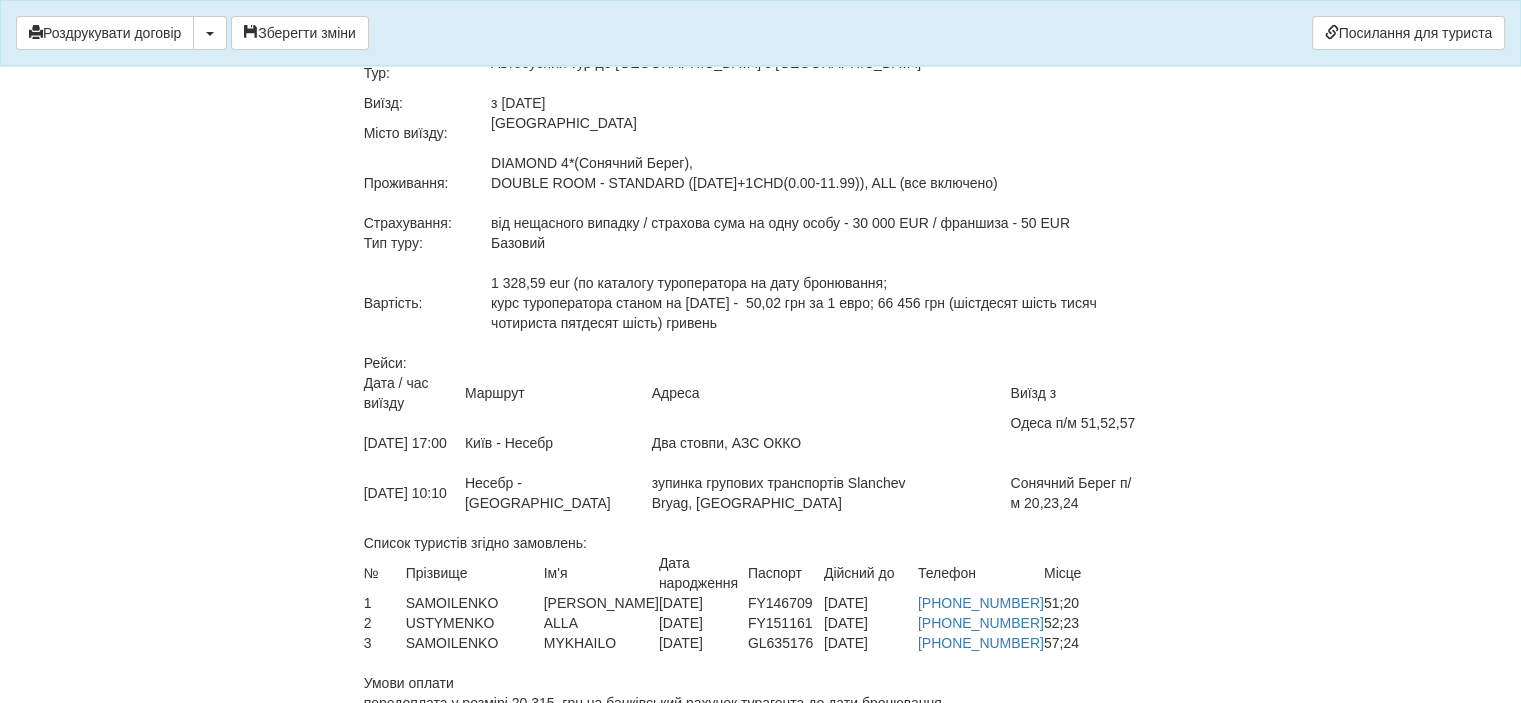 click on "1 328,59 eur (по каталогу туроператора на дату бронювання;  курс туроператора станом на [DATE] -  50,02 грн за 1 евро; 66 456 грн (шістдесят шість тисяч чотириста пятдесят шість) гривень" at bounding box center (824, 293) 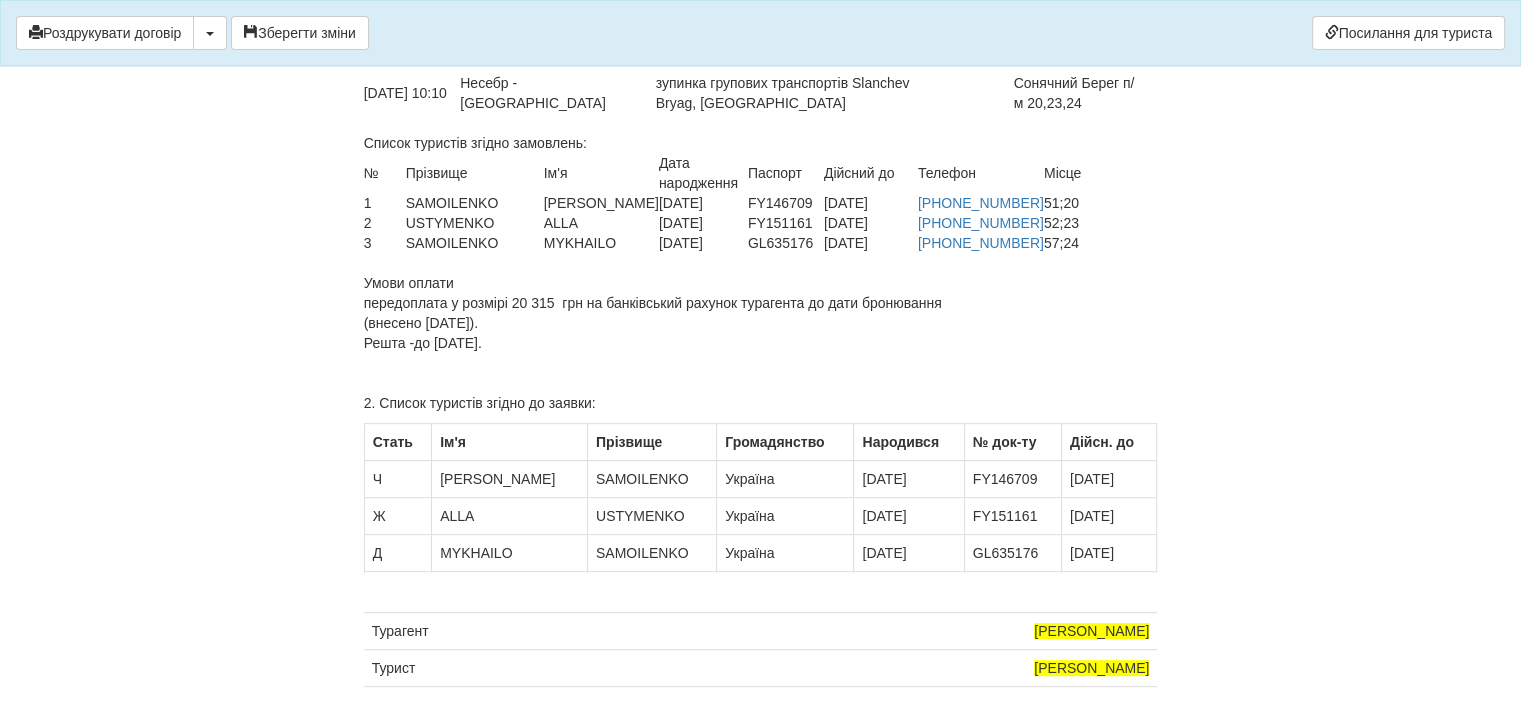 scroll, scrollTop: 16072, scrollLeft: 0, axis: vertical 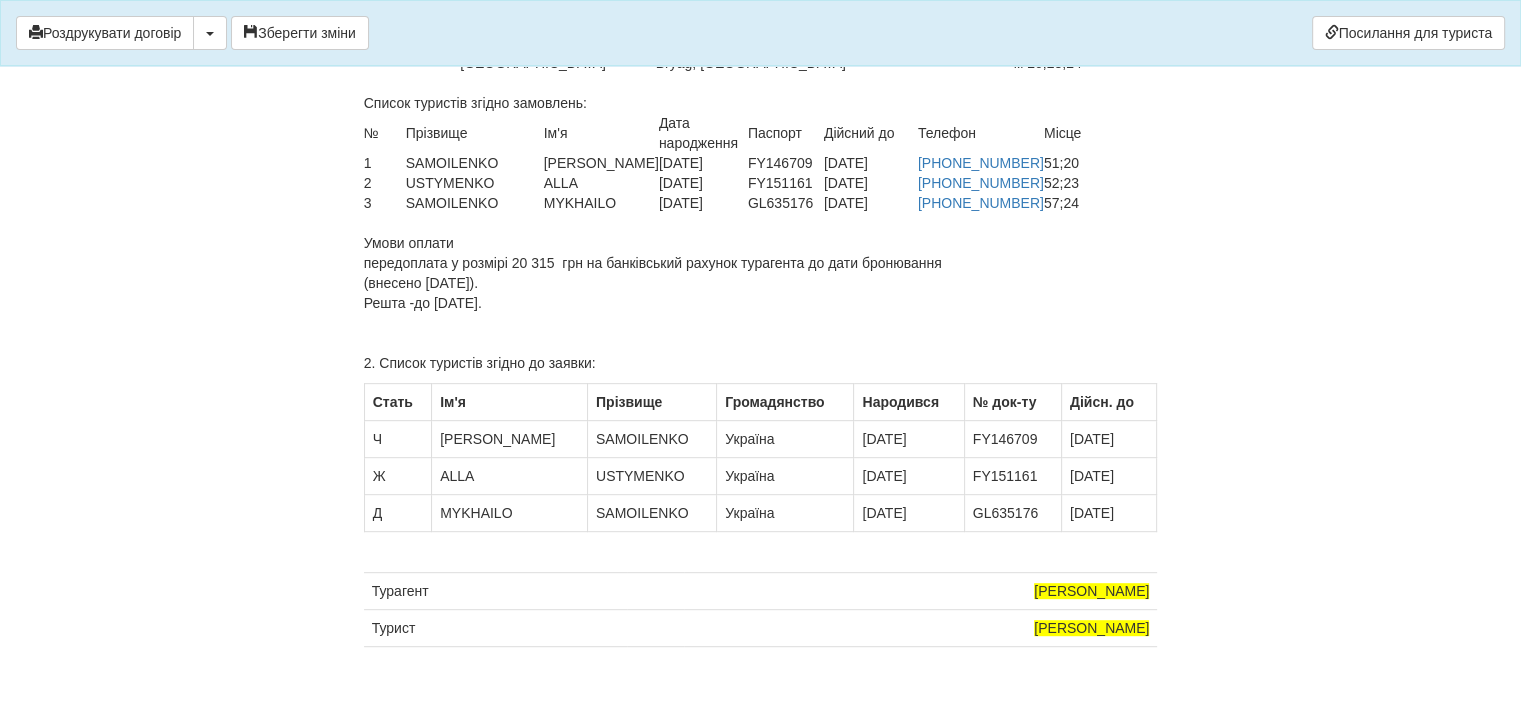 click on "ДОГОВІР №                                        44265
на туристичне обслуговування
м.  [GEOGRAPHIC_DATA]
[DEMOGRAPHIC_DATA]
Товариство з обмеженою відповідальністю "Агенція [PERSON_NAME] ", в особі директора [PERSON_NAME] , яка діє на підставі Статуту та відповідно до ліцензії серії АЕ №  185930 на здійснення туроператорської діяльності, виданої Державним агентством України туризму та курортів надалі «Туроператор»,  укладає цей Договір з
ТОВ "[PERSON_NAME]"  в особі  [PERSON_NAME] , надалі «Турагент» з одного боку
та громадянин  [GEOGRAPHIC_DATA][PERSON_NAME]" at bounding box center [761, -7614] 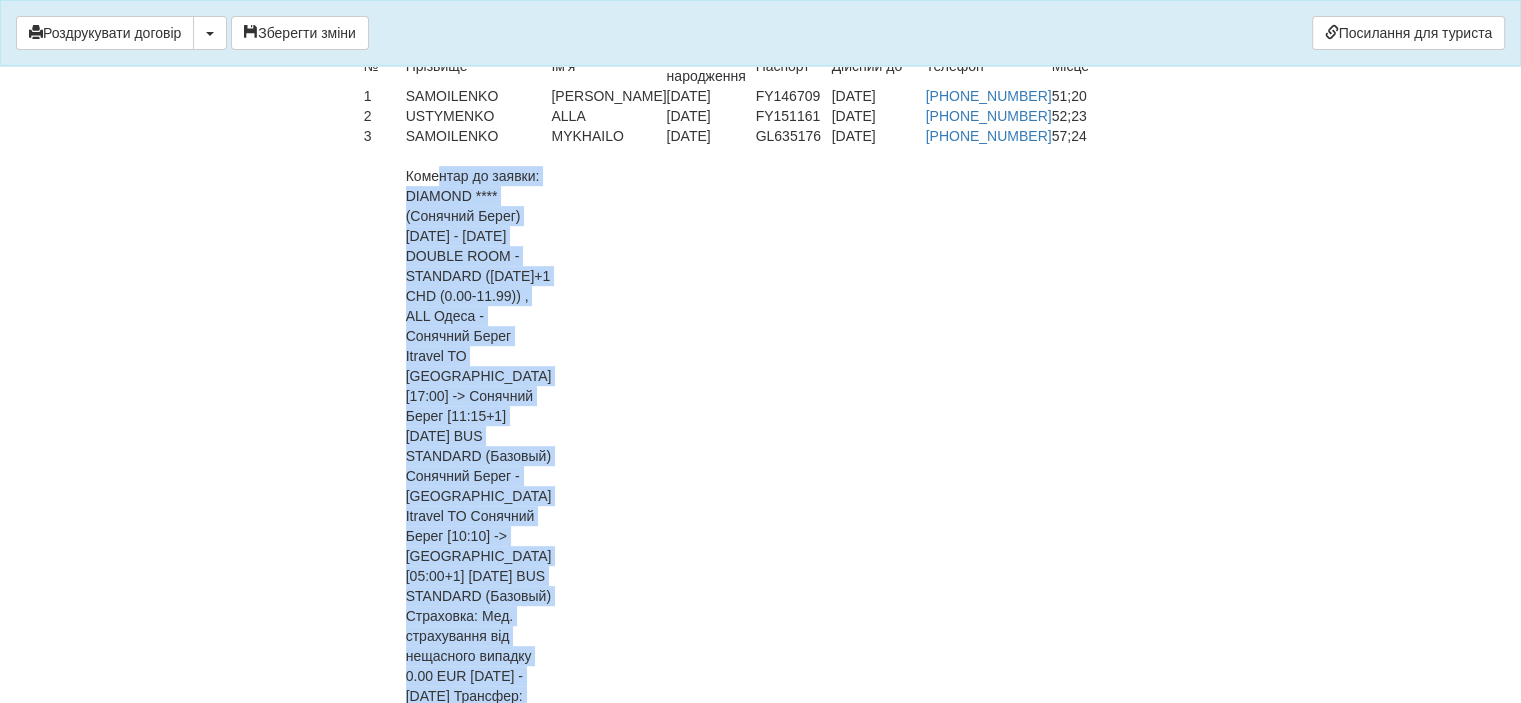 drag, startPoint x: 419, startPoint y: 197, endPoint x: 569, endPoint y: 587, distance: 417.85165 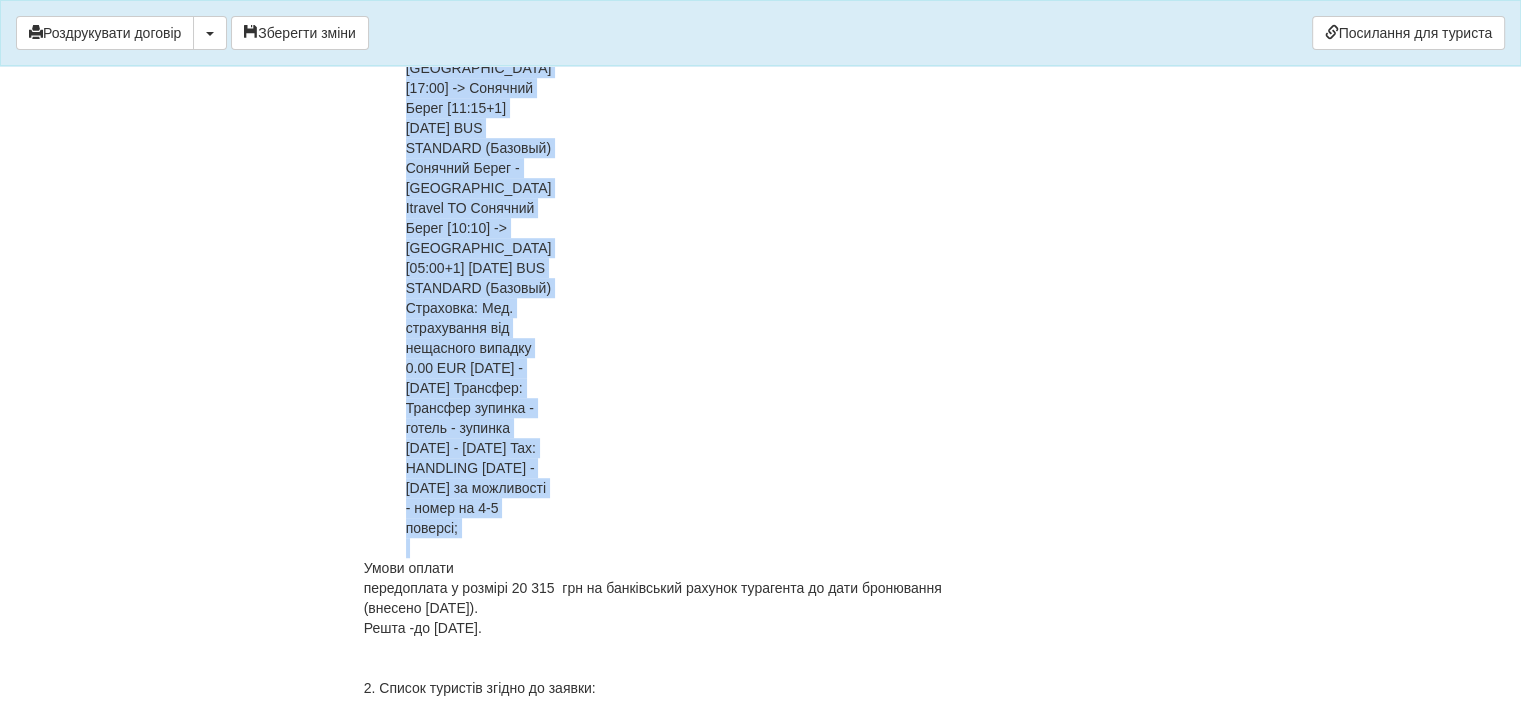 scroll, scrollTop: 16472, scrollLeft: 0, axis: vertical 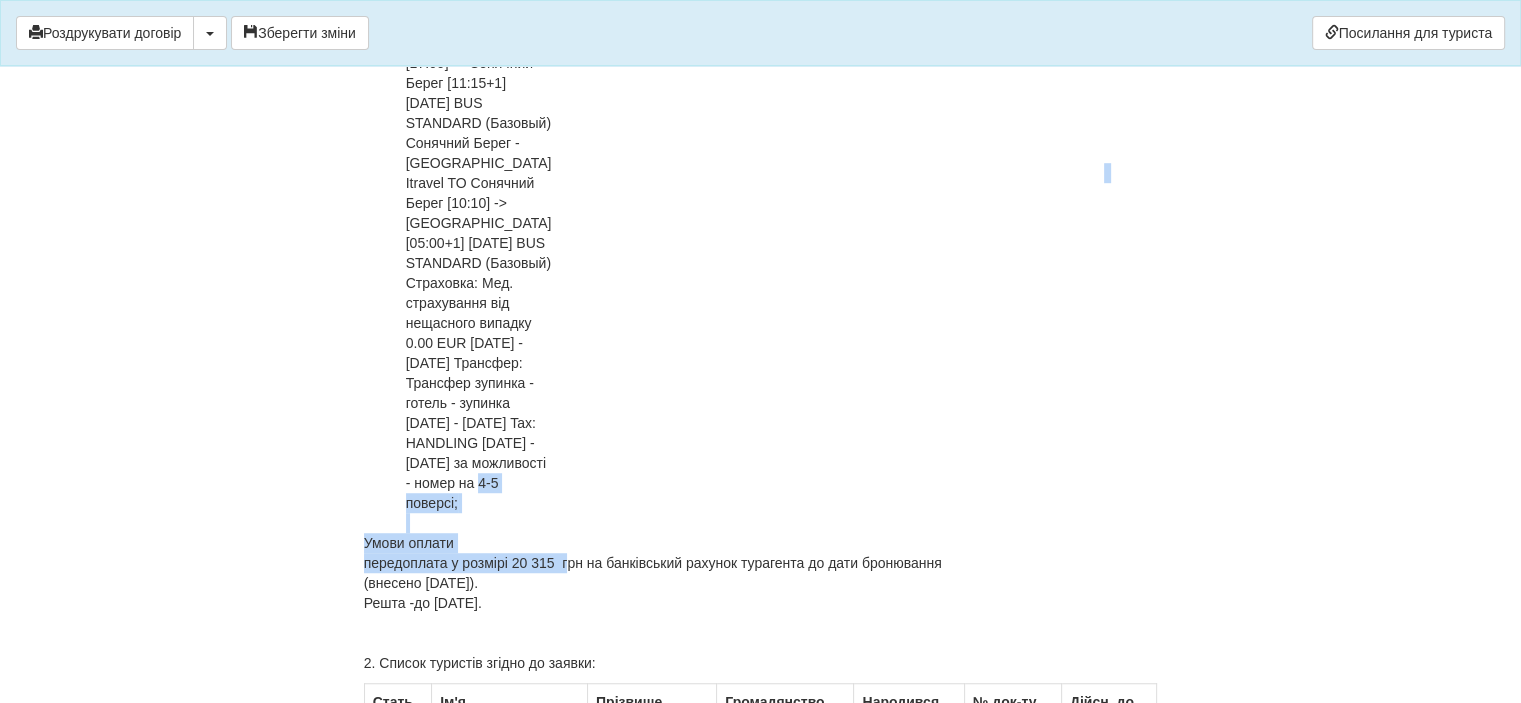 drag, startPoint x: 564, startPoint y: 565, endPoint x: 525, endPoint y: 482, distance: 91.706055 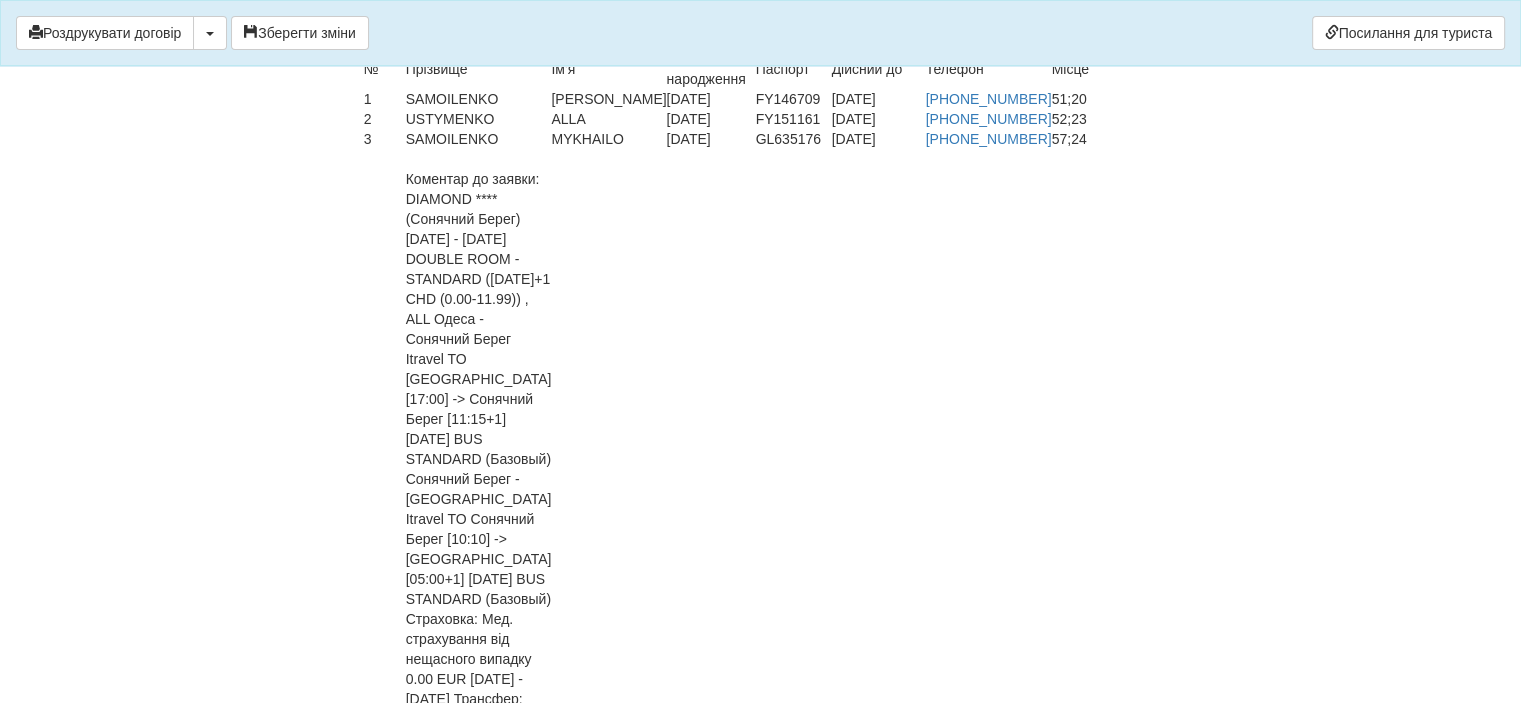 scroll, scrollTop: 16072, scrollLeft: 0, axis: vertical 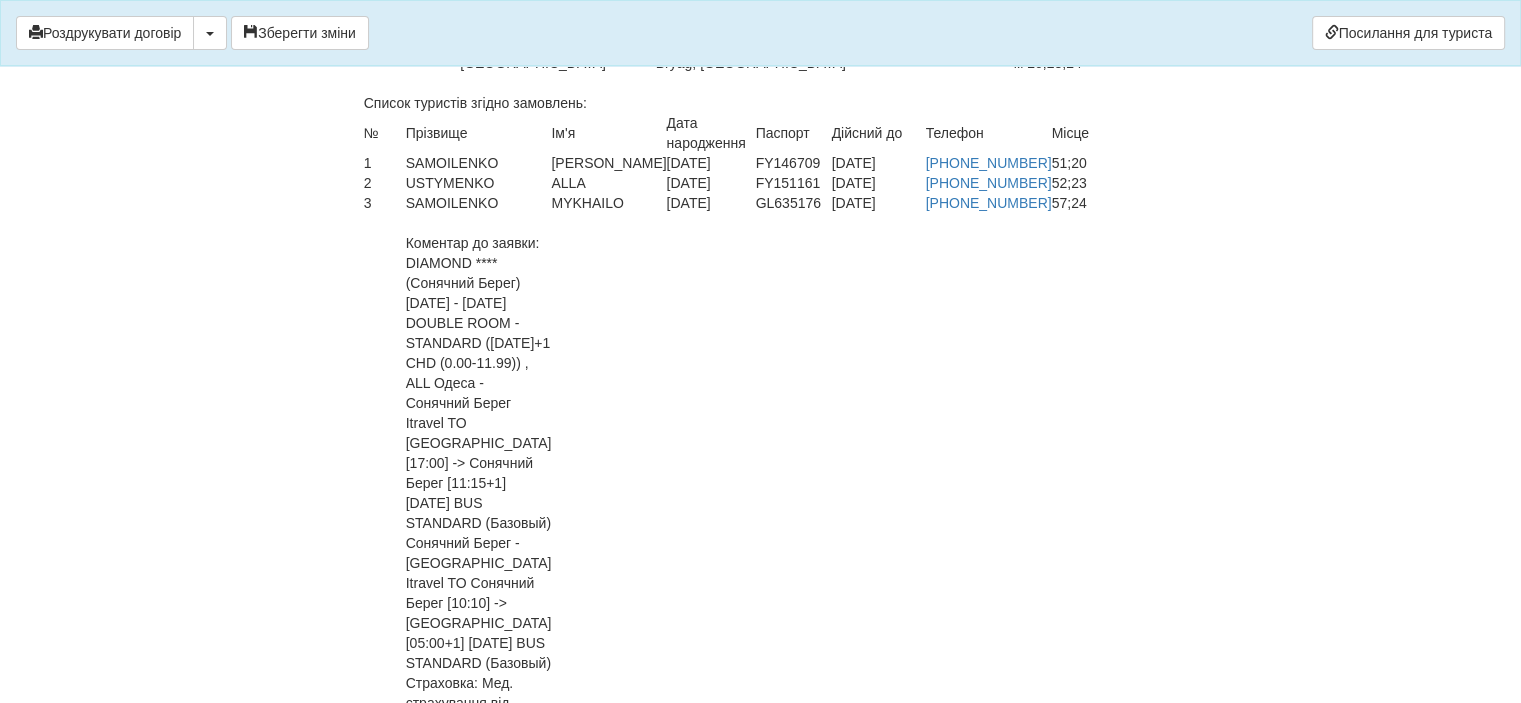 drag, startPoint x: 517, startPoint y: 502, endPoint x: 413, endPoint y: 199, distance: 320.35138 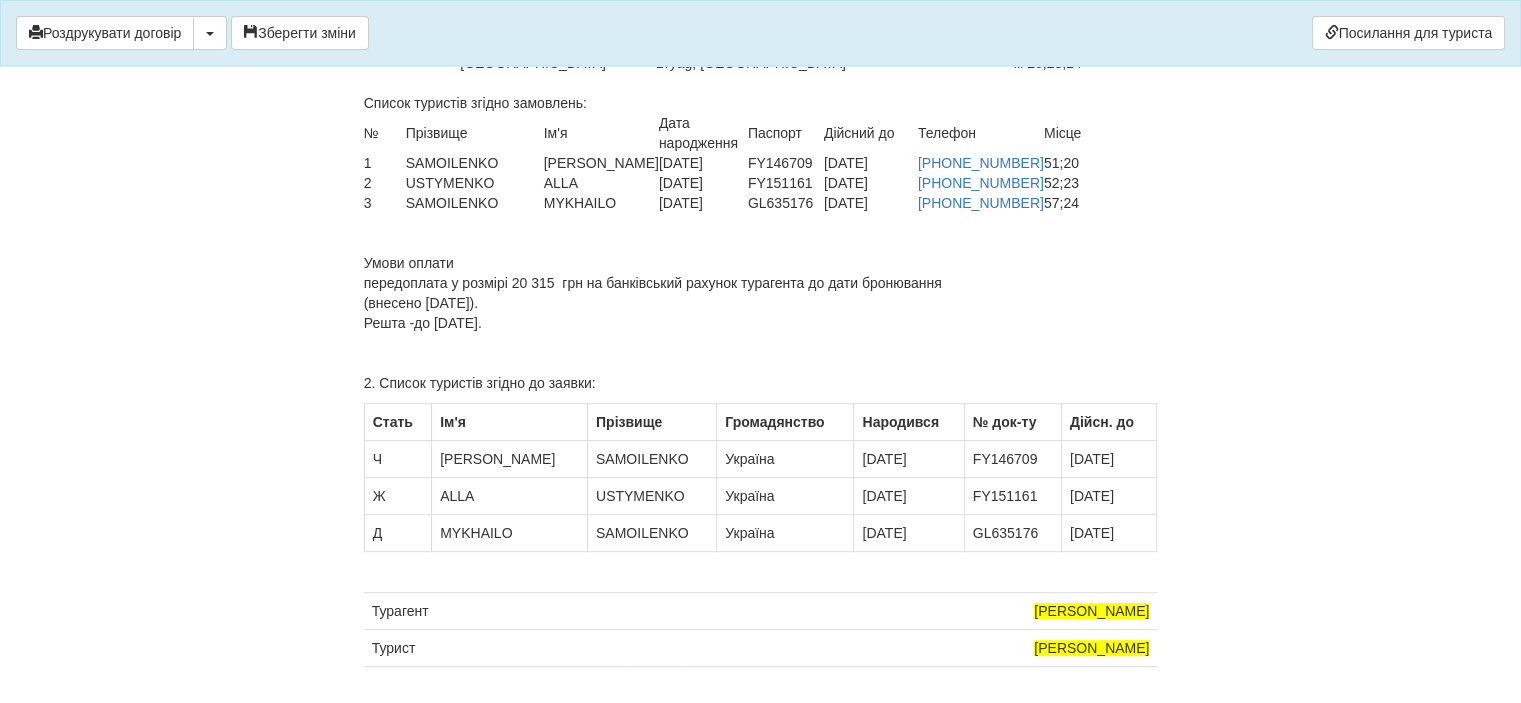 click on "ДОГОВІР №                                        44265
на туристичне обслуговування
м.  [GEOGRAPHIC_DATA]
[DEMOGRAPHIC_DATA]
Товариство з обмеженою відповідальністю "Агенція [PERSON_NAME] ", в особі директора [PERSON_NAME] , яка діє на підставі Статуту та відповідно до ліцензії серії АЕ №  185930 на здійснення туроператорської діяльності, виданої Державним агентством України туризму та курортів надалі «Туроператор»,  укладає цей Договір з
ТОВ "[PERSON_NAME]"  в особі  [PERSON_NAME] , надалі «Турагент» з одного боку
та громадянин  [GEOGRAPHIC_DATA][PERSON_NAME]" at bounding box center [761, -7604] 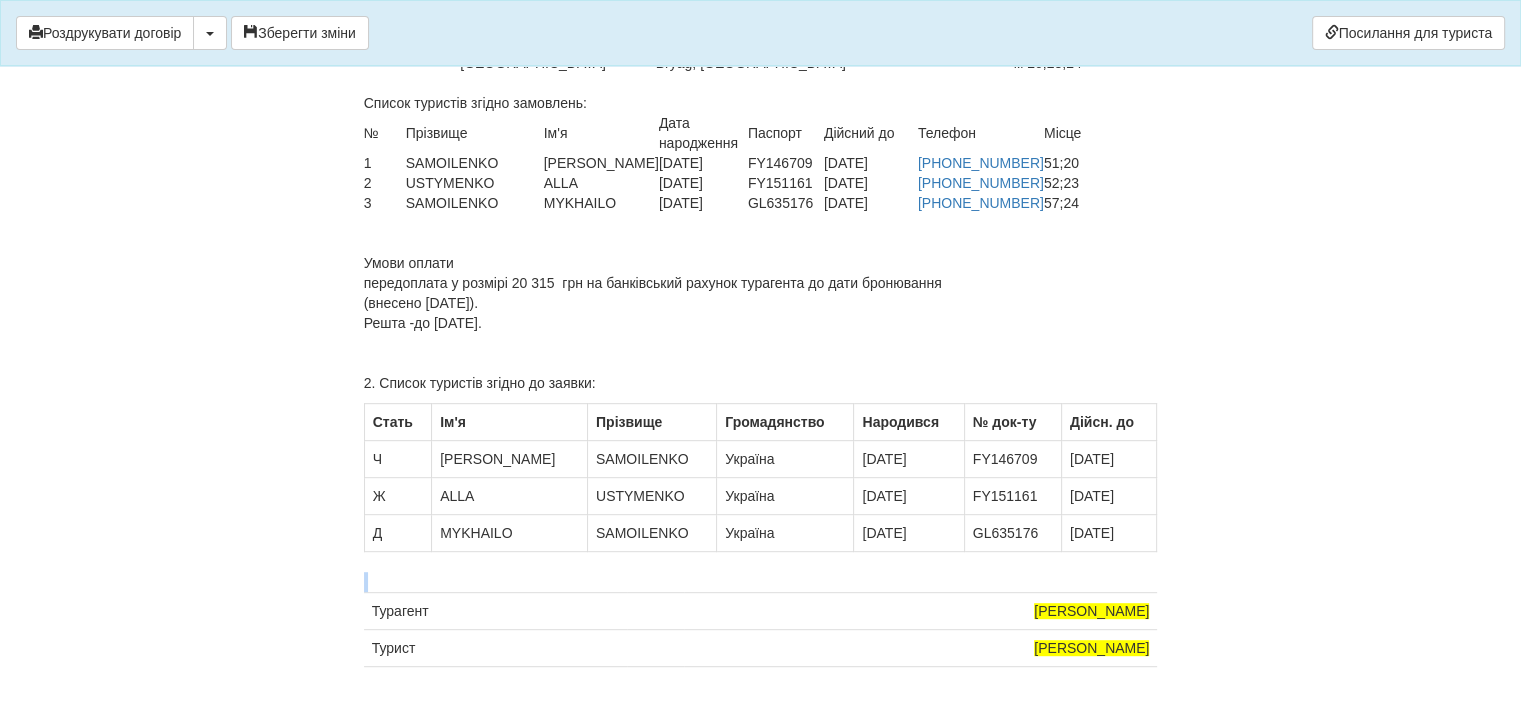 click on "ДОГОВІР №                                        44265
на туристичне обслуговування
м.  [GEOGRAPHIC_DATA]
[DEMOGRAPHIC_DATA]
Товариство з обмеженою відповідальністю "Агенція [PERSON_NAME] ", в особі директора [PERSON_NAME] , яка діє на підставі Статуту та відповідно до ліцензії серії АЕ №  185930 на здійснення туроператорської діяльності, виданої Державним агентством України туризму та курортів надалі «Туроператор»,  укладає цей Договір з
ТОВ "[PERSON_NAME]"  в особі  [PERSON_NAME] , надалі «Турагент» з одного боку
та громадянин  [GEOGRAPHIC_DATA][PERSON_NAME]" at bounding box center (761, -7604) 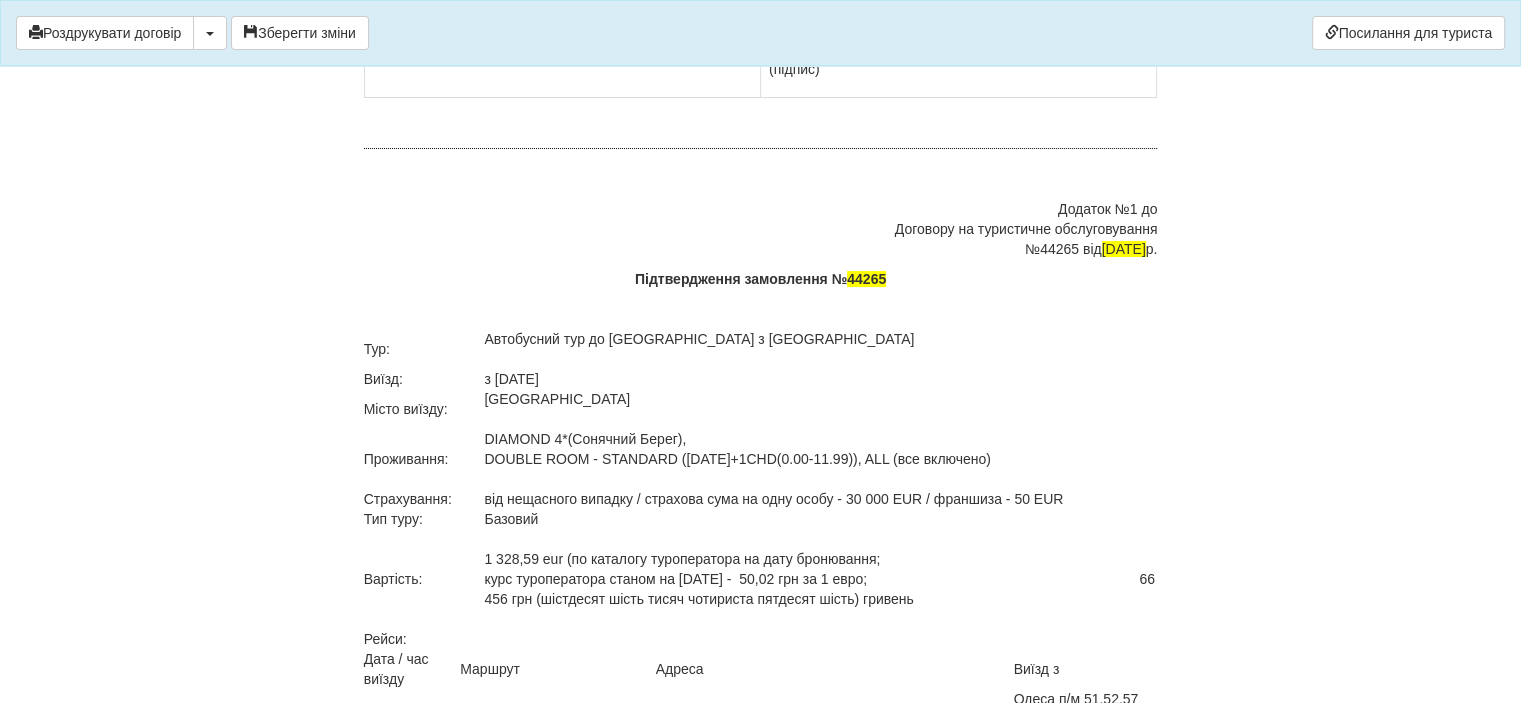 scroll, scrollTop: 15192, scrollLeft: 0, axis: vertical 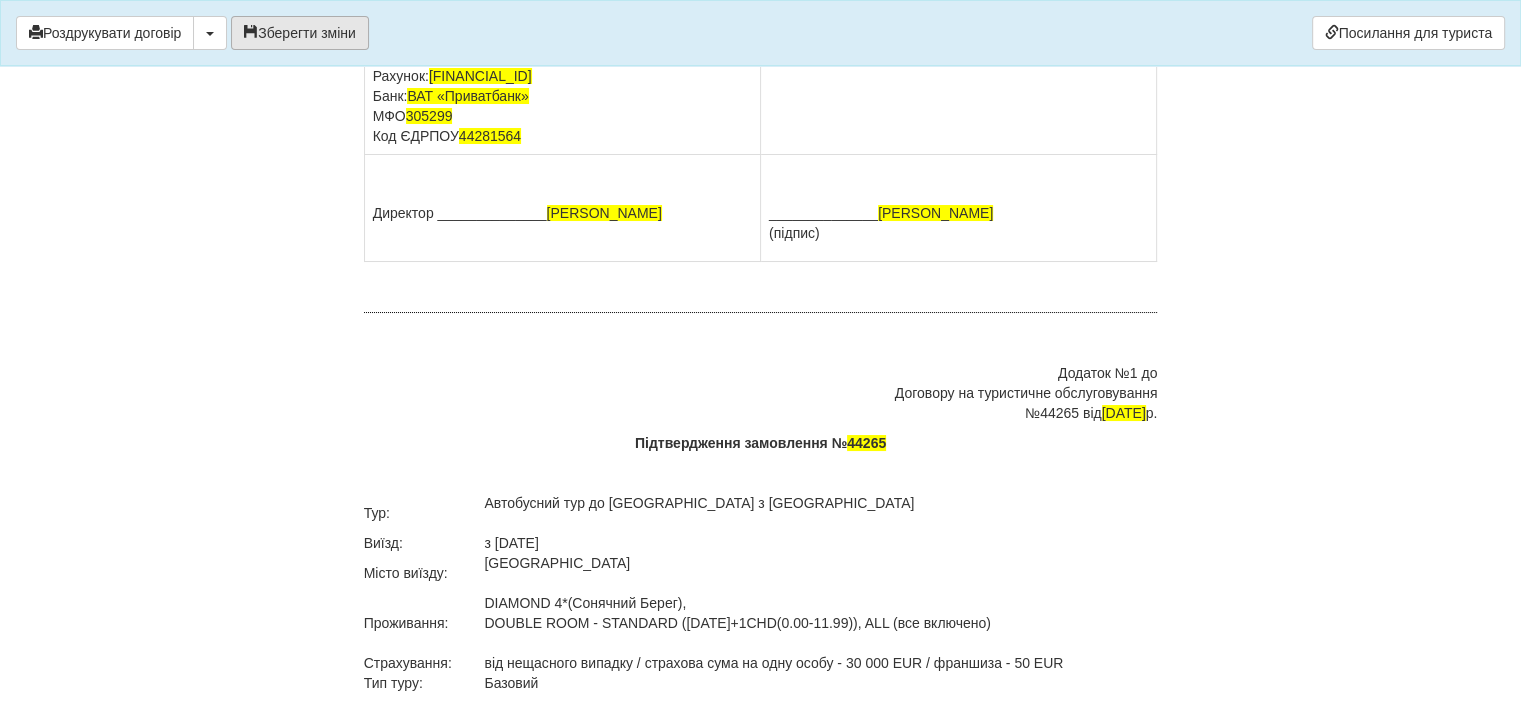 click on "Зберегти зміни" at bounding box center (300, 33) 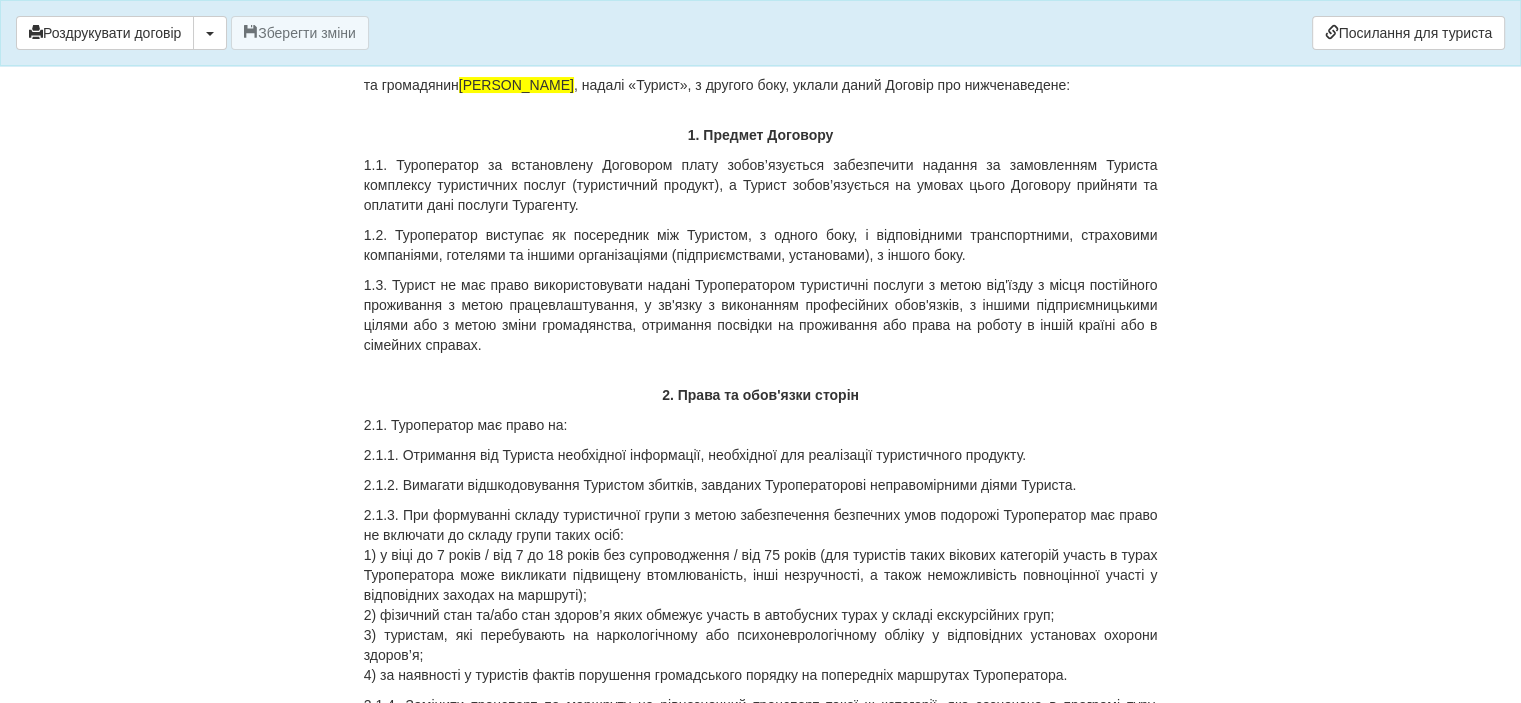 scroll, scrollTop: 0, scrollLeft: 0, axis: both 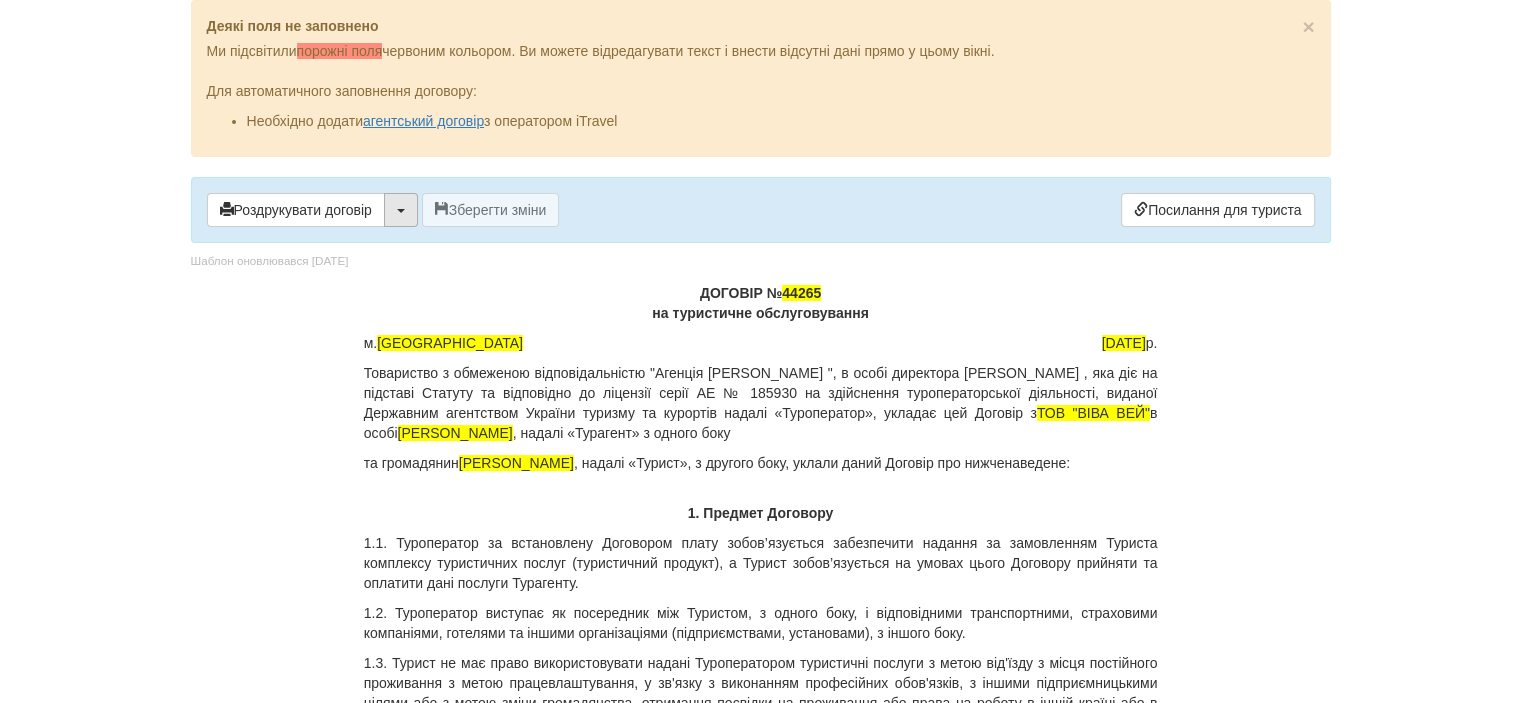 click at bounding box center [401, 211] 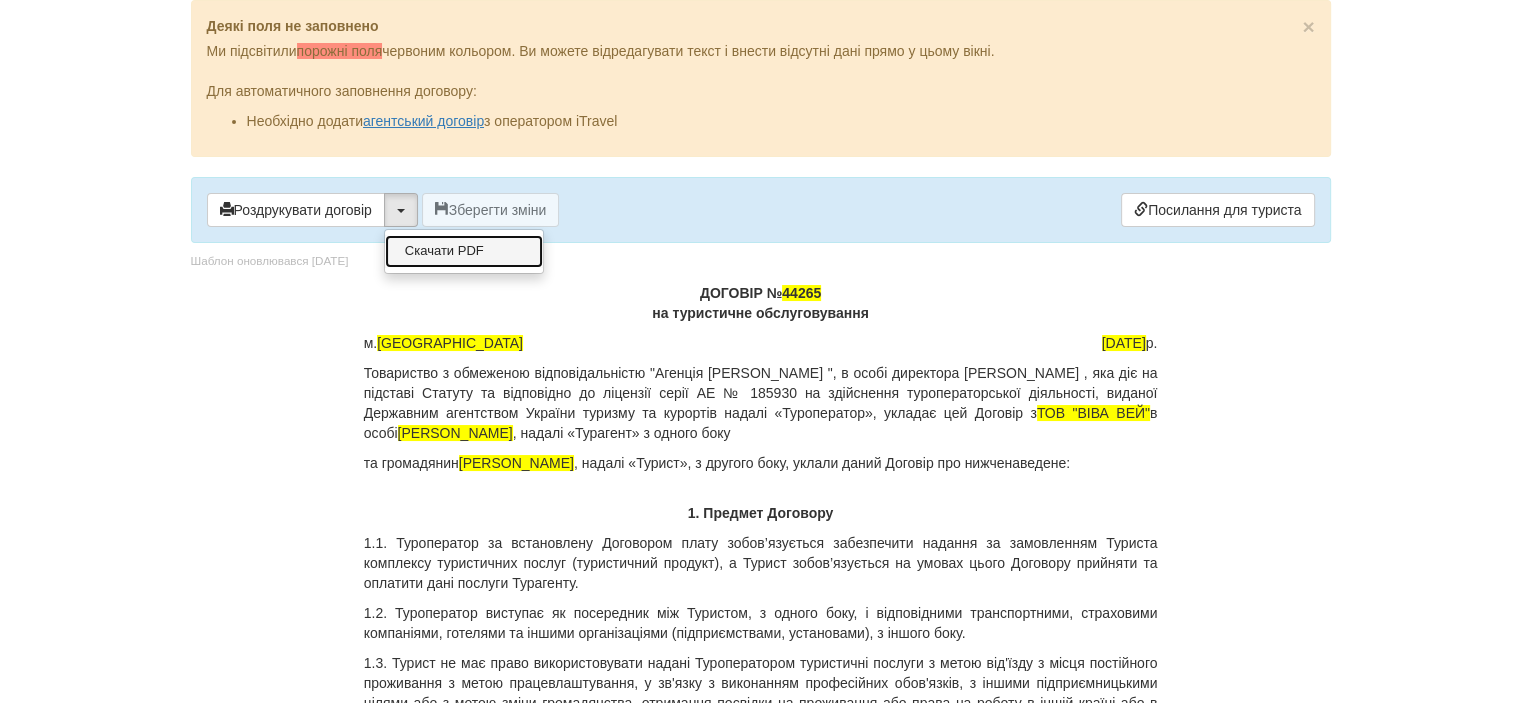 click on "Скачати PDF" at bounding box center [464, 251] 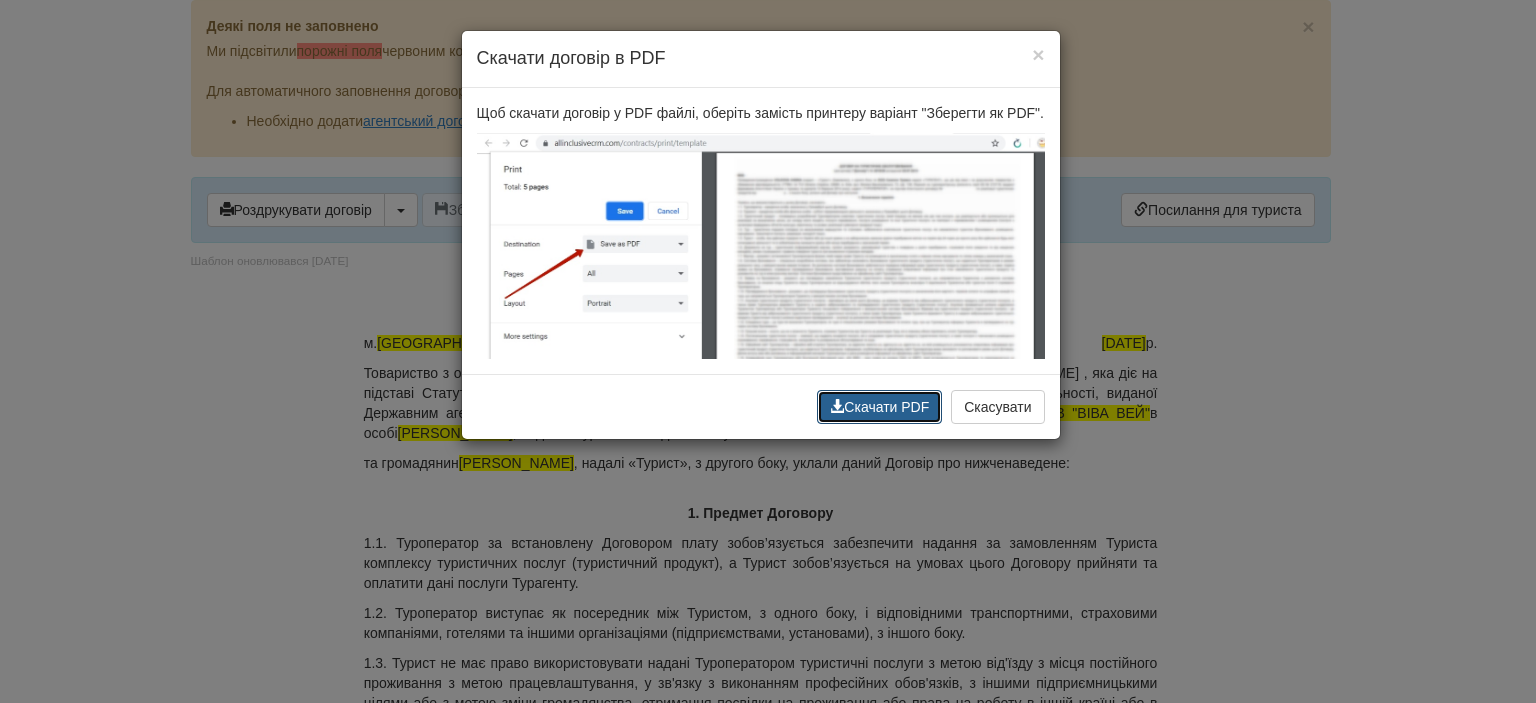 click on "Скачати PDF" at bounding box center (879, 407) 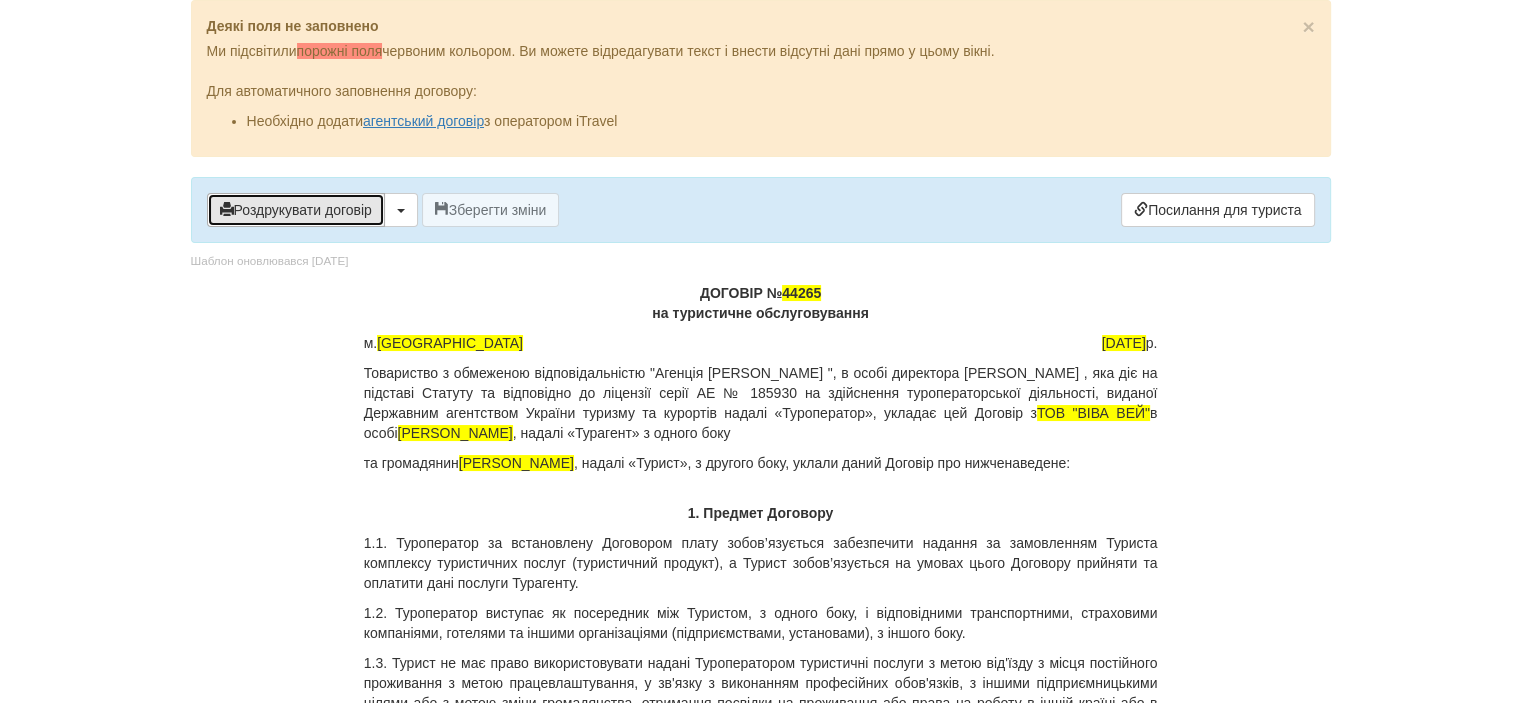 click on "Роздрукувати договір" at bounding box center (296, 210) 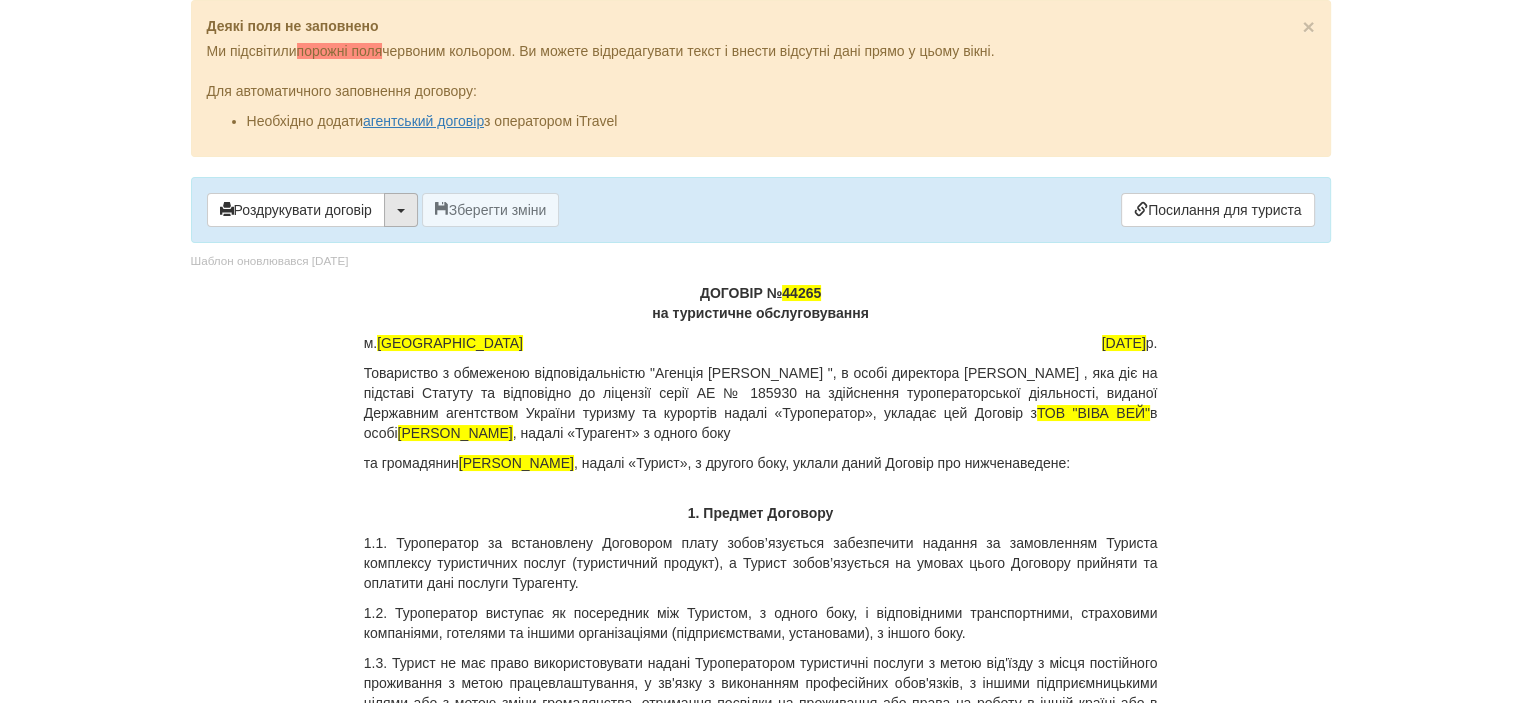 click at bounding box center (401, 210) 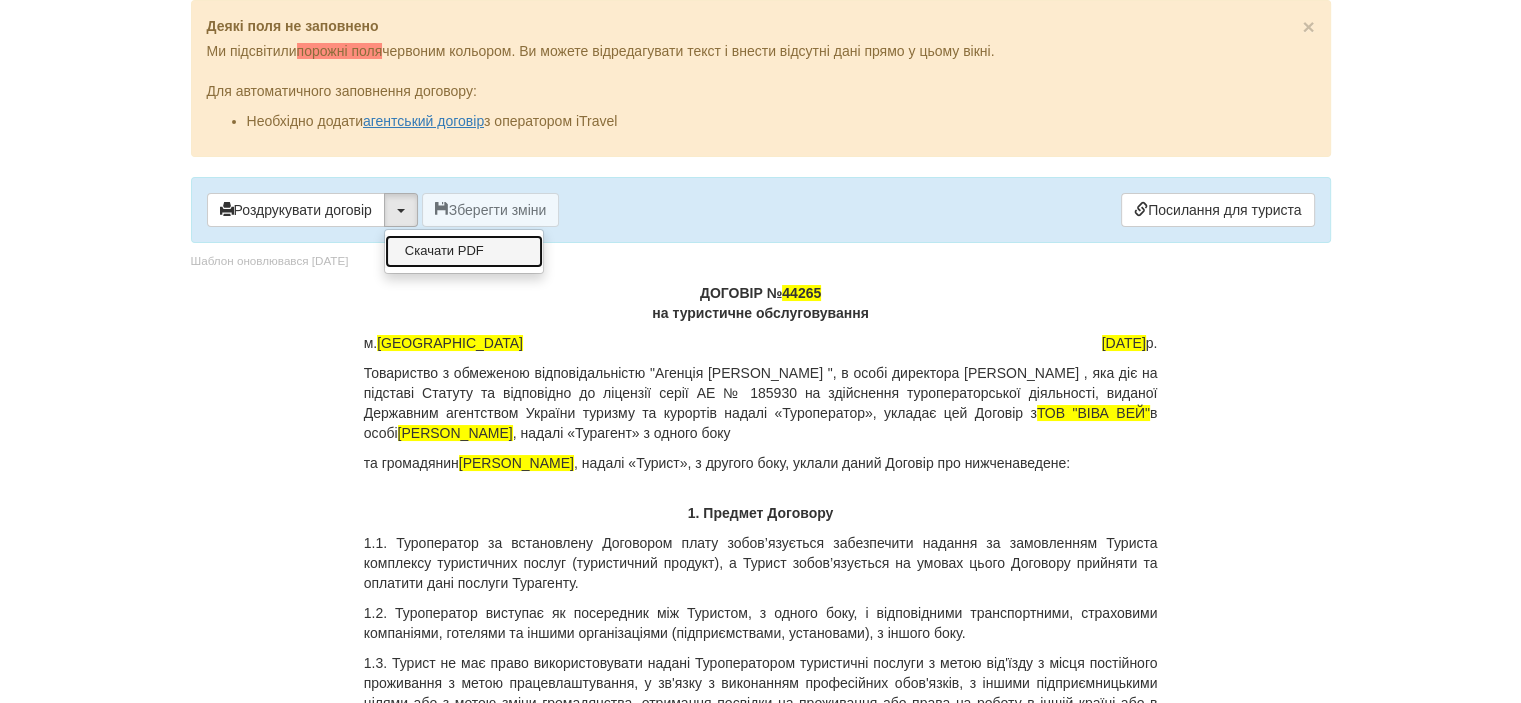 click on "Скачати PDF" at bounding box center [464, 251] 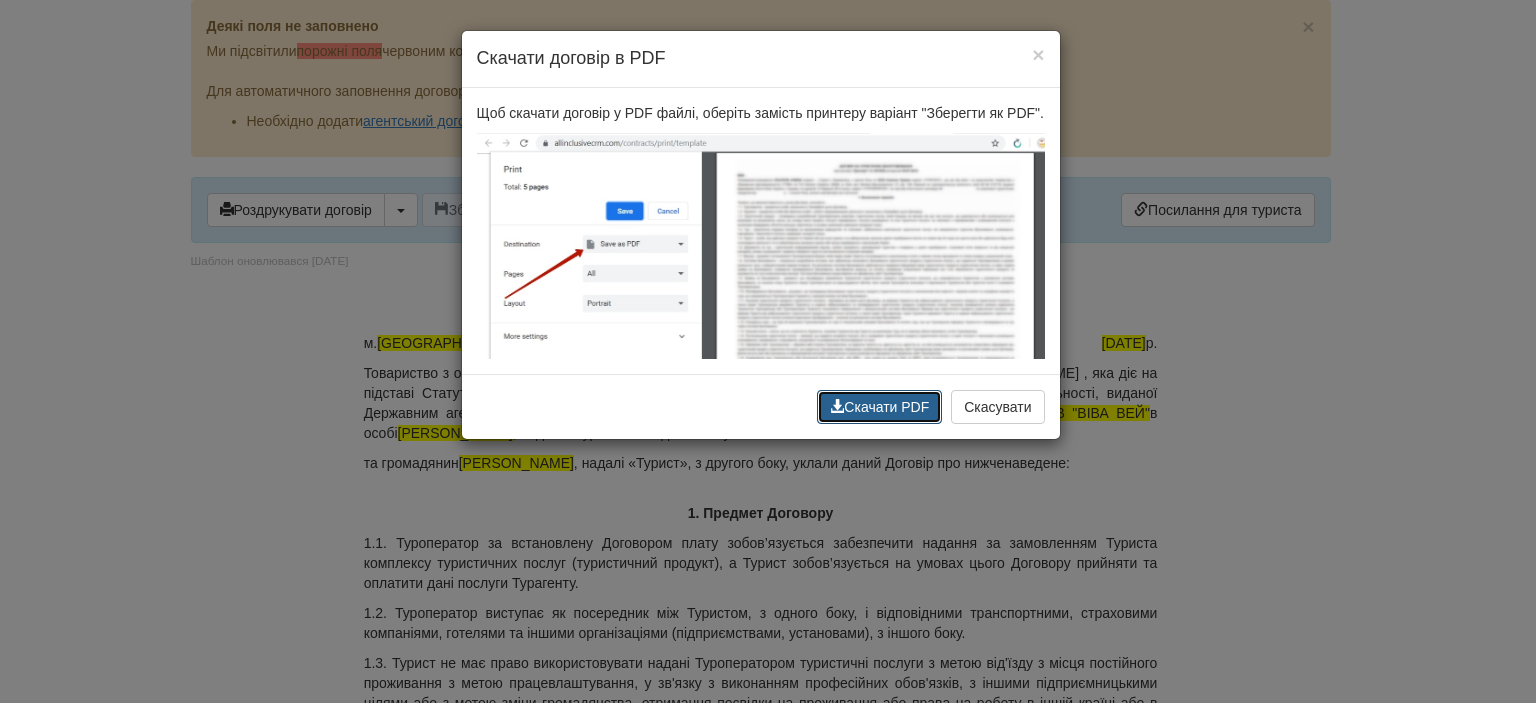 click on "Скачати PDF" at bounding box center (879, 407) 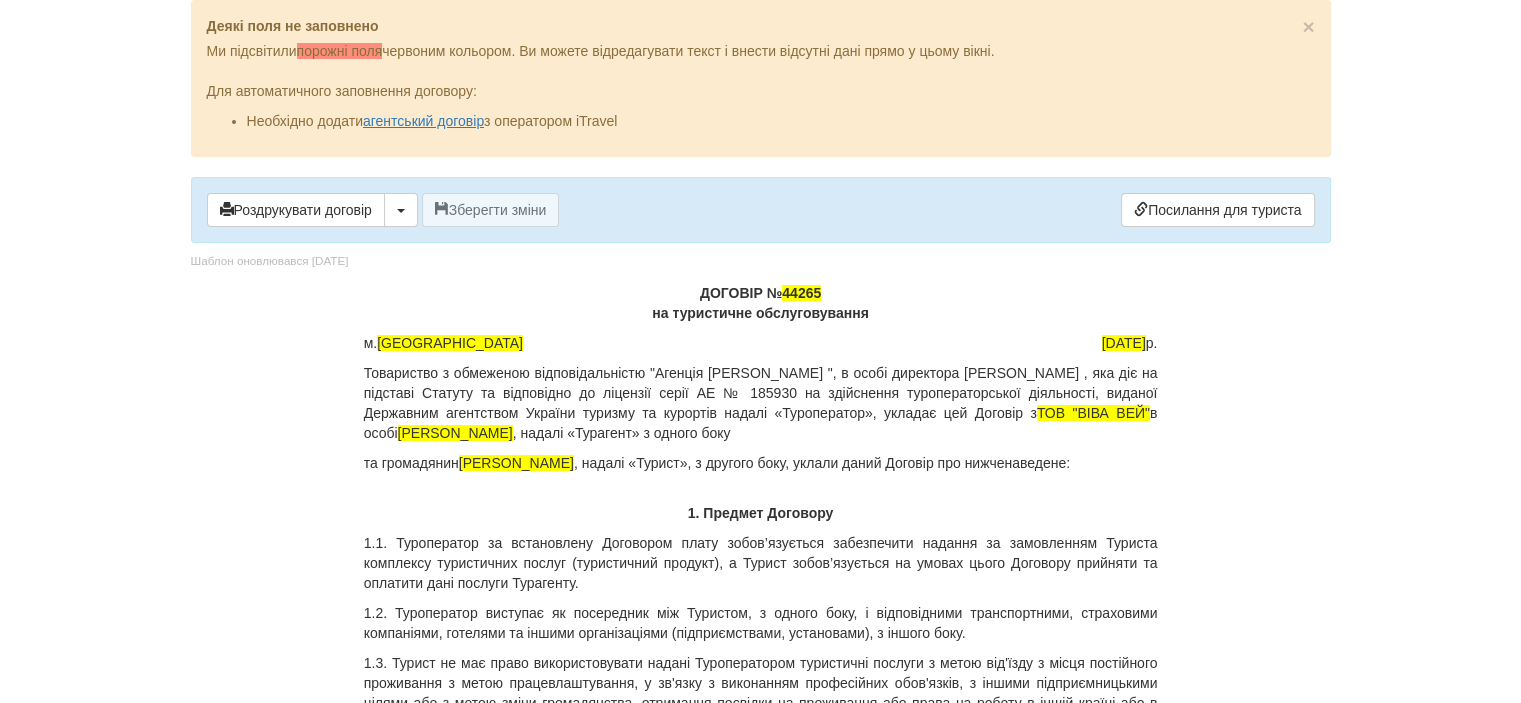 click on "ДОГОВІР №                                        44265
на туристичне обслуговування" at bounding box center [761, 303] 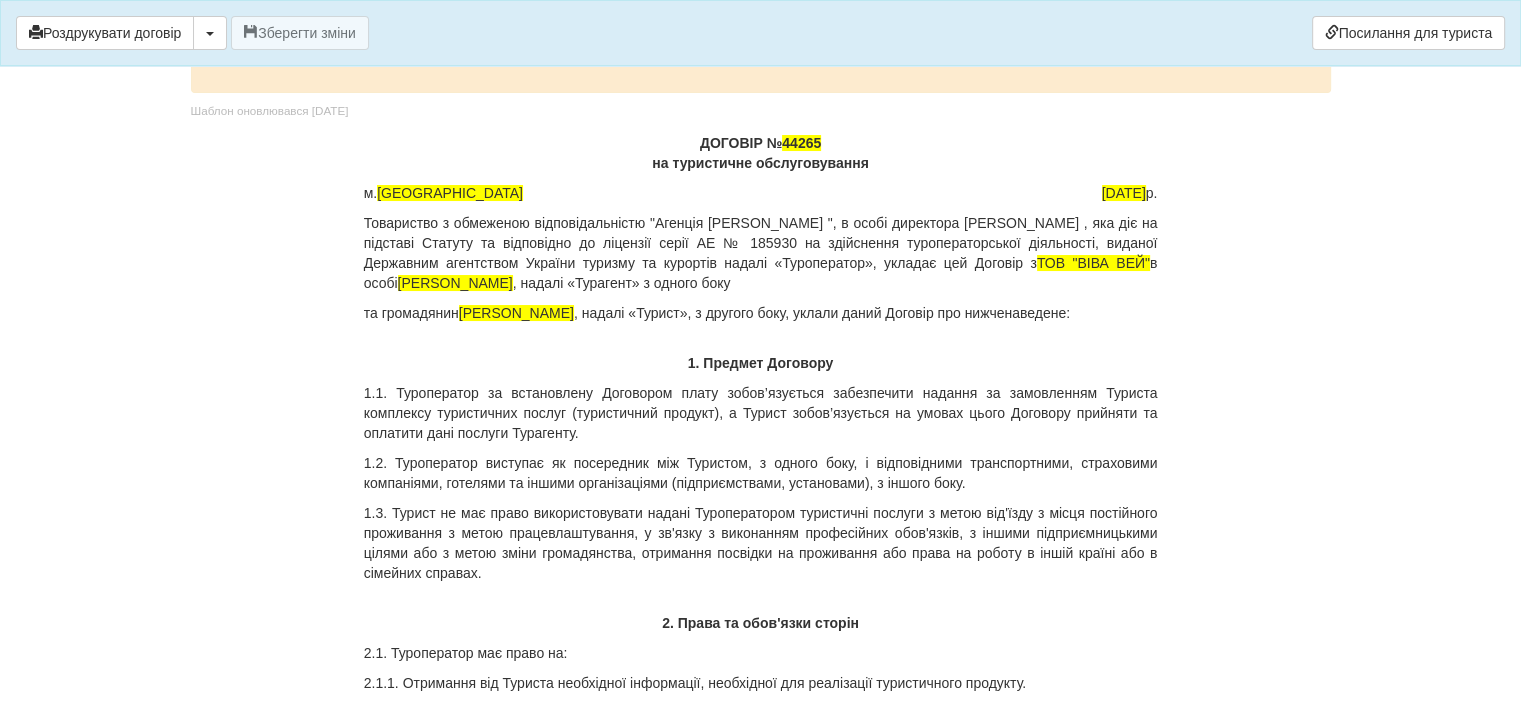 scroll, scrollTop: 0, scrollLeft: 0, axis: both 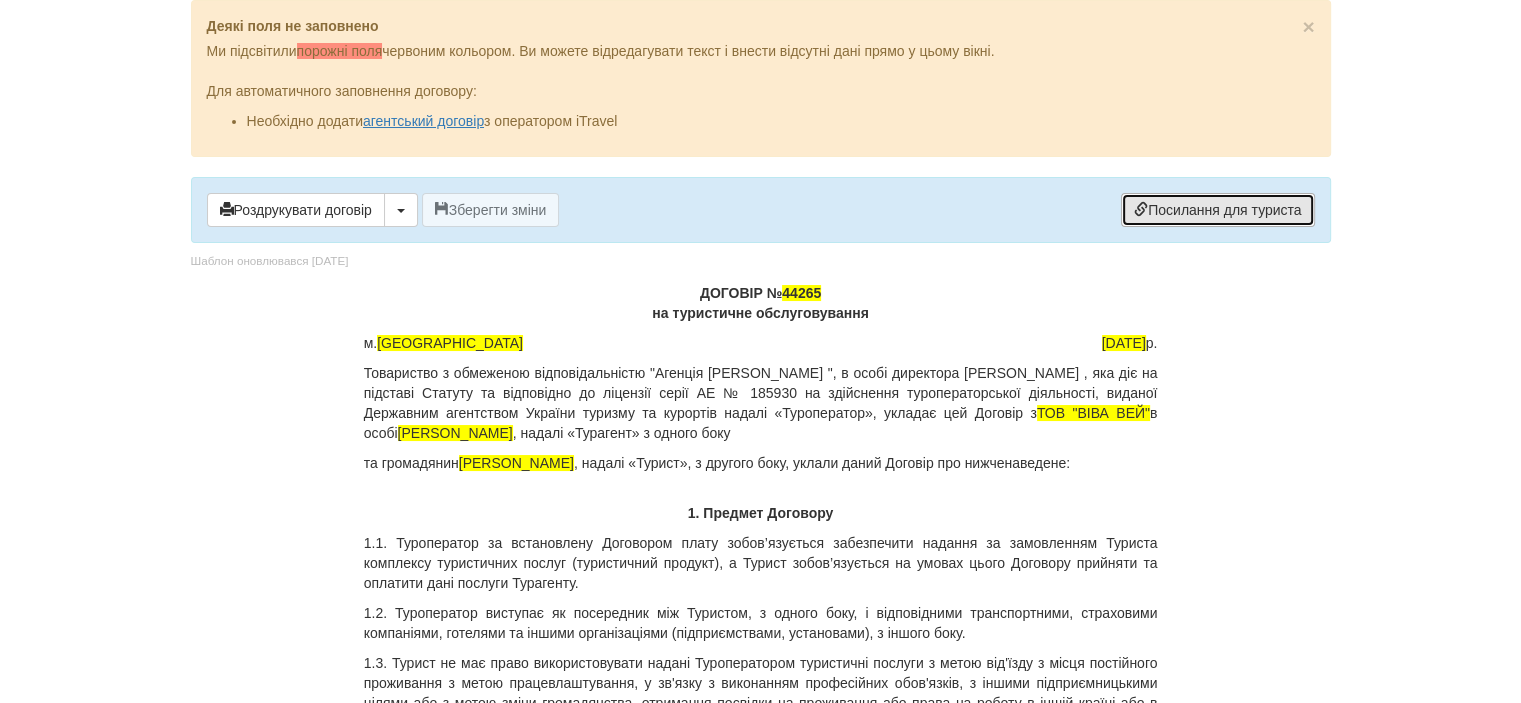 click on "Посилання для туриста" at bounding box center [1217, 210] 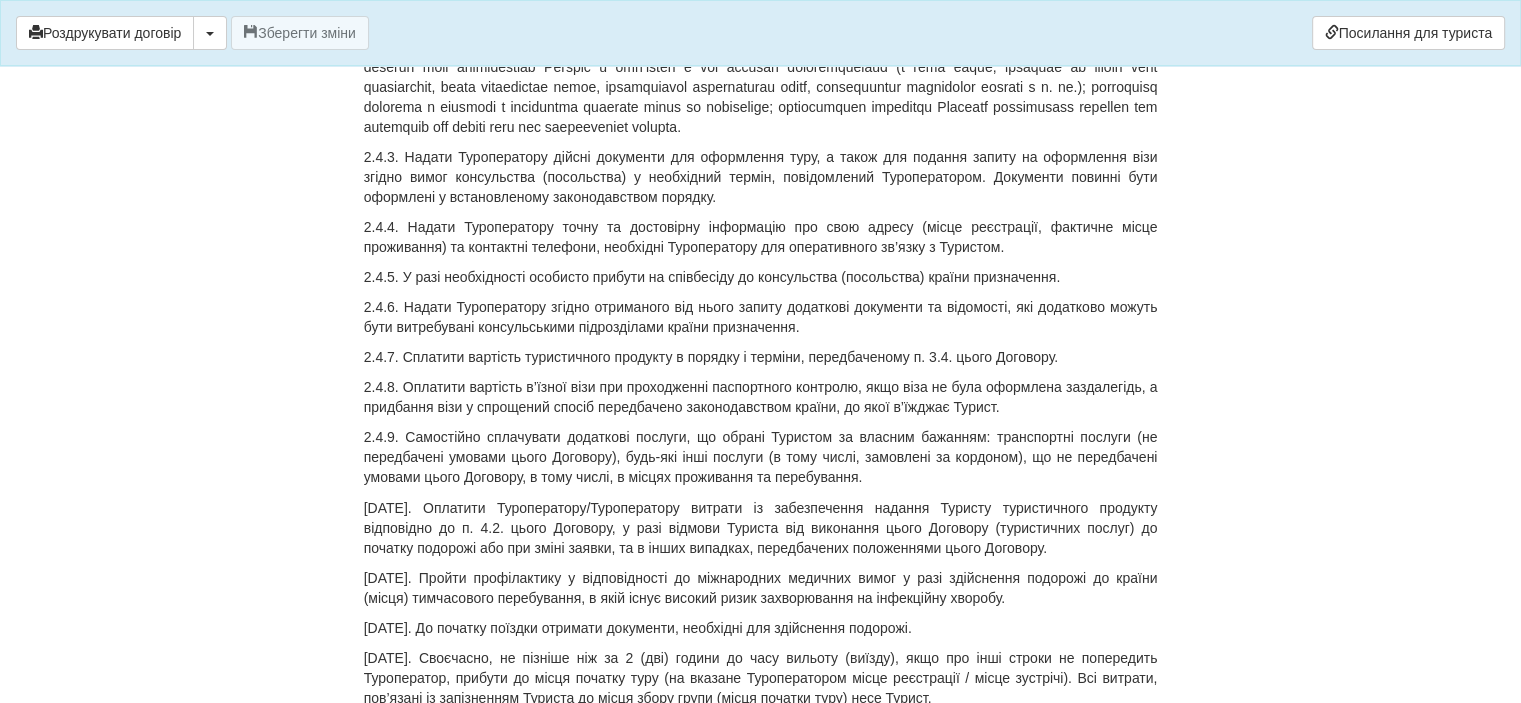 scroll, scrollTop: 3900, scrollLeft: 0, axis: vertical 